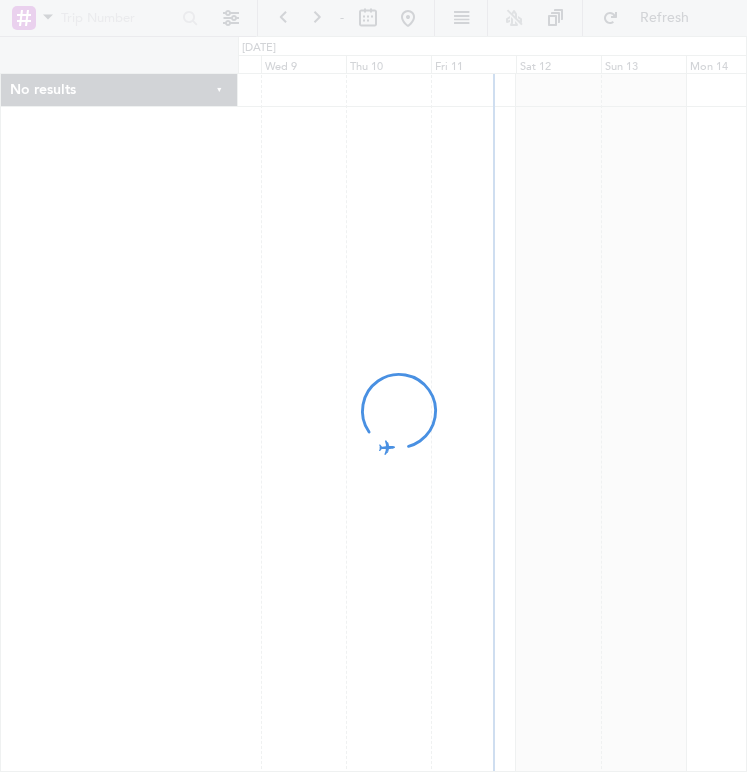 scroll, scrollTop: 0, scrollLeft: 0, axis: both 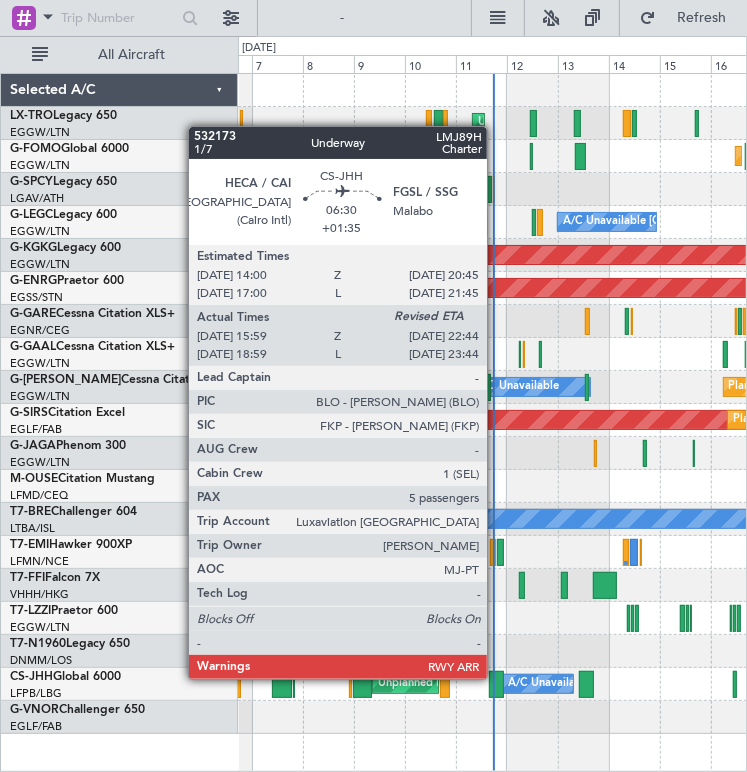 click 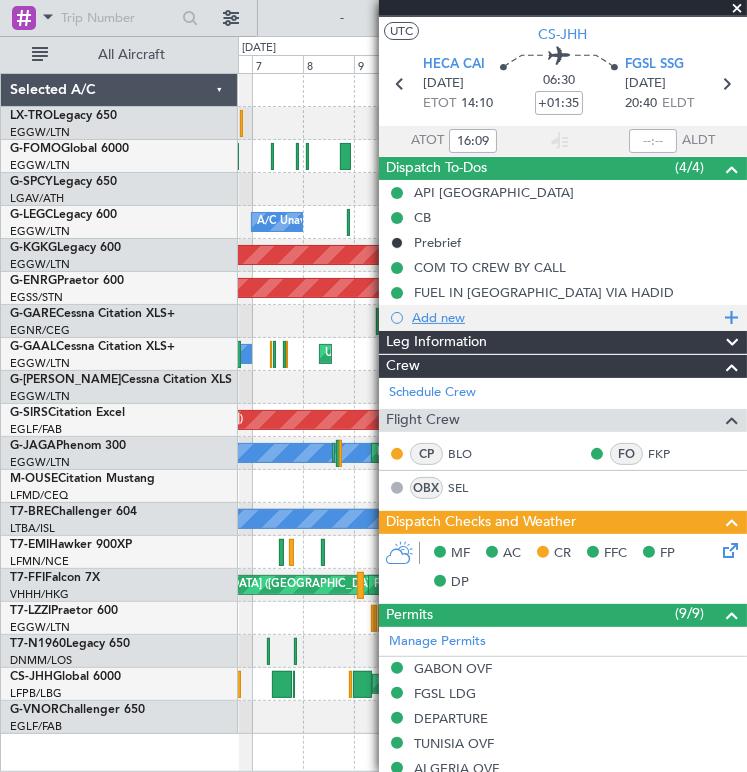 scroll, scrollTop: 0, scrollLeft: 0, axis: both 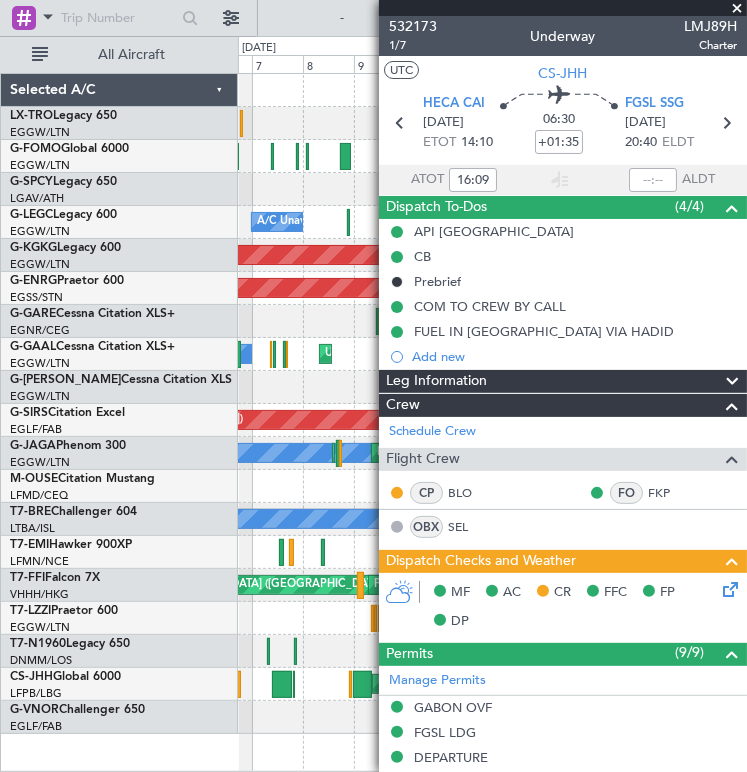 click at bounding box center [737, 9] 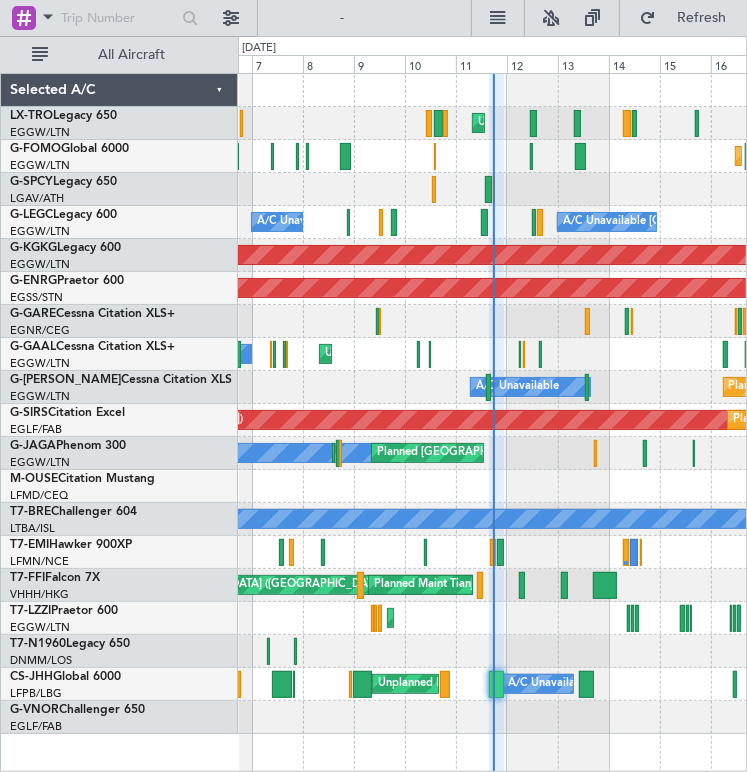 type on "0" 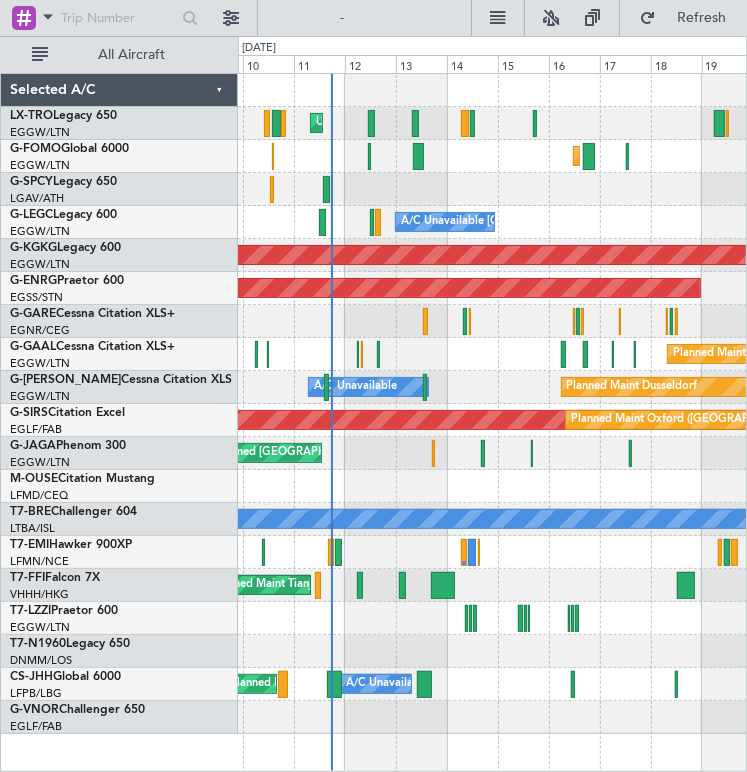 click on "Unplanned Maint [GEOGRAPHIC_DATA] ([GEOGRAPHIC_DATA])
Unplanned Maint [US_STATE] ([GEOGRAPHIC_DATA])
A/C Unavailable [GEOGRAPHIC_DATA] ([GEOGRAPHIC_DATA])
A/C Unavailable [GEOGRAPHIC_DATA] ([GEOGRAPHIC_DATA])
AOG Maint [GEOGRAPHIC_DATA] ([GEOGRAPHIC_DATA])
AOG Maint [GEOGRAPHIC_DATA] ([GEOGRAPHIC_DATA])
A/C Unavailable
Planned Maint [GEOGRAPHIC_DATA] ([GEOGRAPHIC_DATA])
Unplanned Maint [GEOGRAPHIC_DATA] ([GEOGRAPHIC_DATA])
A/C Unavailable
Planned [GEOGRAPHIC_DATA]
A/C Unavailable
AOG Maint London ([GEOGRAPHIC_DATA])
Planned Maint [GEOGRAPHIC_DATA] ([GEOGRAPHIC_DATA])
[GEOGRAPHIC_DATA] ([GEOGRAPHIC_DATA])
Planned Maint [GEOGRAPHIC_DATA] ([GEOGRAPHIC_DATA])
A/C Unavailable
A/C Unavailable
[PERSON_NAME] [GEOGRAPHIC_DATA] ([GEOGRAPHIC_DATA] Capital)
Planned Maint Tianjin ([GEOGRAPHIC_DATA])
Planned Maint [GEOGRAPHIC_DATA] ([GEOGRAPHIC_DATA])
Planned Maint [GEOGRAPHIC_DATA] ([GEOGRAPHIC_DATA])
A/C Unavailable Malabo" 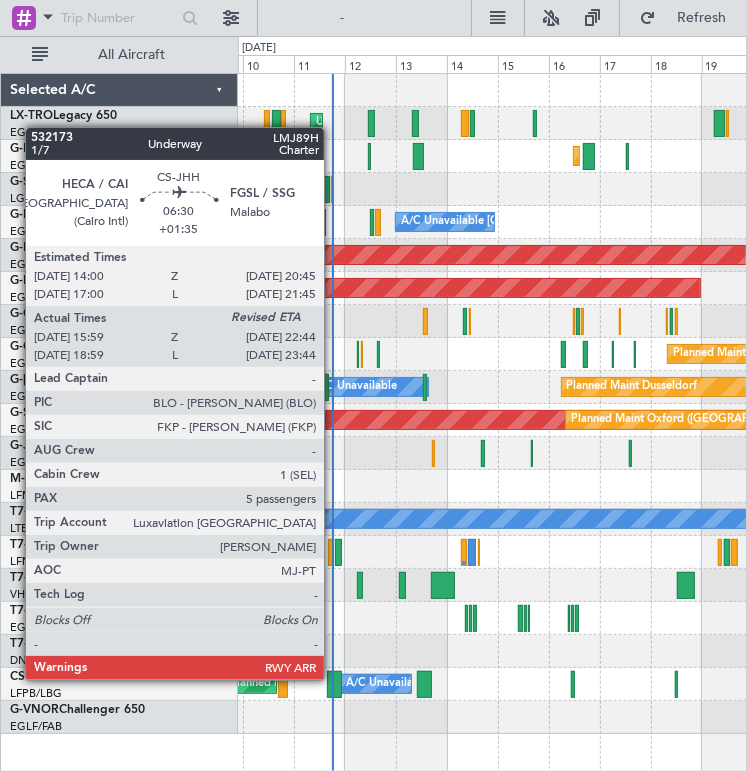 click 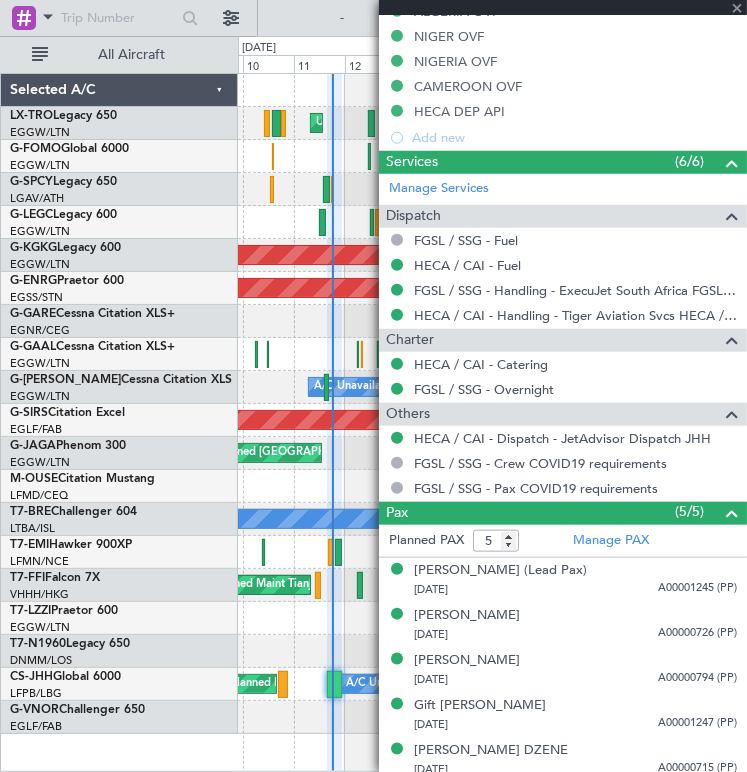 scroll, scrollTop: 803, scrollLeft: 0, axis: vertical 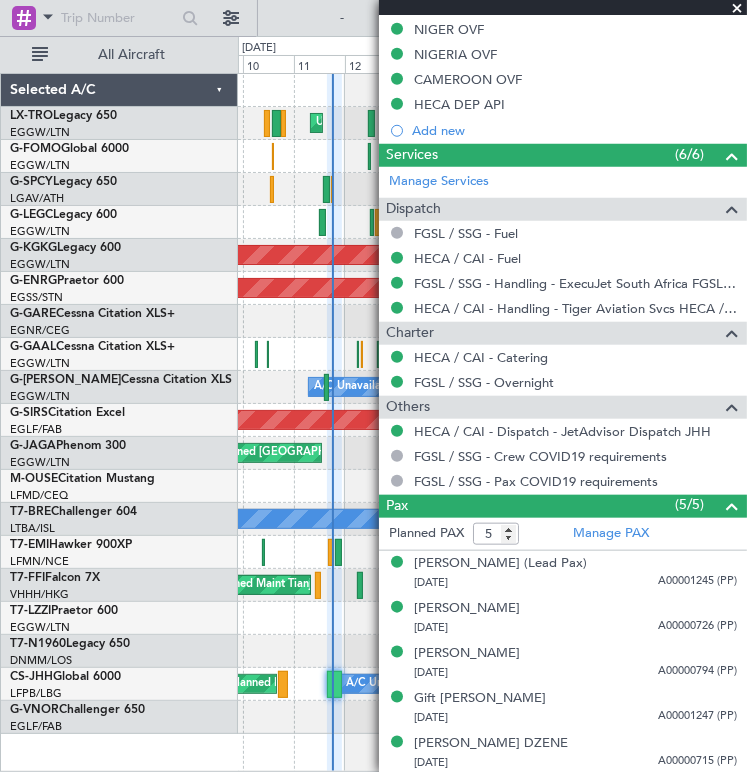 click at bounding box center [737, 9] 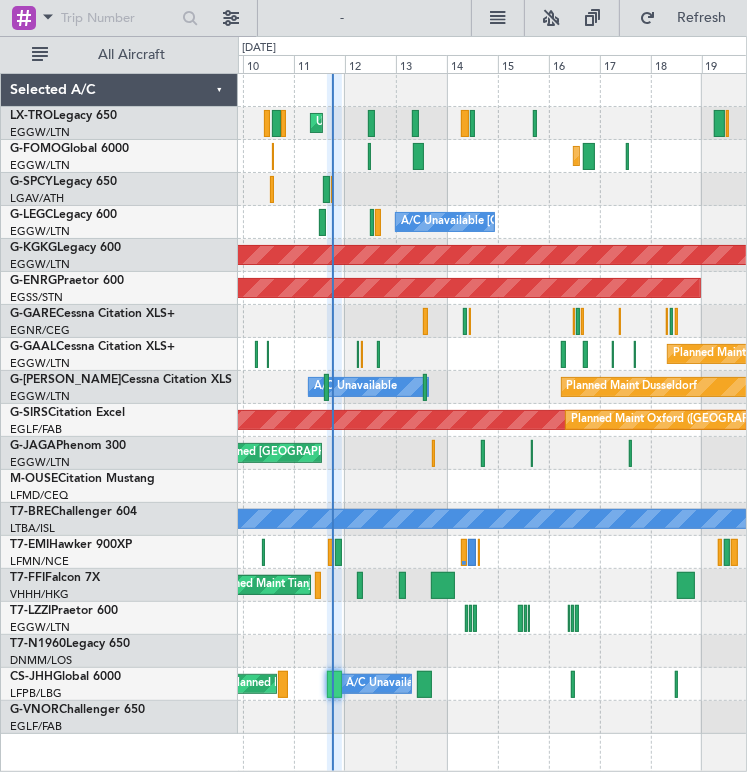 type on "0" 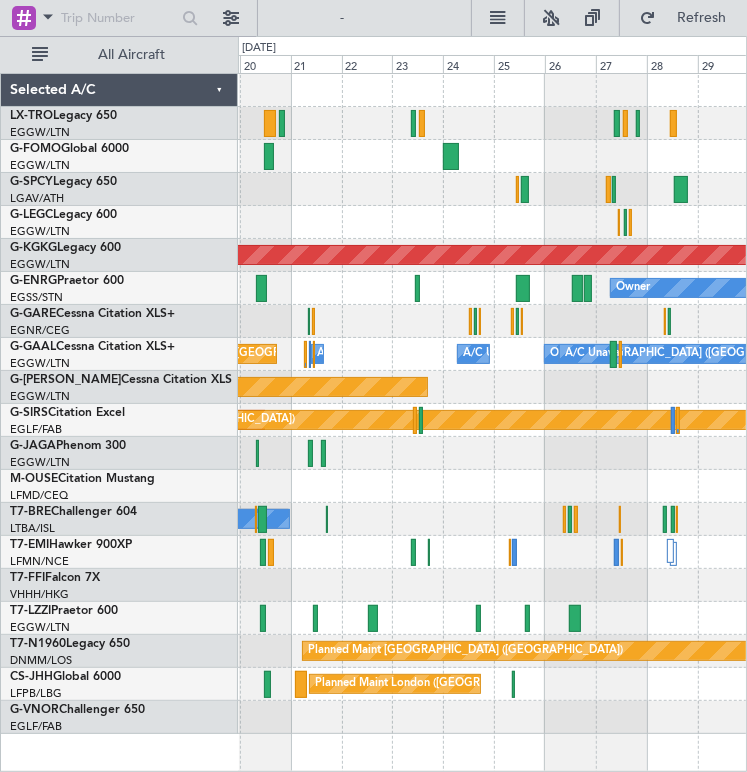 click on "09 Jul 2025 - 19 Jul 2025  Refresh Quick Links All Aircraft
AOG Maint Istanbul (Ataturk)
Owner
AOG Maint Paris (Le Bourget)
Planned Maint London (Luton)
A/C Unavailable
A/C Unavailable
Owner London (Luton)
A/C Unavailable
Planned Maint Dusseldorf
AOG Maint London (Farnborough)
Planned Maint Oxford (Kidlington)
A/C Unavailable
Planned Maint London (Stansted)
Planned Maint London (Biggin Hill)
Selected A/C
LX-TRO  Legacy 650
EGGW/LTN
London (Luton)
G-FOMO  Global 6000
EGGW/LTN
London (Luton)
G-SPCY  Legacy 650
0" at bounding box center (373, 386) 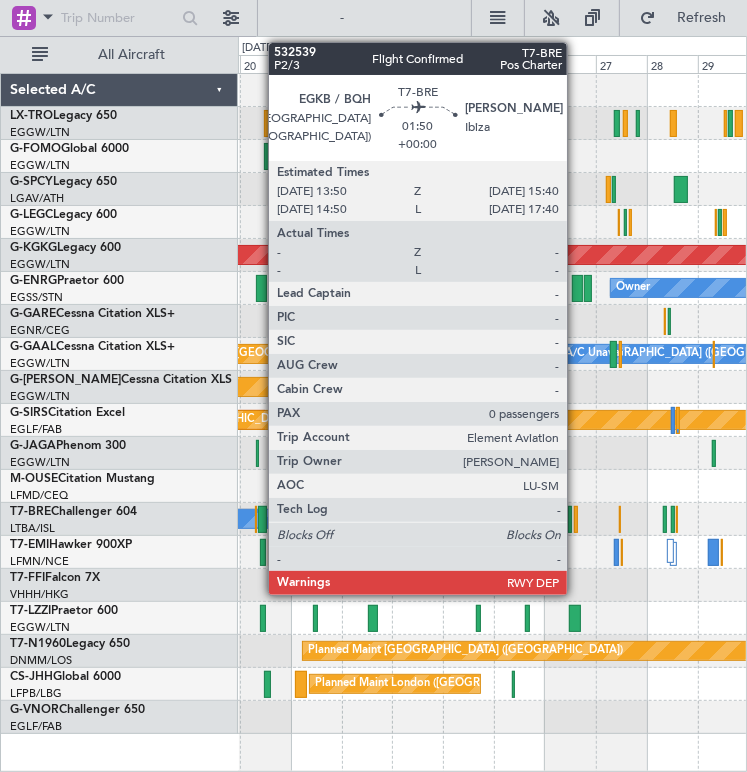 click 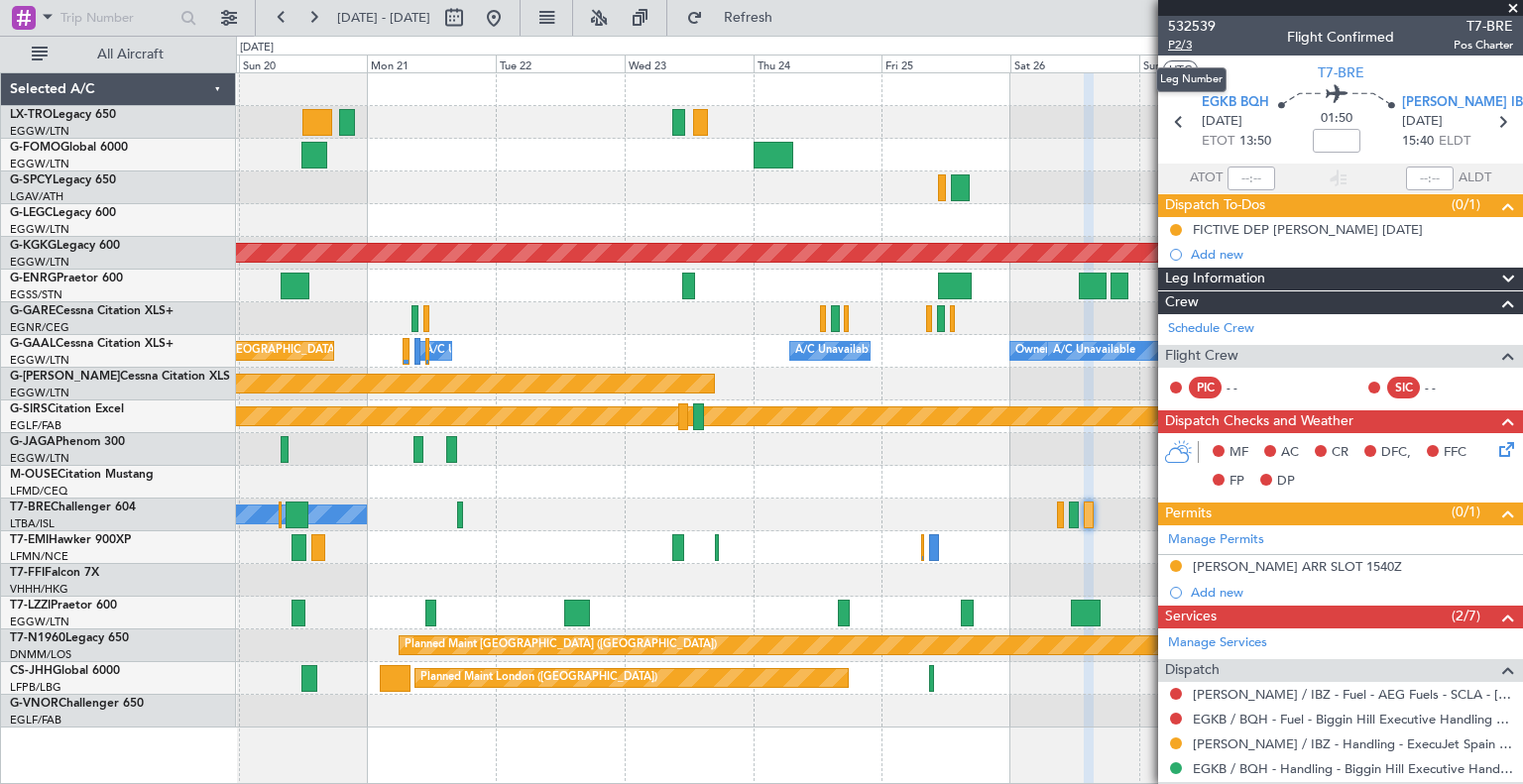 click on "P2/3" at bounding box center [1192, 45] 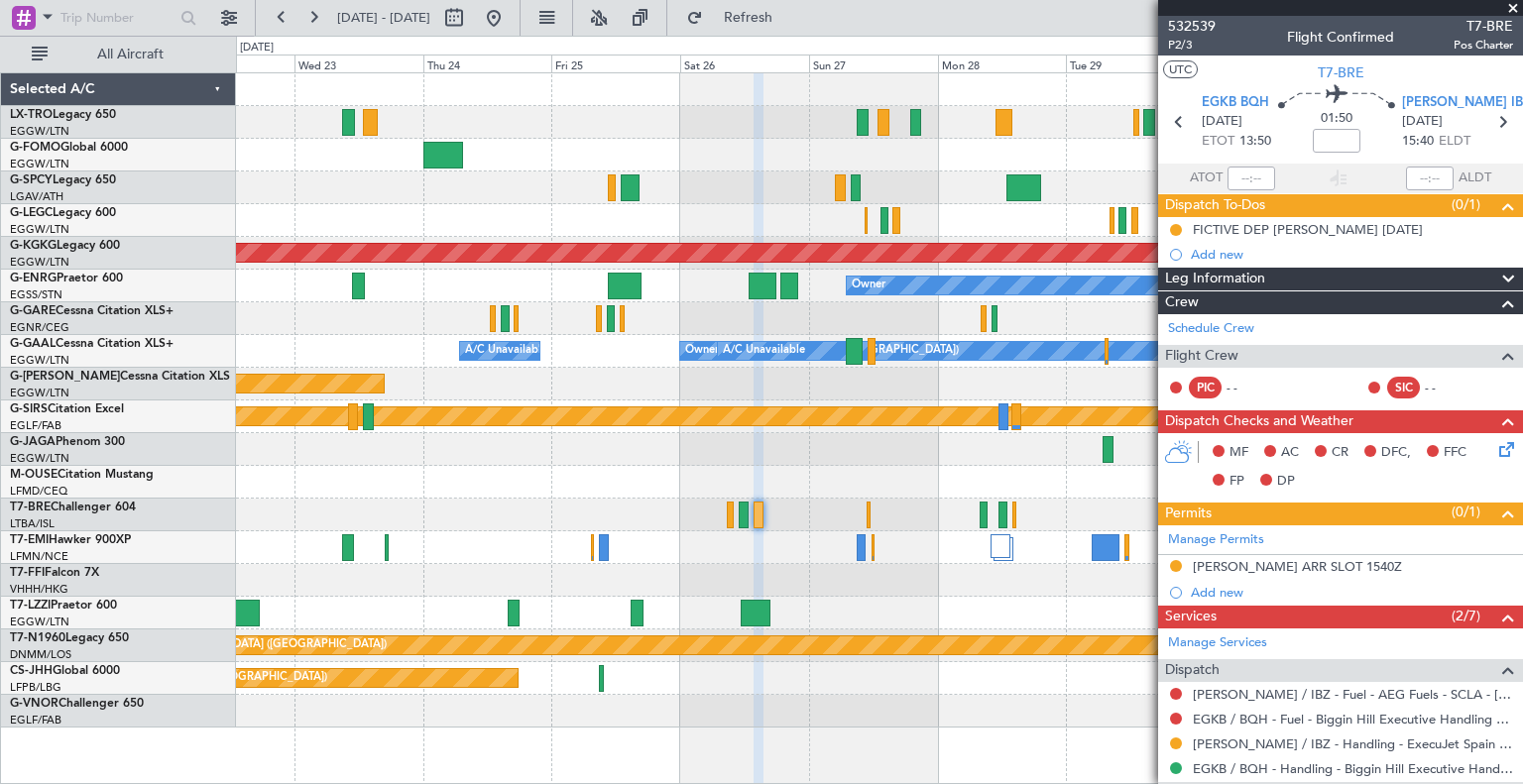click on "A/C Unavailable London (Luton)
AOG Maint Istanbul (Ataturk)
Owner
Owner
Owner London (Luton)
A/C Unavailable
A/C Unavailable
A/C Unavailable
A/C Unavailable
Planned Maint London (Luton)
Planned Maint Dusseldorf
Planned Maint Oxford (Kidlington)
AOG Maint London (Farnborough)
A/C Unavailable
Planned Maint London (Stansted)
Planned Maint London (Biggin Hill)" 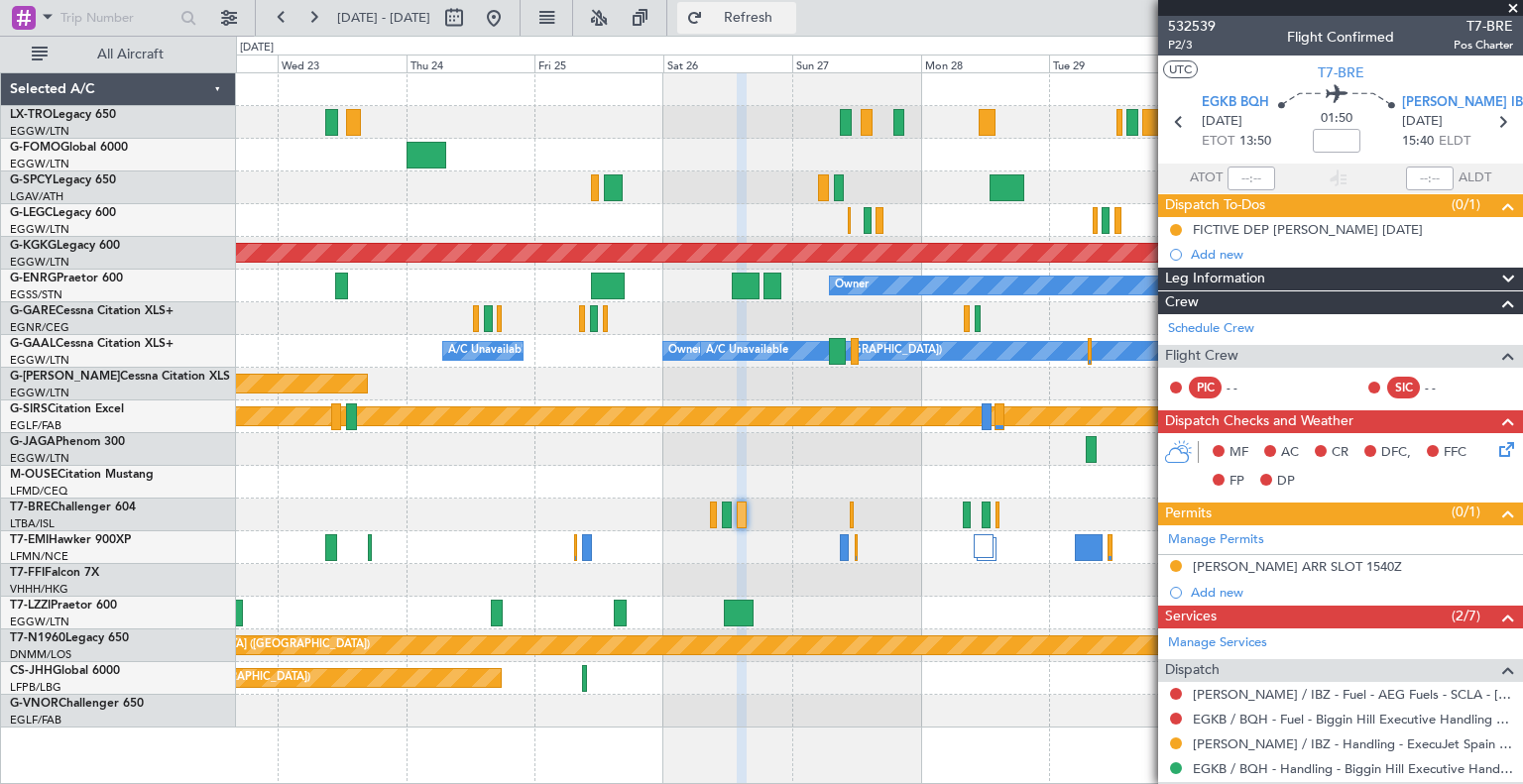 click on "Refresh" 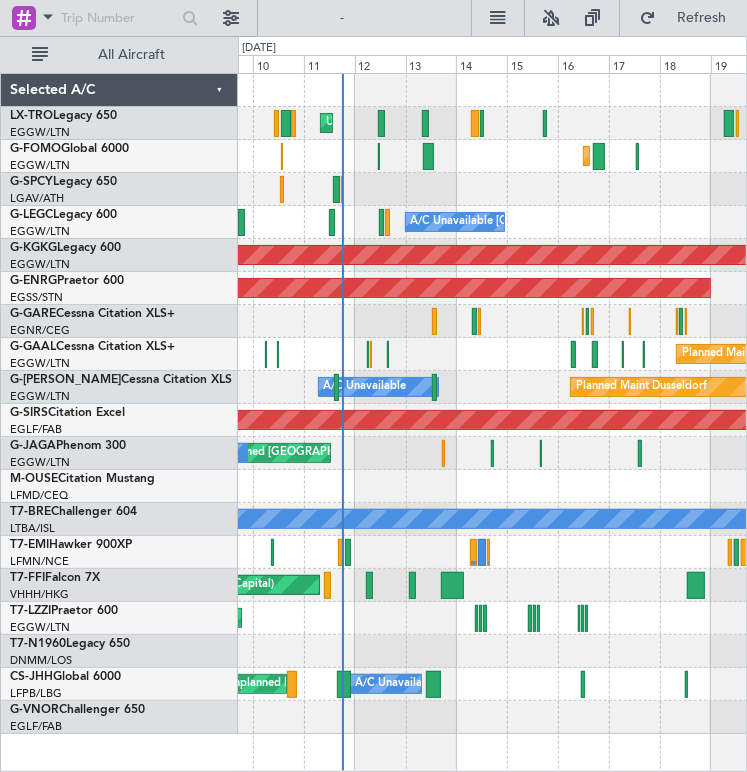 click on "09 Jul 2025 - 19 Jul 2025  Refresh Quick Links All Aircraft
Unplanned Maint London (Luton)
Unplanned Maint New York (Teterboro)
A/C Unavailable London (Luton)
A/C Unavailable London (Luton)
AOG Maint Istanbul (Ataturk)
AOG Maint Paris (Le Bourget)
Planned Maint London (Luton)
A/C Unavailable
Unplanned Maint London (Luton)
A/C Unavailable
Planned Maint Dusseldorf
A/C Unavailable
Planned Maint Oxford (Kidlington)
AOG Maint London (Farnborough)
Planned Maint St Gallen (Altenrhein)
A/C Unavailable
Planned Maint Paris (Le Bourget)
A/C Unavailable
Planned Maint Tianjin (Binhai)
MEL Beijing (Beijing Capital)
Planned Maint London (Luton)" at bounding box center [373, 386] 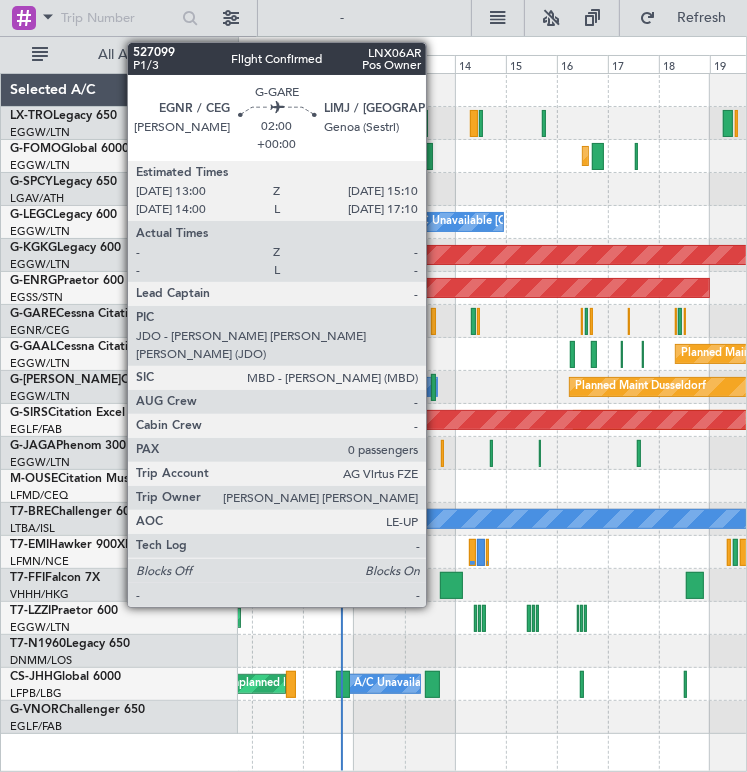 click 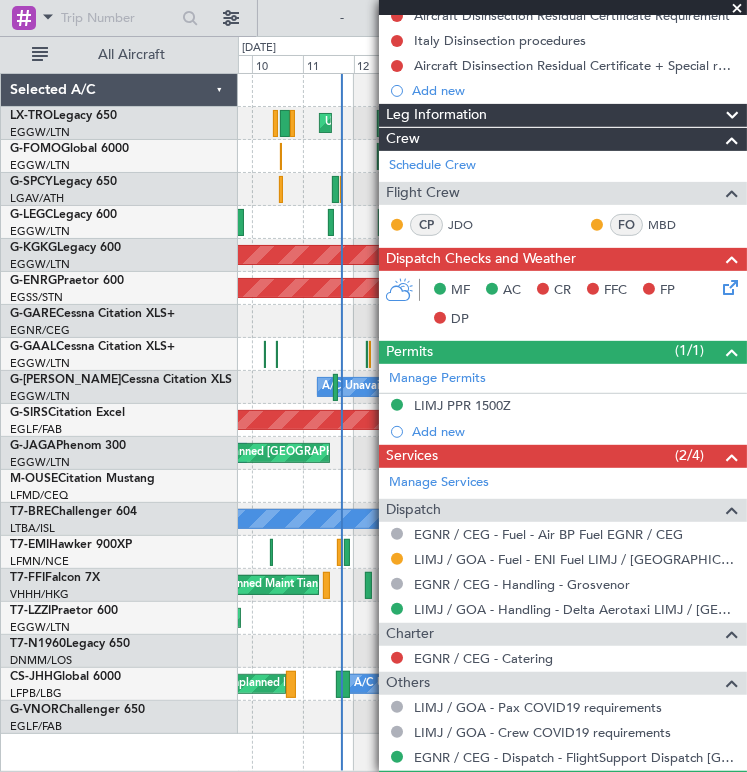 scroll, scrollTop: 367, scrollLeft: 0, axis: vertical 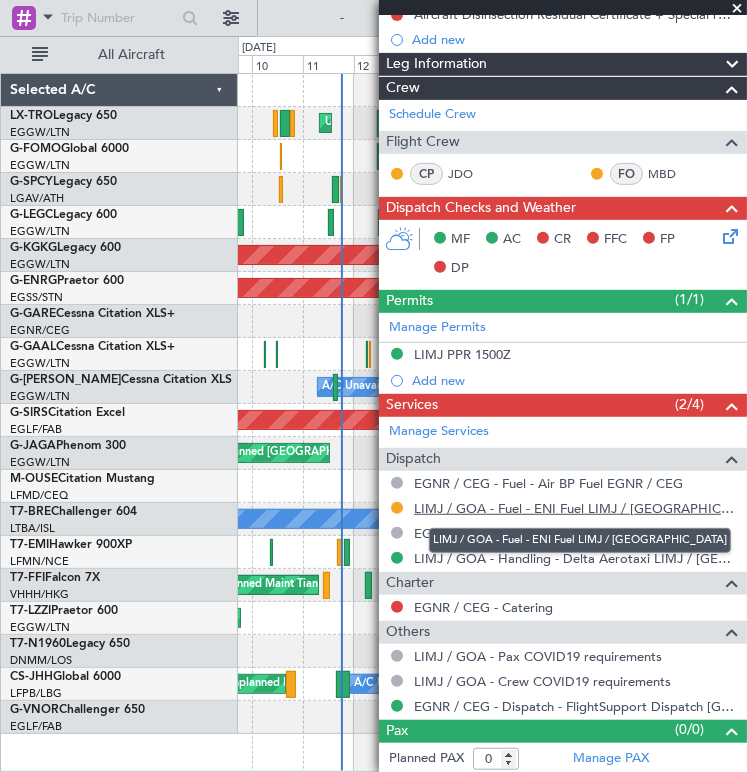 click on "LIMJ / GOA - Fuel - ENI Fuel LIMJ / GOA" at bounding box center [575, 508] 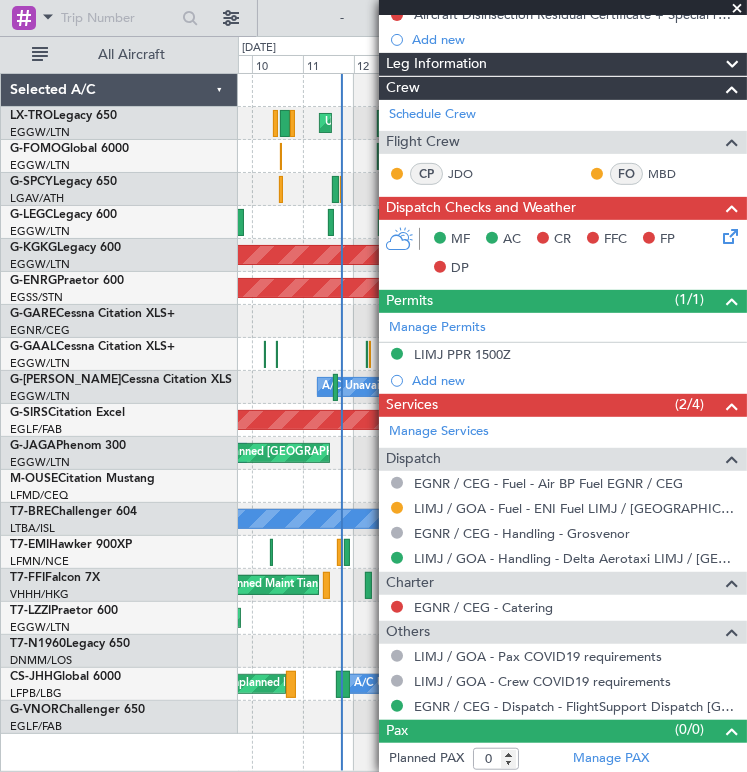 click at bounding box center [737, 9] 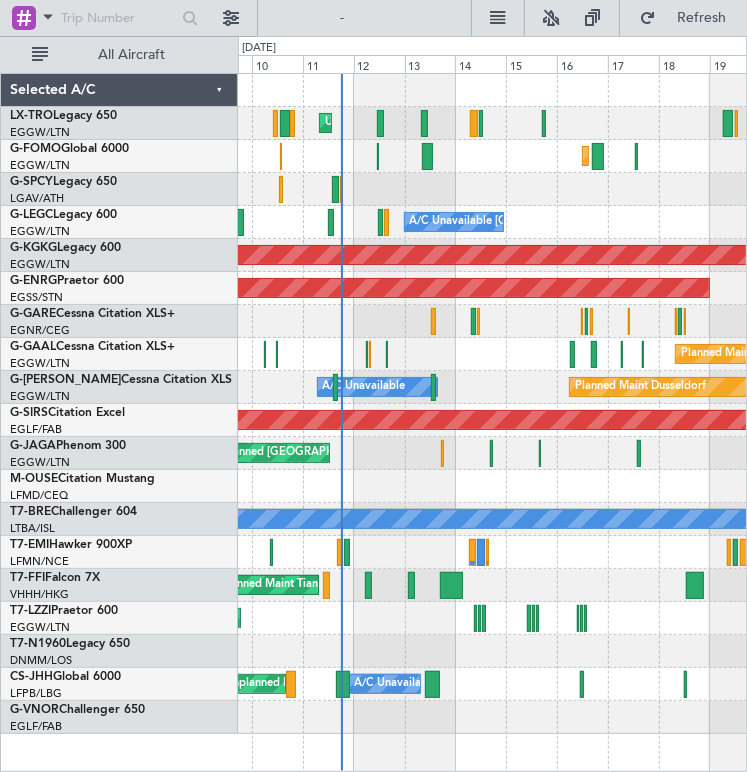 scroll, scrollTop: 0, scrollLeft: 0, axis: both 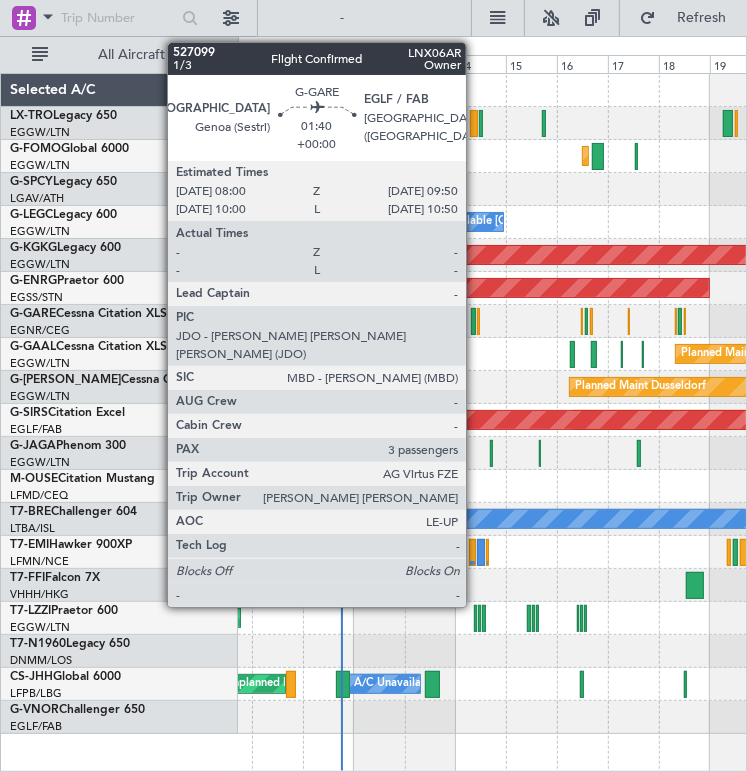click 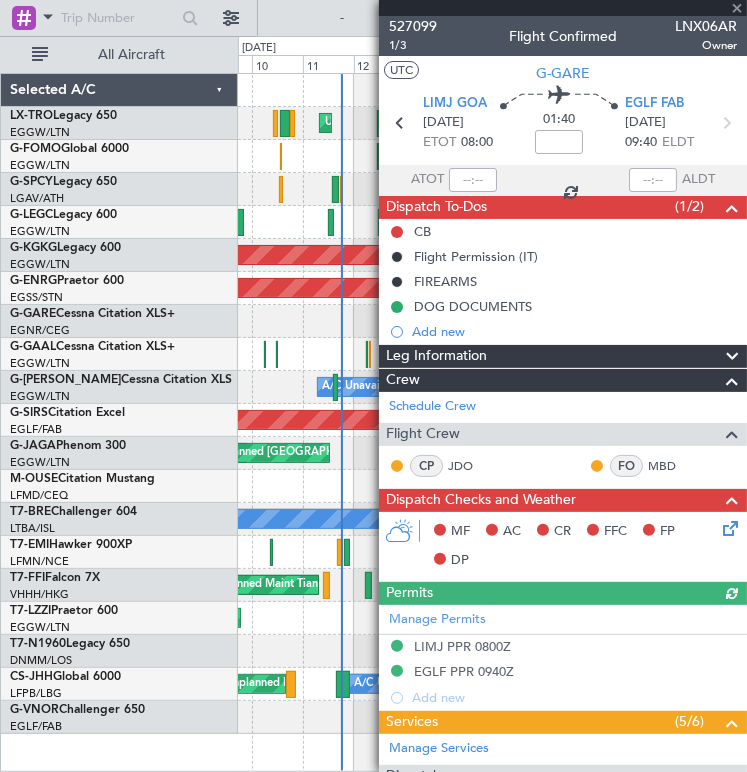 scroll, scrollTop: 411, scrollLeft: 0, axis: vertical 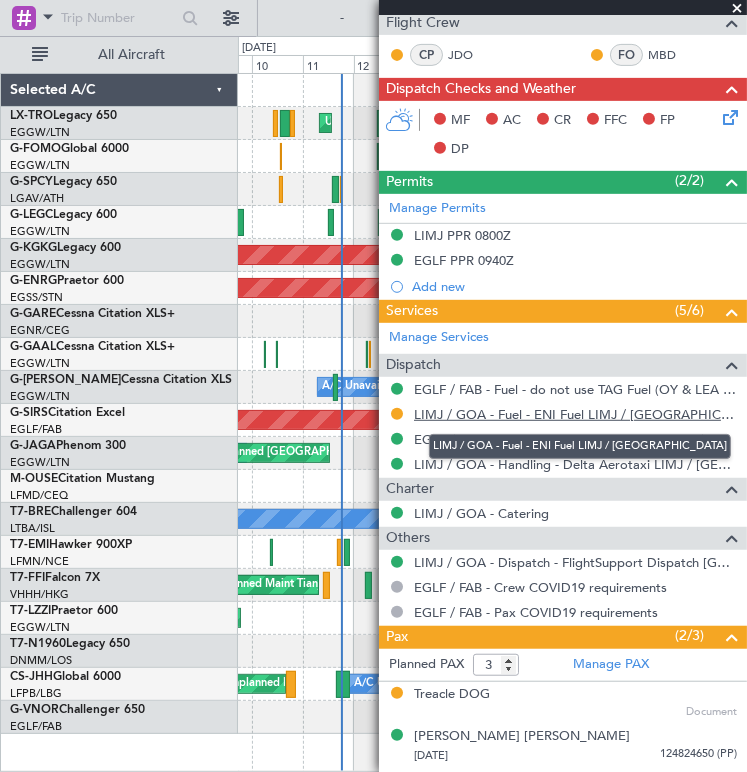 click on "LIMJ / GOA - Fuel - ENI Fuel LIMJ / GOA" at bounding box center [575, 414] 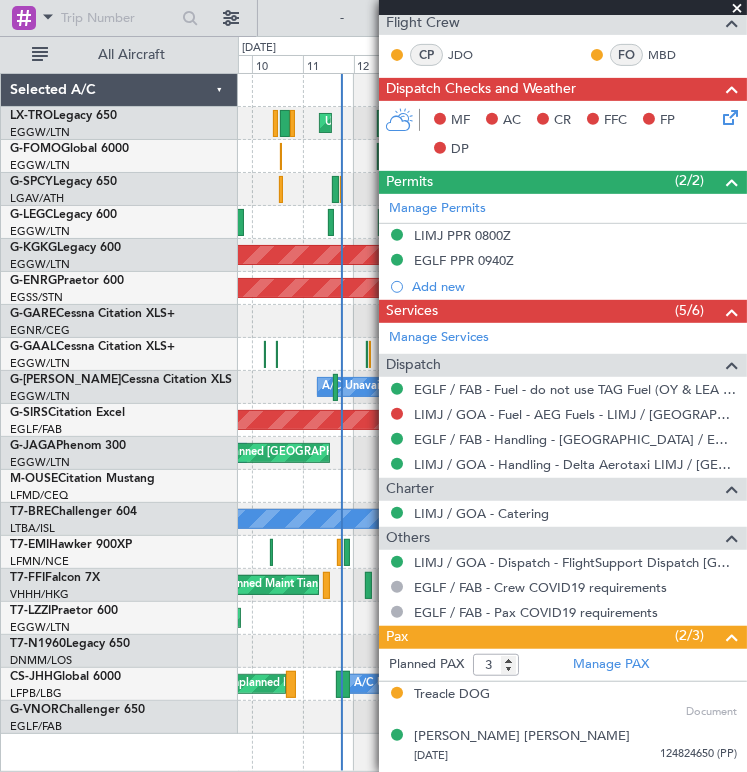 click at bounding box center (737, 9) 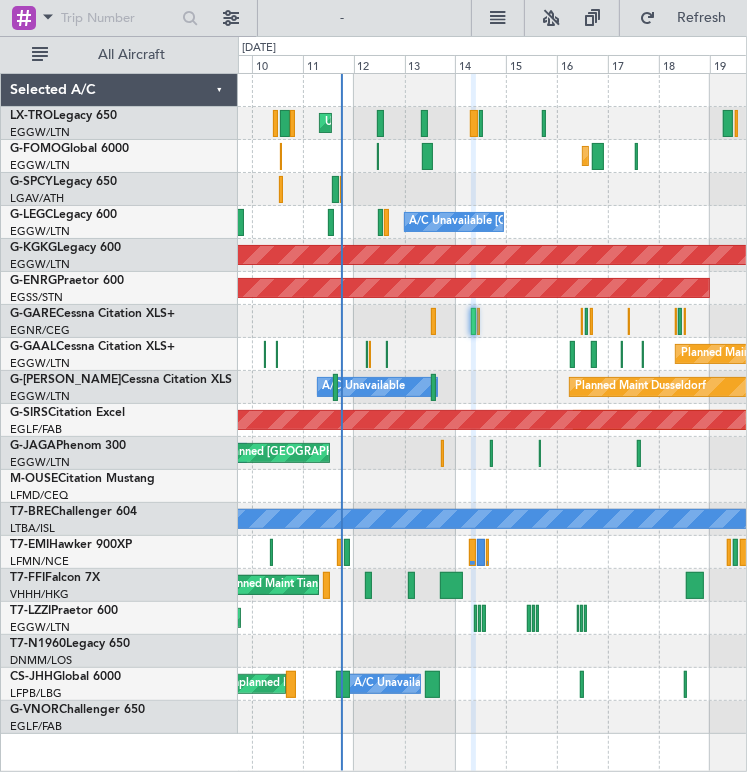 type on "0" 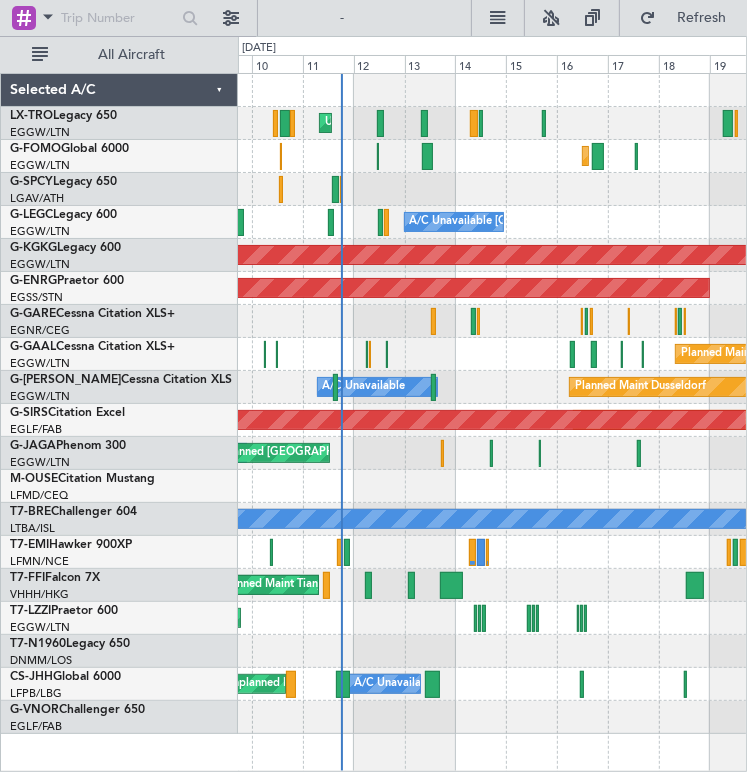 scroll, scrollTop: 0, scrollLeft: 0, axis: both 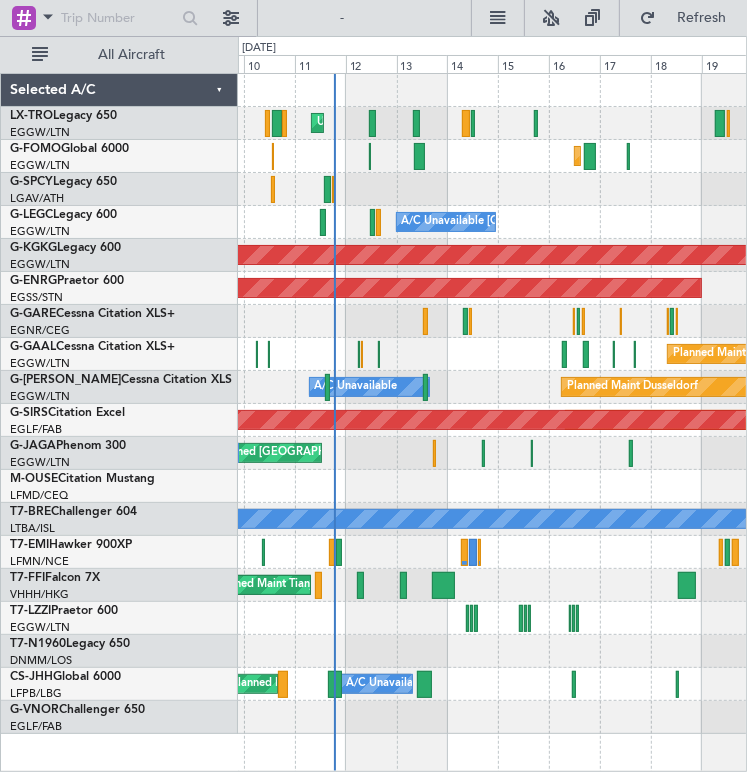 click on "Planned Maint Dusseldorf
A/C Unavailable" 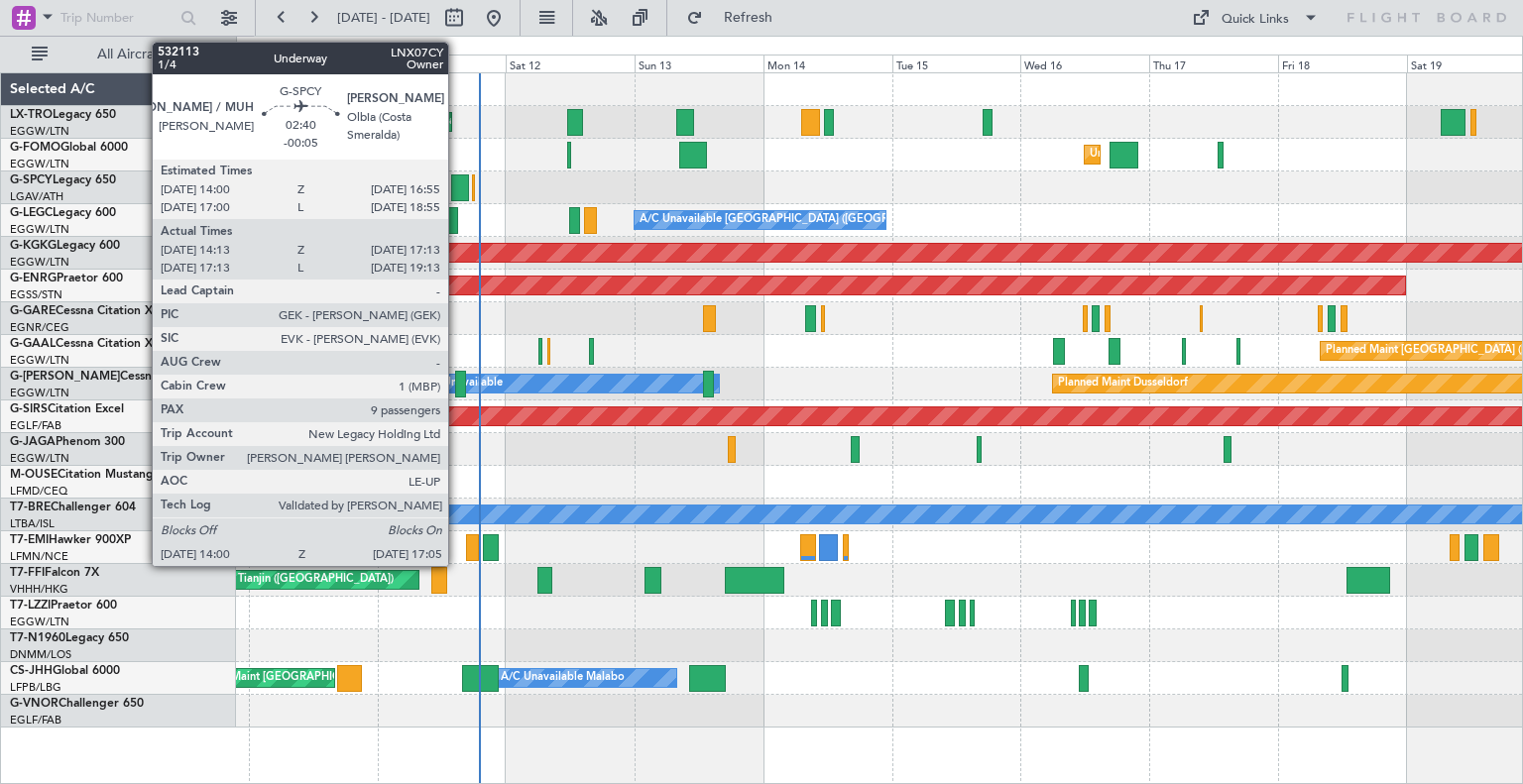 click 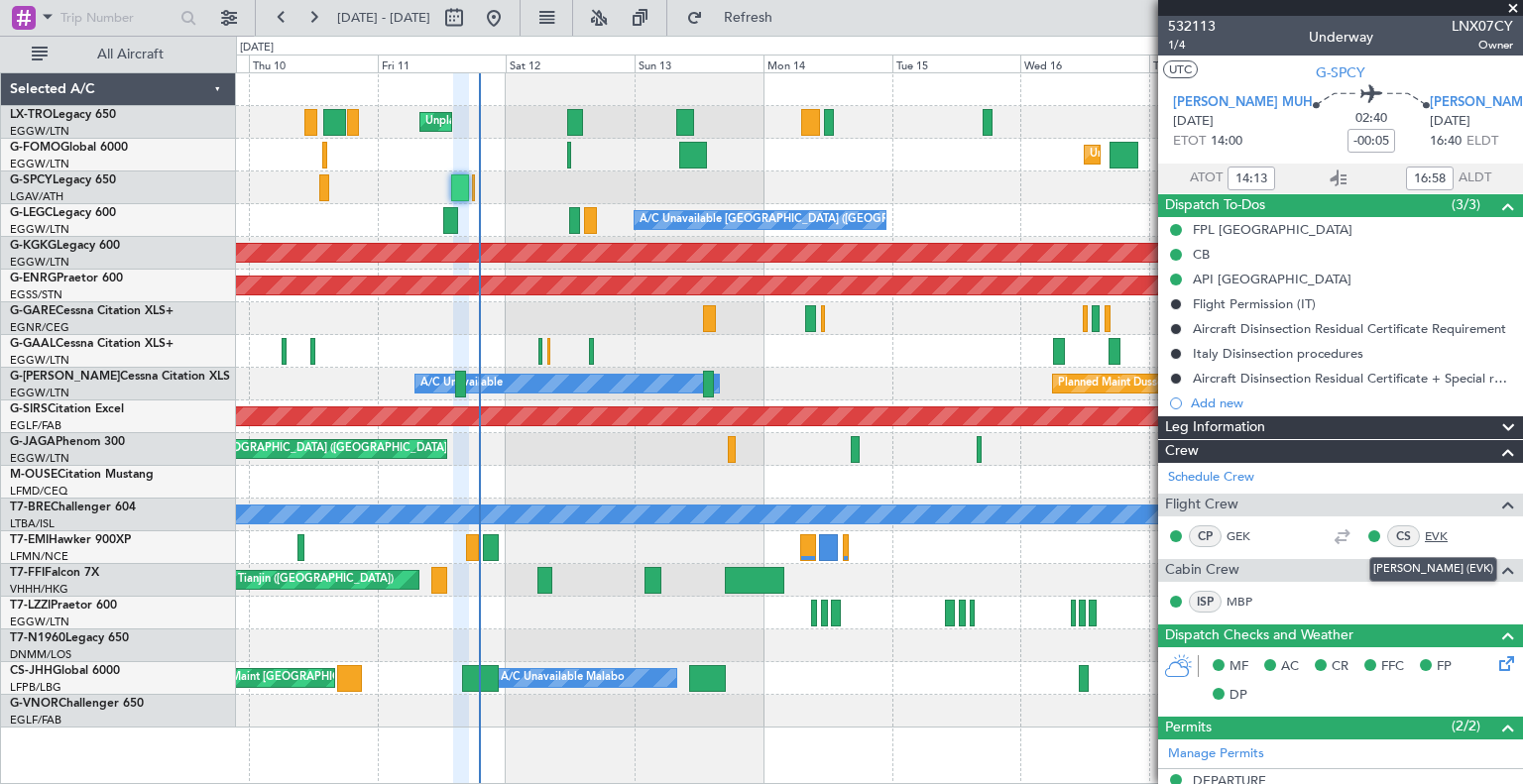 click on "EVK" 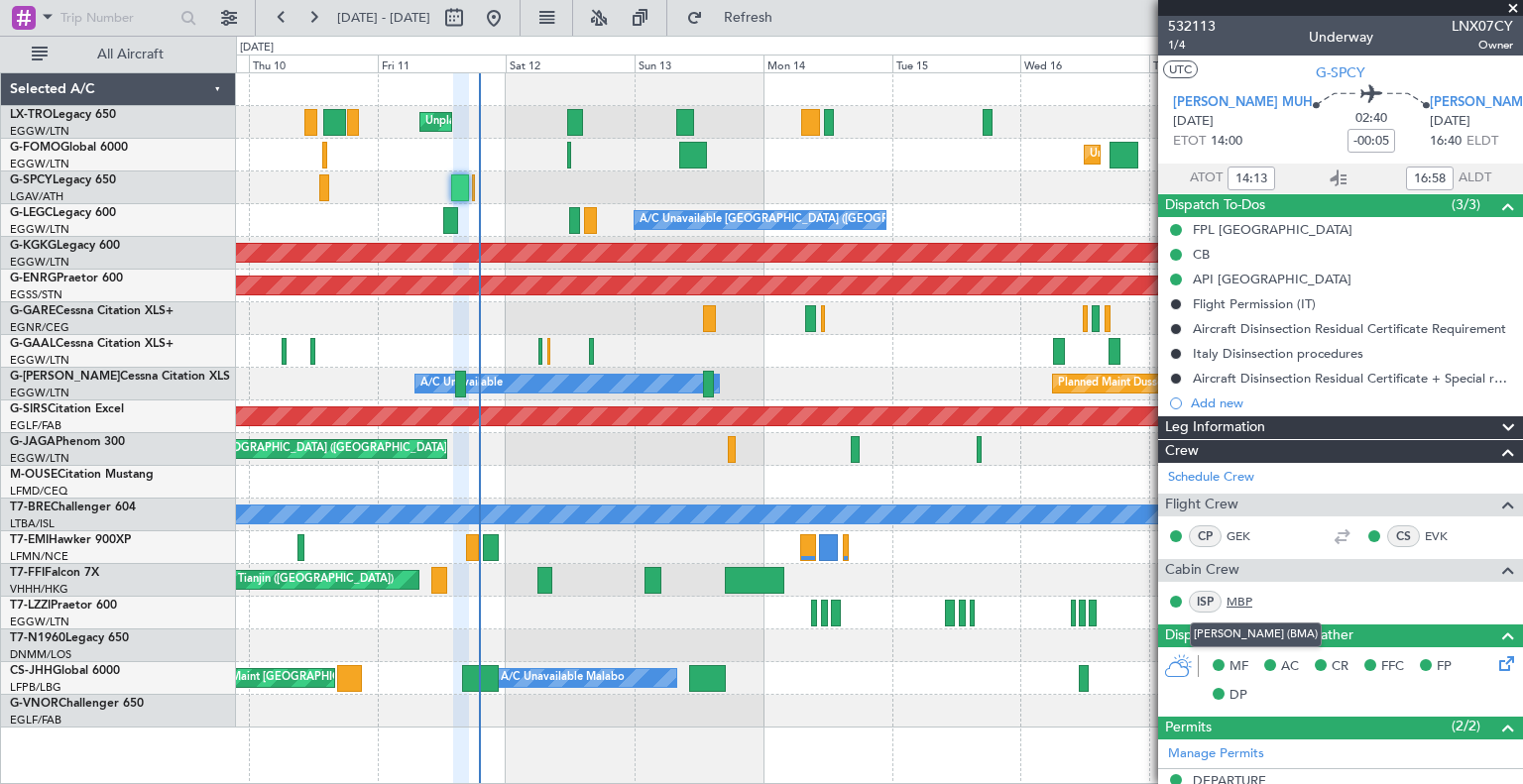 click on "MBP" 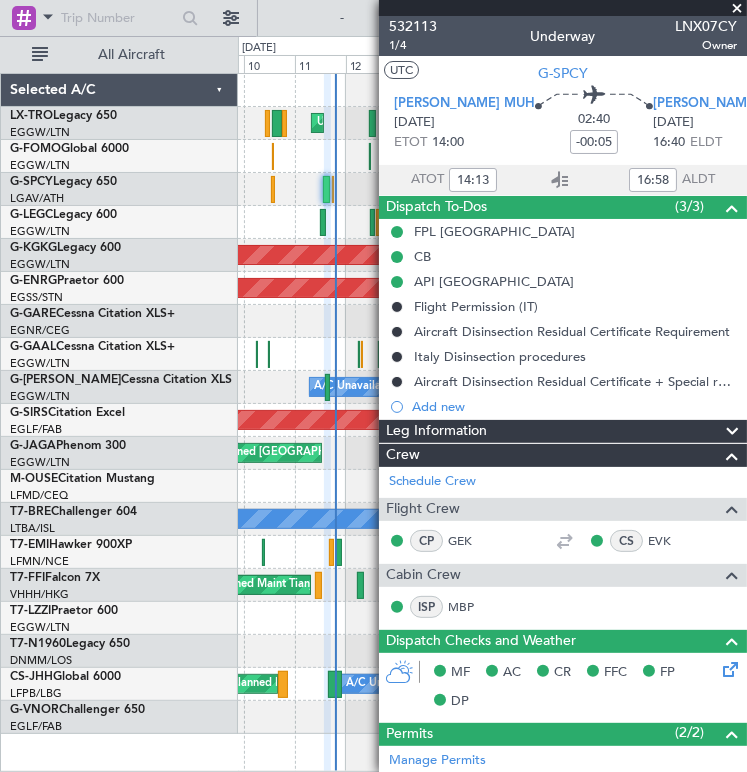 click at bounding box center (737, 9) 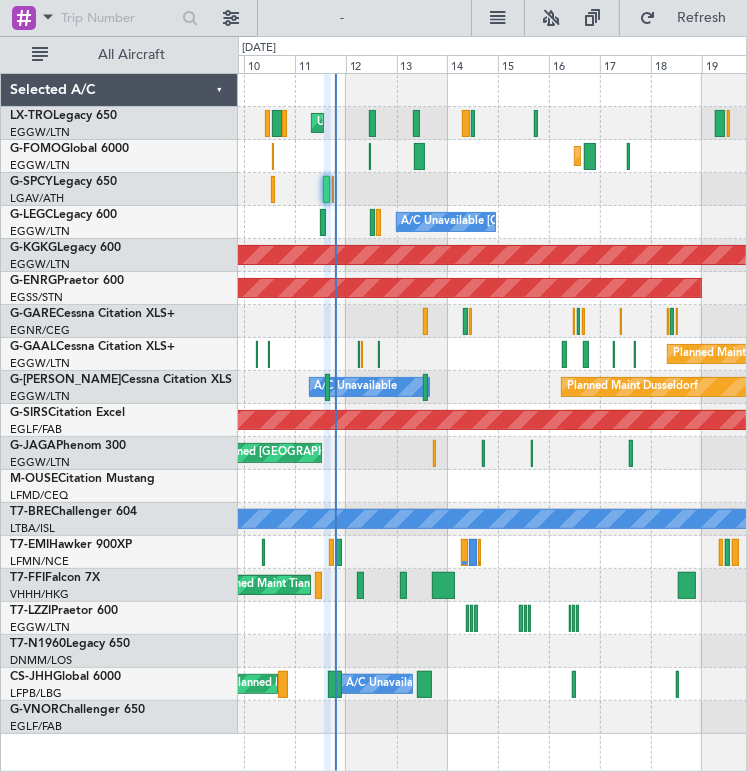 type on "0" 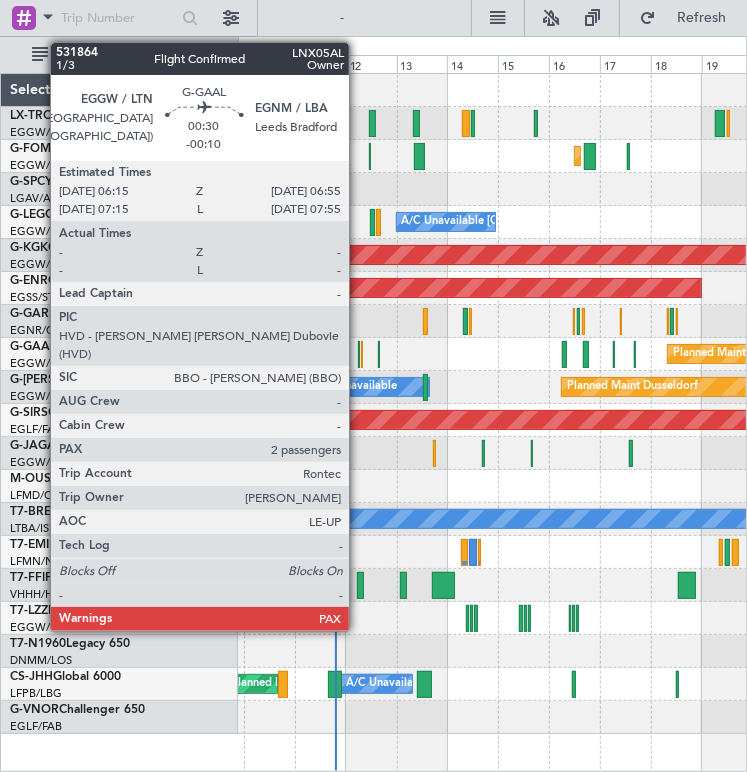 click 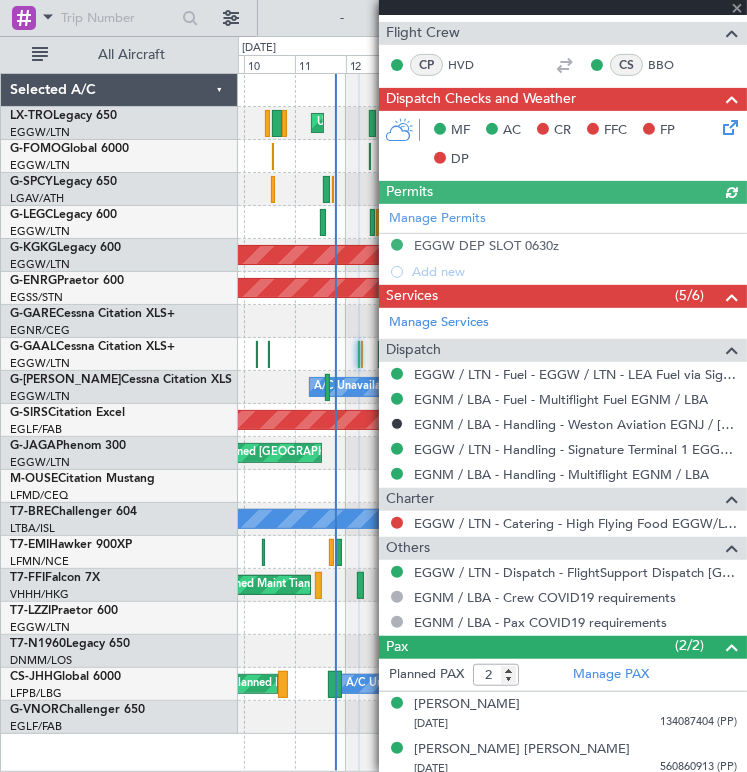 scroll, scrollTop: 382, scrollLeft: 0, axis: vertical 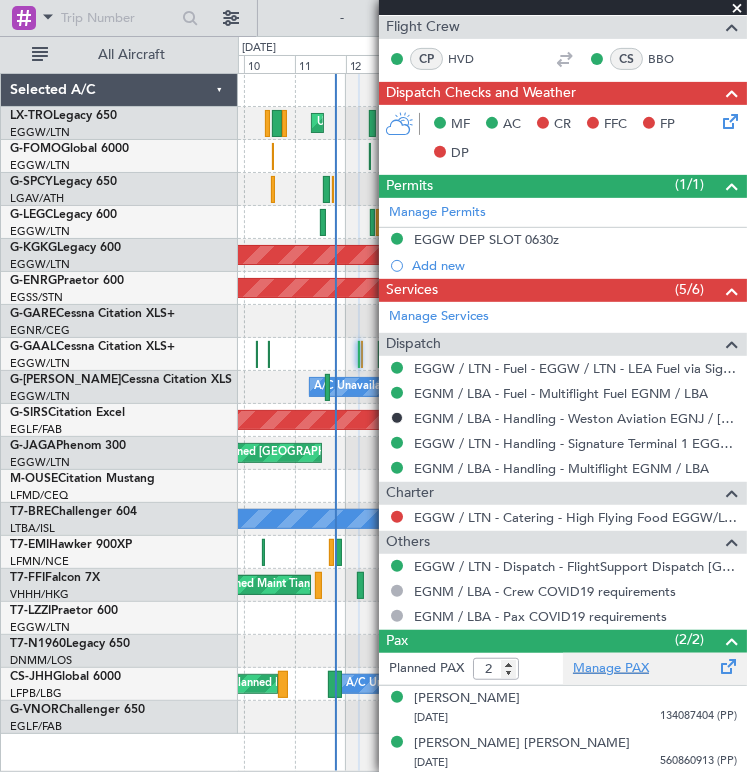 click on "Manage PAX" 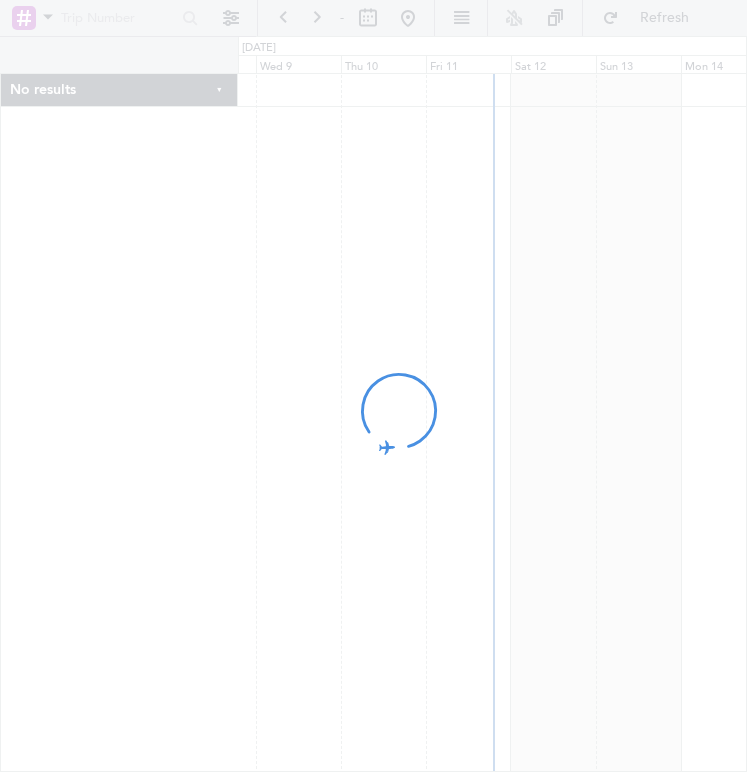 scroll, scrollTop: 0, scrollLeft: 0, axis: both 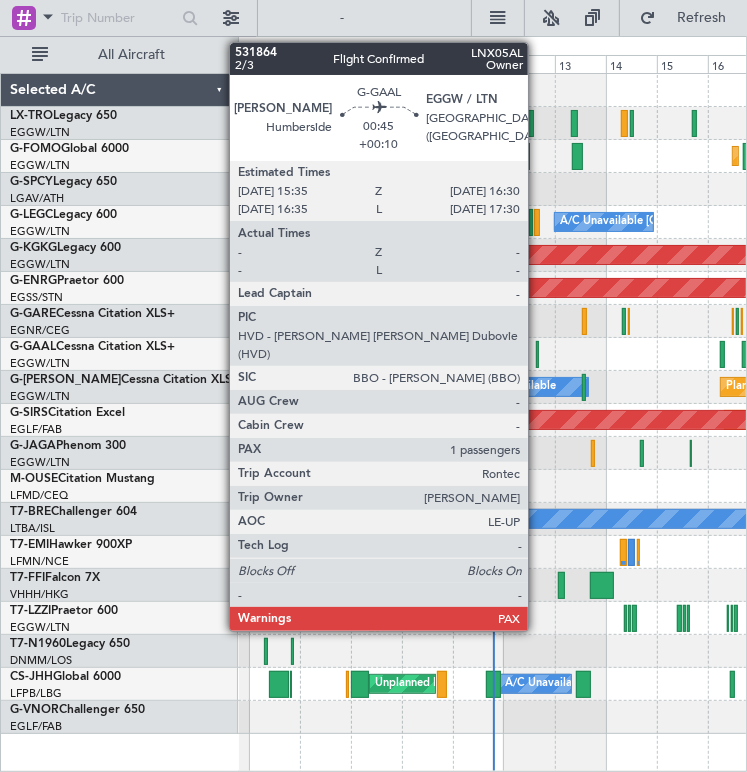 click 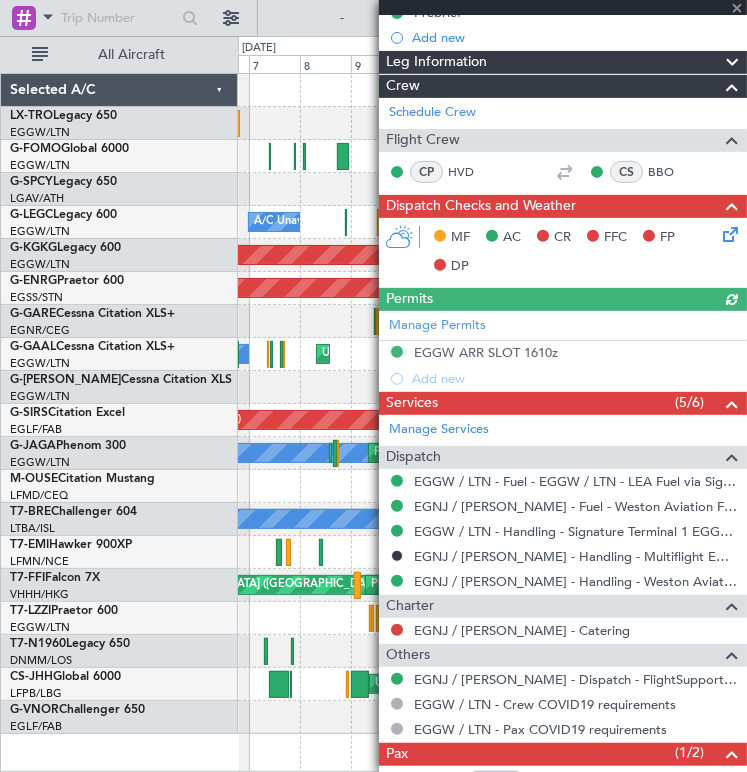 scroll, scrollTop: 388, scrollLeft: 0, axis: vertical 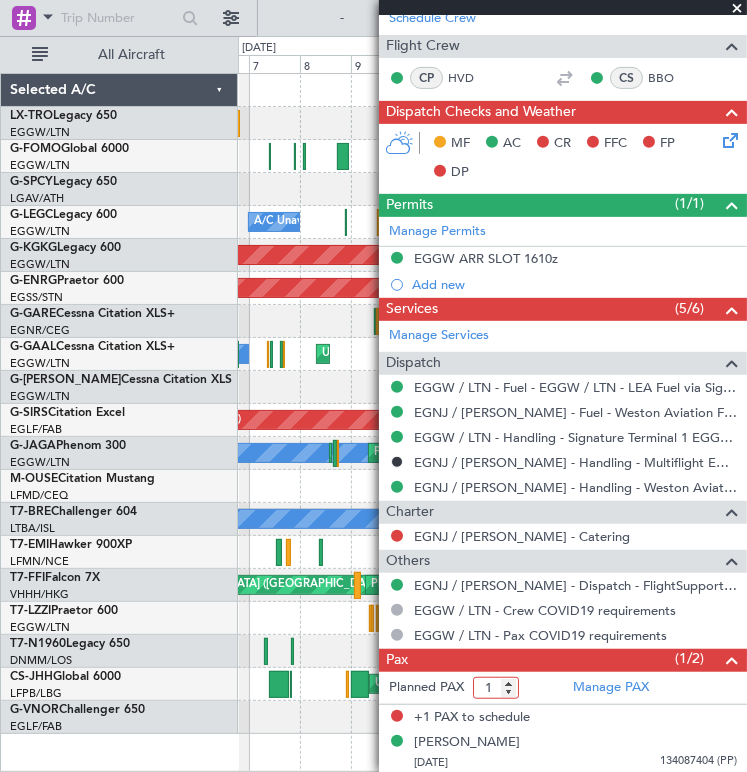type on "1" 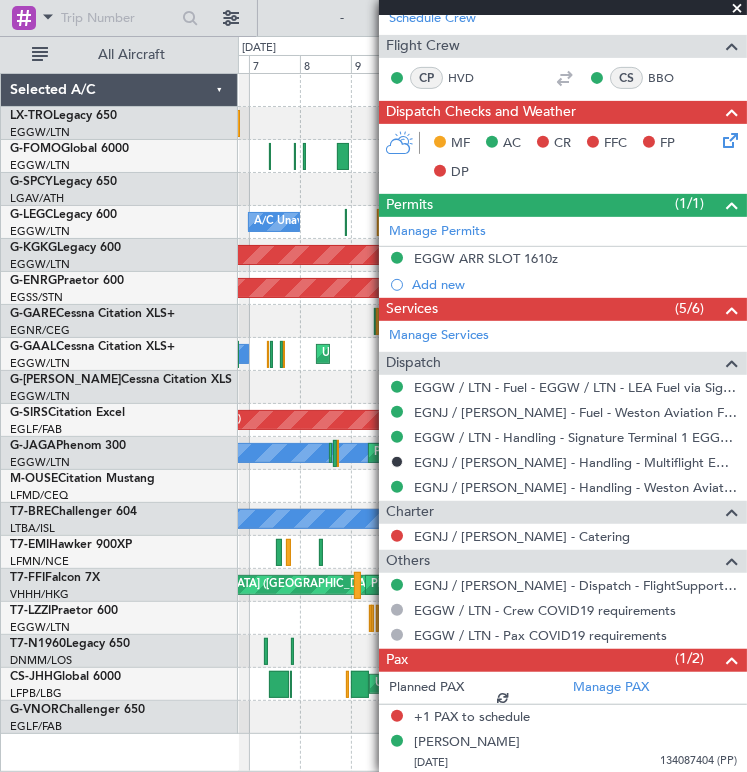 click at bounding box center (300, 18) 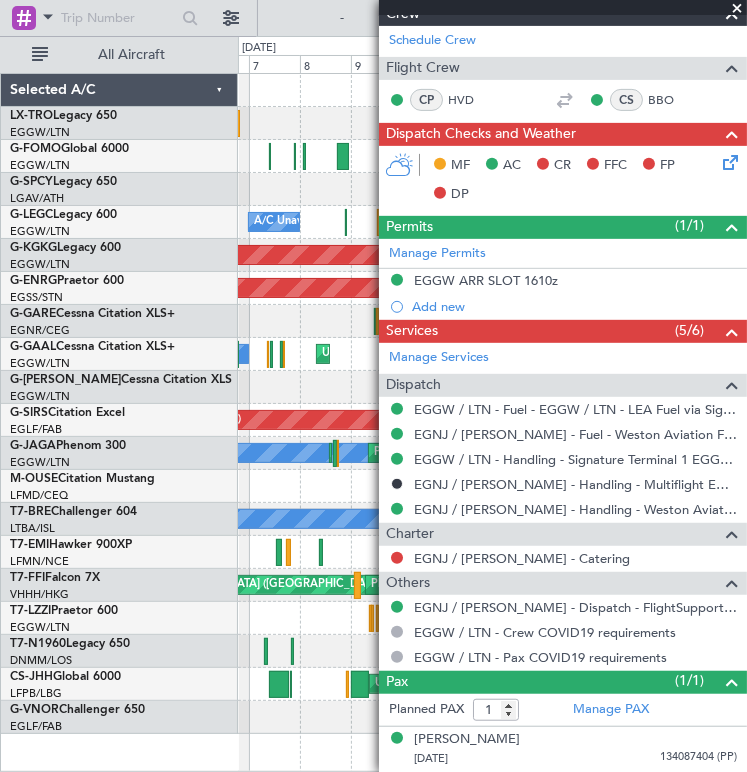 scroll, scrollTop: 362, scrollLeft: 0, axis: vertical 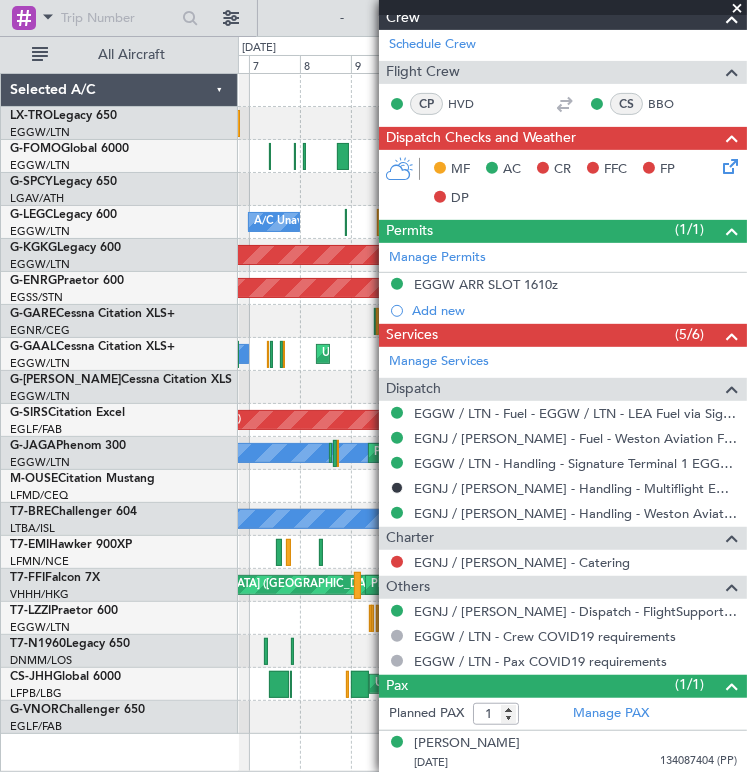 click at bounding box center [737, 9] 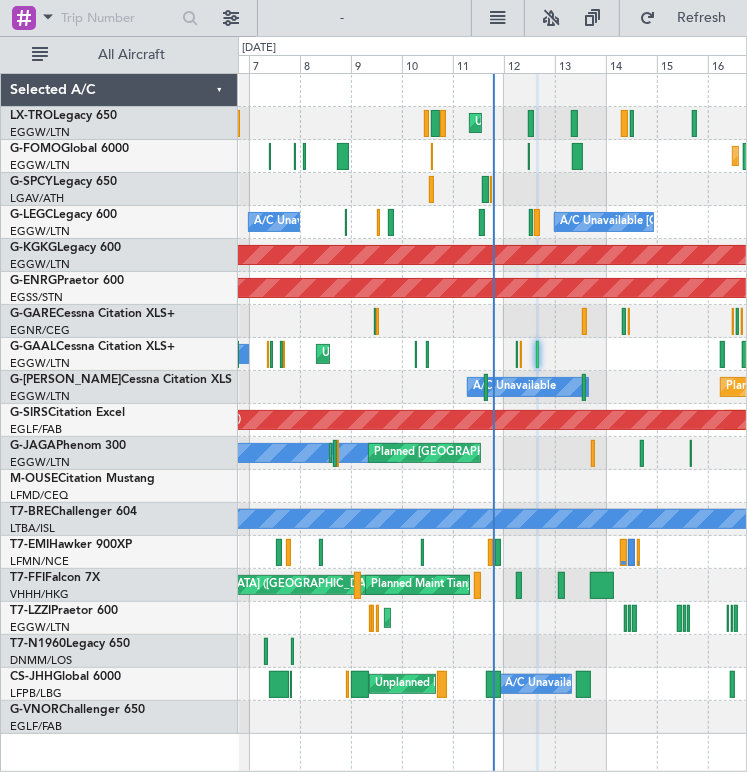 type on "0" 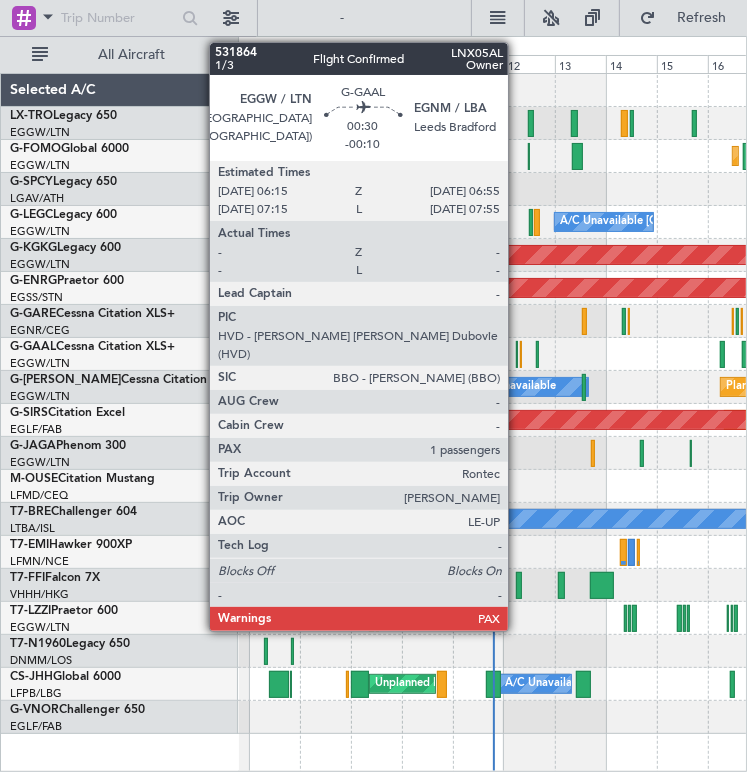 click 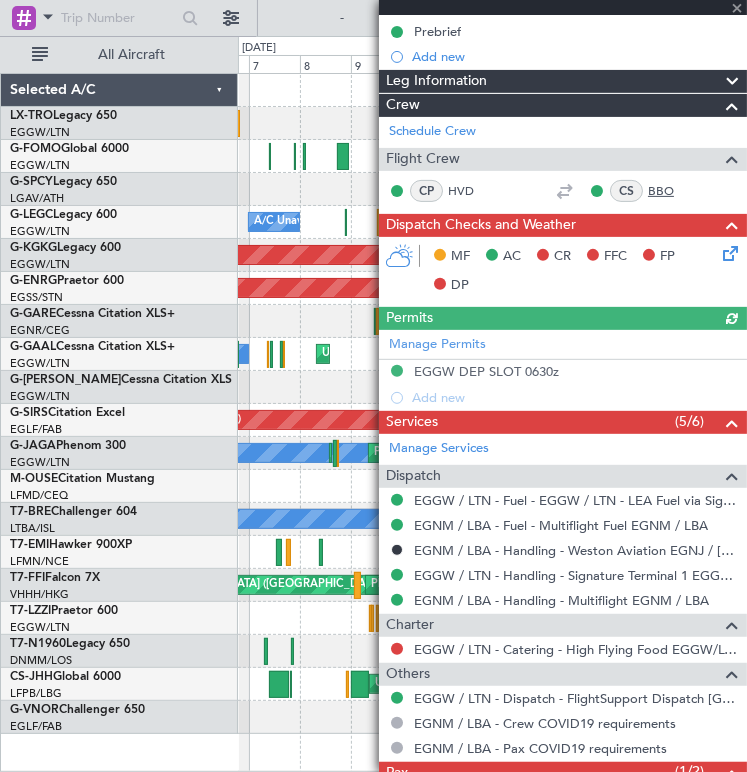 scroll, scrollTop: 361, scrollLeft: 0, axis: vertical 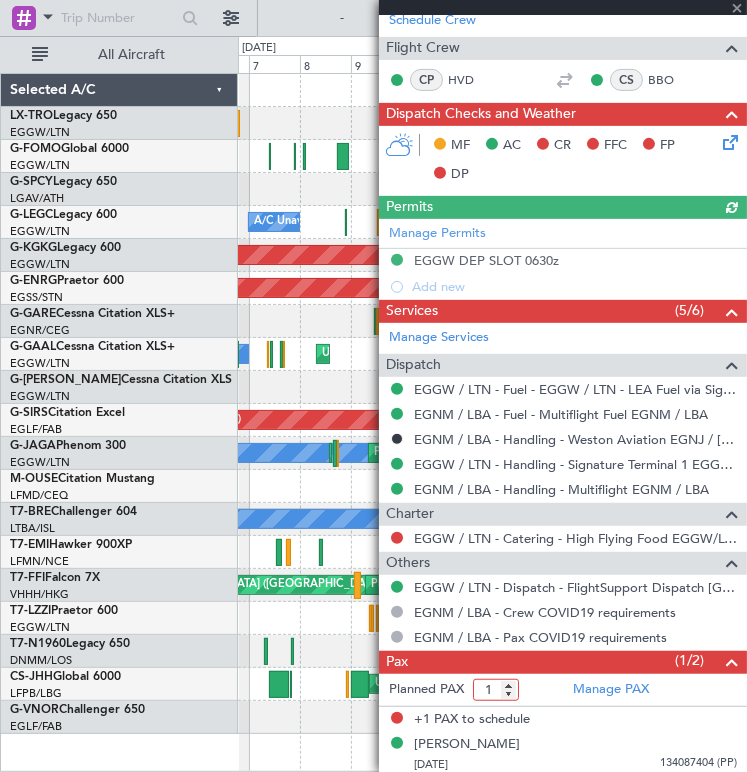 type on "1" 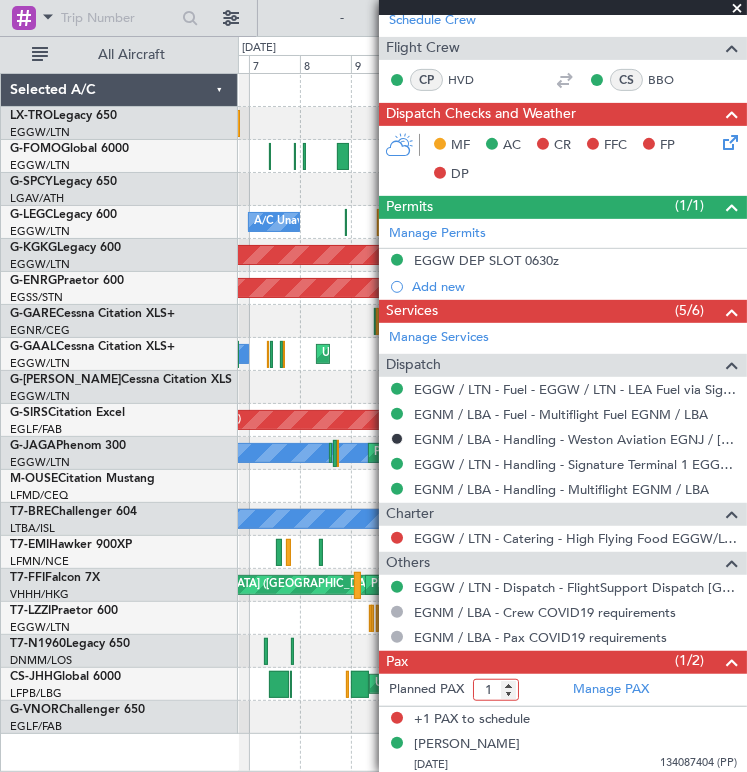 click 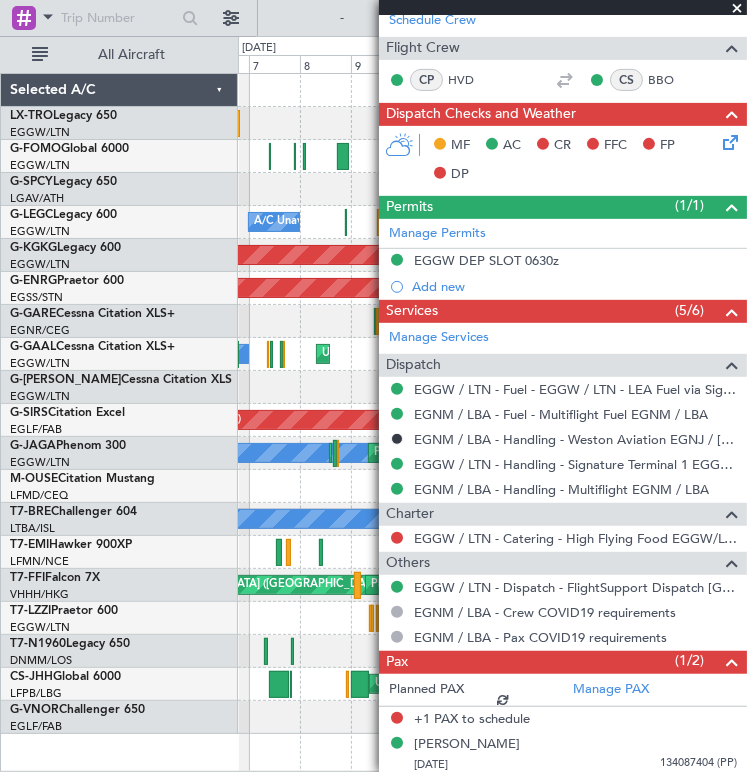 click at bounding box center (300, 18) 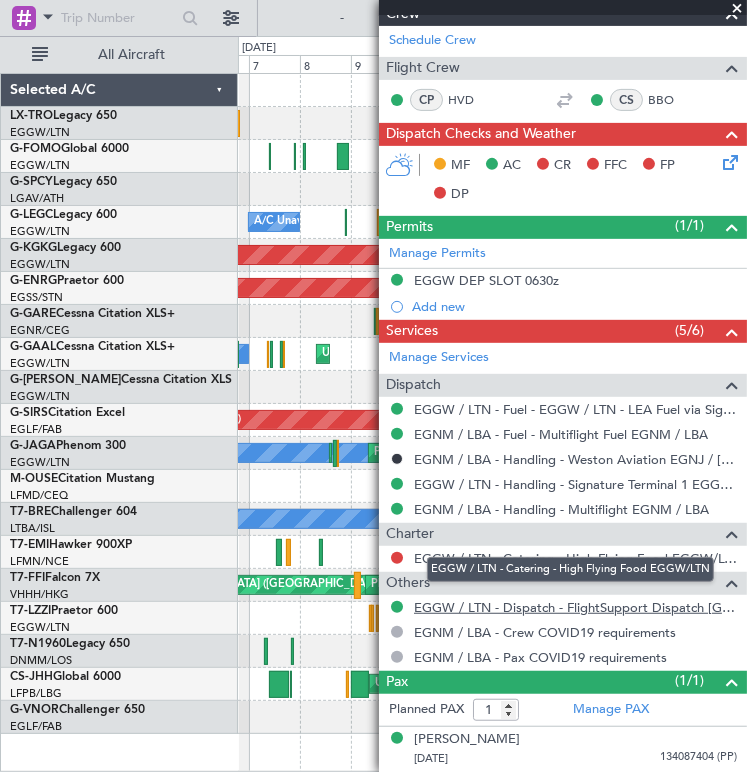 scroll, scrollTop: 337, scrollLeft: 0, axis: vertical 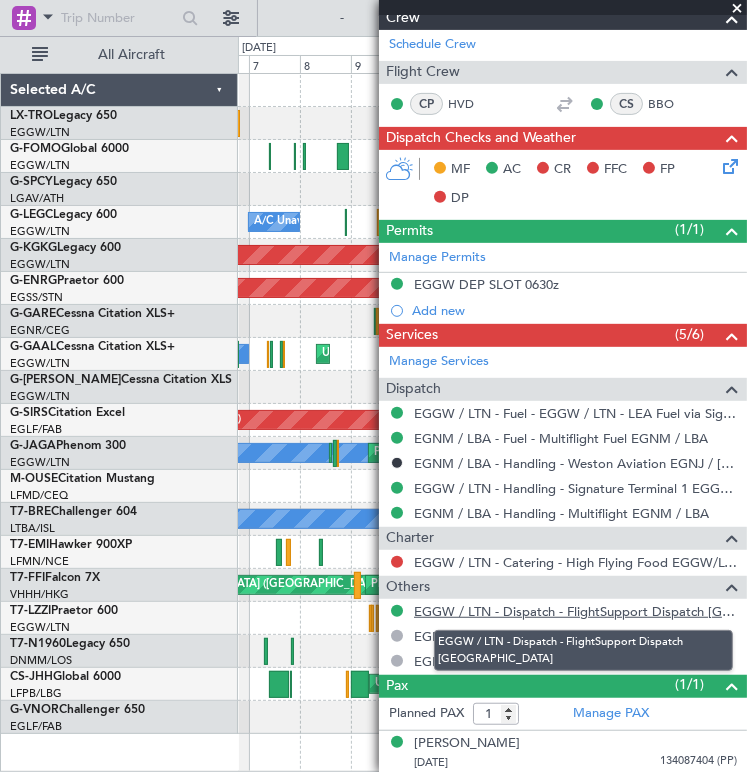 click on "EGGW / LTN - Dispatch - FlightSupport Dispatch [GEOGRAPHIC_DATA]" at bounding box center (575, 611) 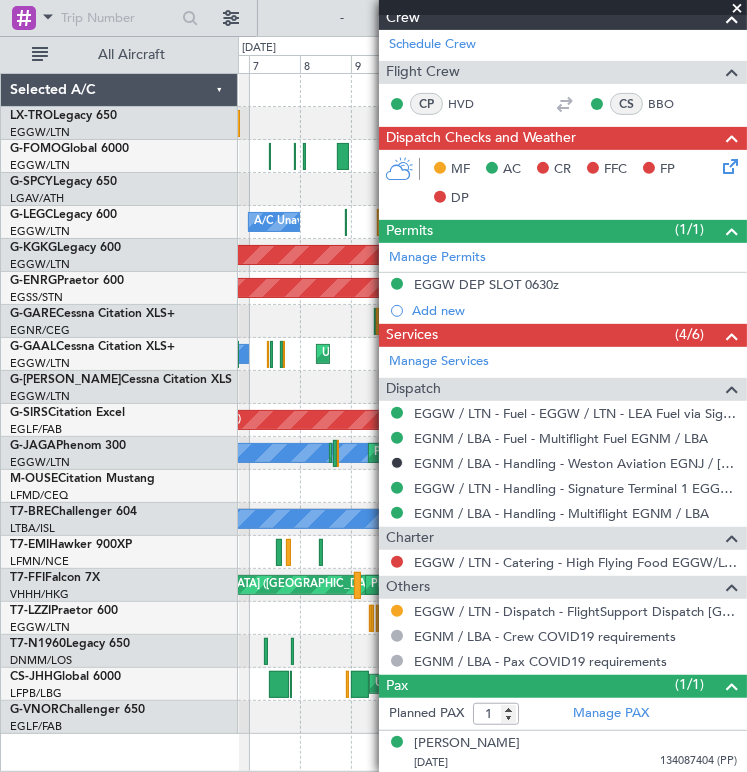 click at bounding box center [737, 9] 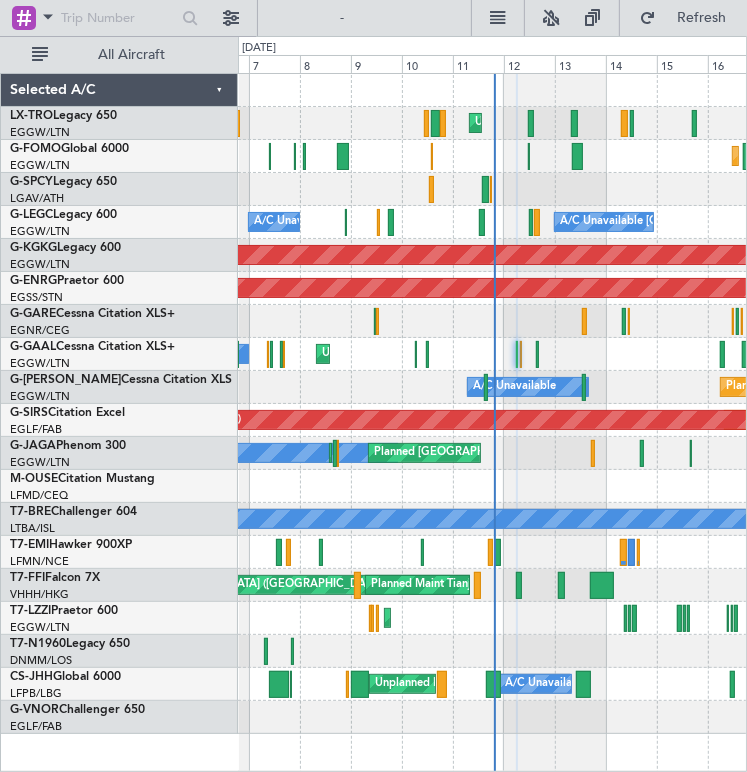 type on "0" 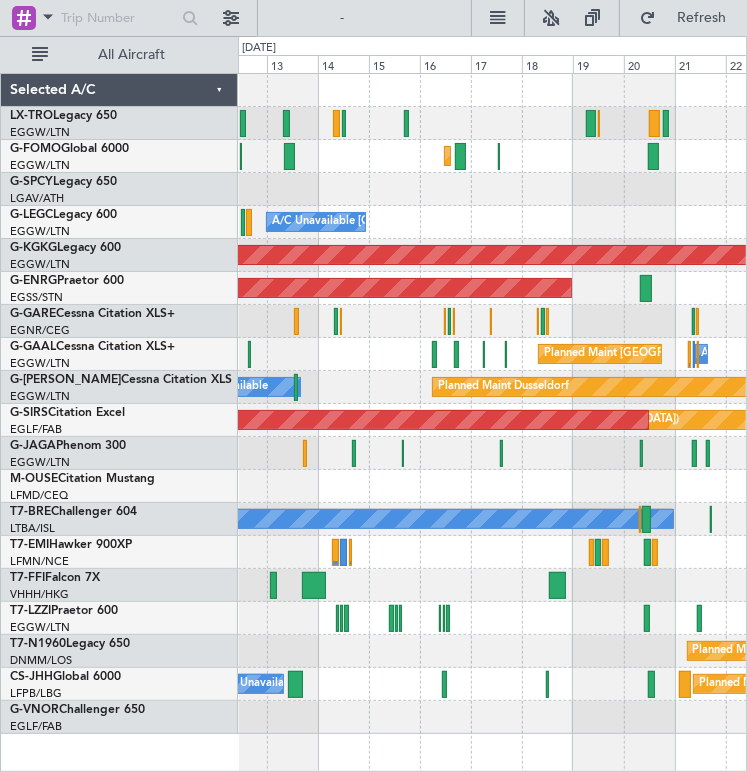 click on "Unplanned Maint [GEOGRAPHIC_DATA] ([GEOGRAPHIC_DATA])
Unplanned Maint [US_STATE] ([GEOGRAPHIC_DATA])
A/C Unavailable [GEOGRAPHIC_DATA] ([GEOGRAPHIC_DATA])
AOG Maint [GEOGRAPHIC_DATA] ([GEOGRAPHIC_DATA])
AOG Maint [GEOGRAPHIC_DATA] ([GEOGRAPHIC_DATA])
A/C Unavailable
Planned Maint [GEOGRAPHIC_DATA] ([GEOGRAPHIC_DATA])
A/C Unavailable
Planned [GEOGRAPHIC_DATA]
A/C Unavailable
Planned Maint [GEOGRAPHIC_DATA] ([GEOGRAPHIC_DATA])
AOG Maint London ([GEOGRAPHIC_DATA])
[GEOGRAPHIC_DATA] ([GEOGRAPHIC_DATA])
A/C Unavailable
Planned Maint Tianjin ([GEOGRAPHIC_DATA])
[PERSON_NAME] [GEOGRAPHIC_DATA] ([GEOGRAPHIC_DATA] Capital)
Planned Maint [GEOGRAPHIC_DATA] ([GEOGRAPHIC_DATA])
A/C Unavailable Malabo
Planned Maint [GEOGRAPHIC_DATA] ([GEOGRAPHIC_DATA])
Unplanned Maint [GEOGRAPHIC_DATA] ([GEOGRAPHIC_DATA])" 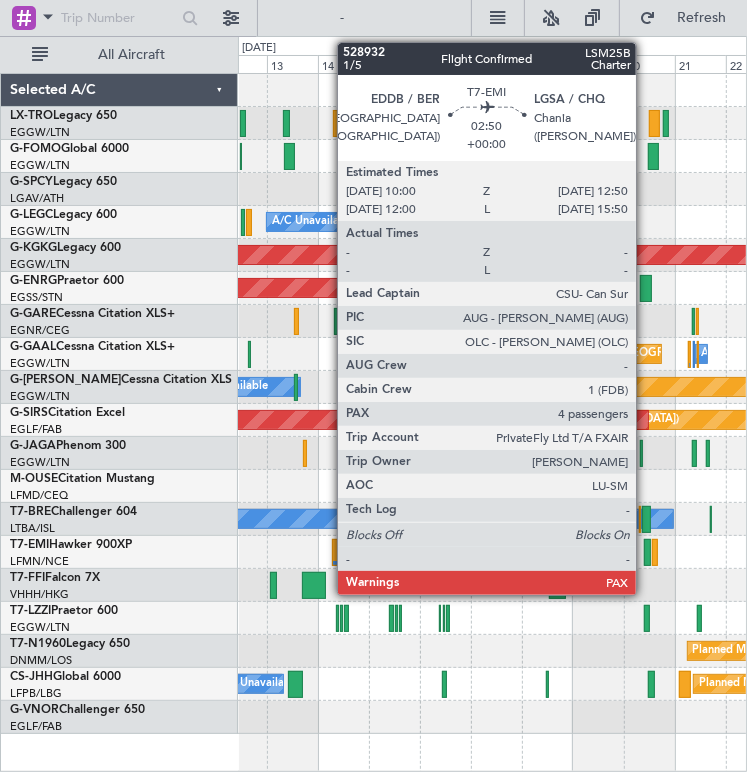 click 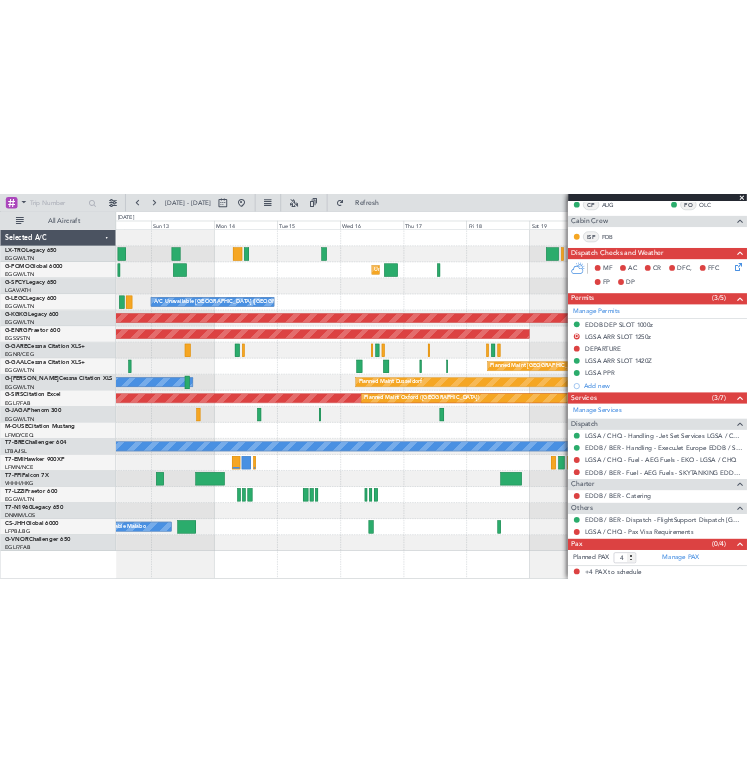 scroll, scrollTop: 414, scrollLeft: 0, axis: vertical 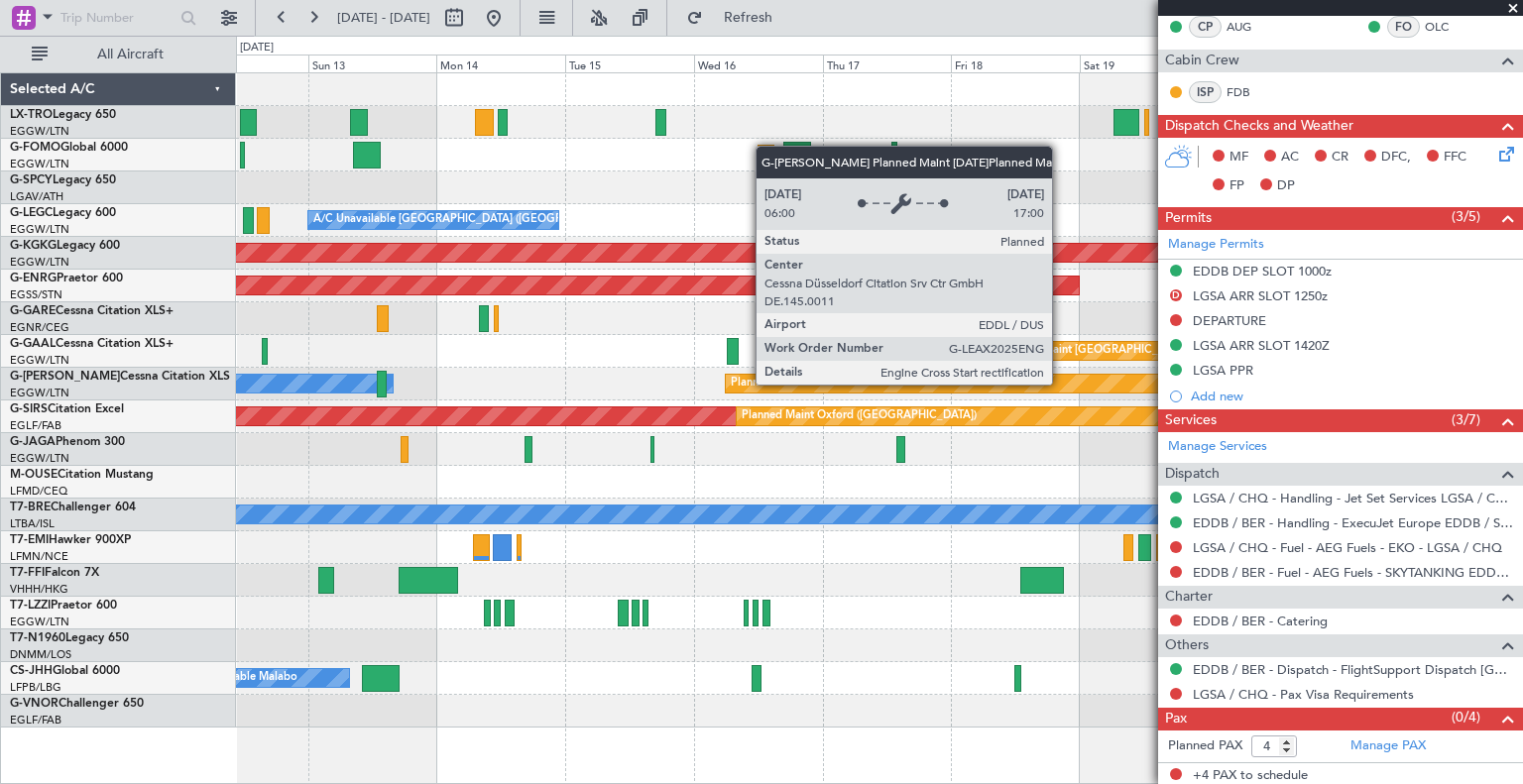 drag, startPoint x: 602, startPoint y: 442, endPoint x: 1059, endPoint y: 387, distance: 460.29773 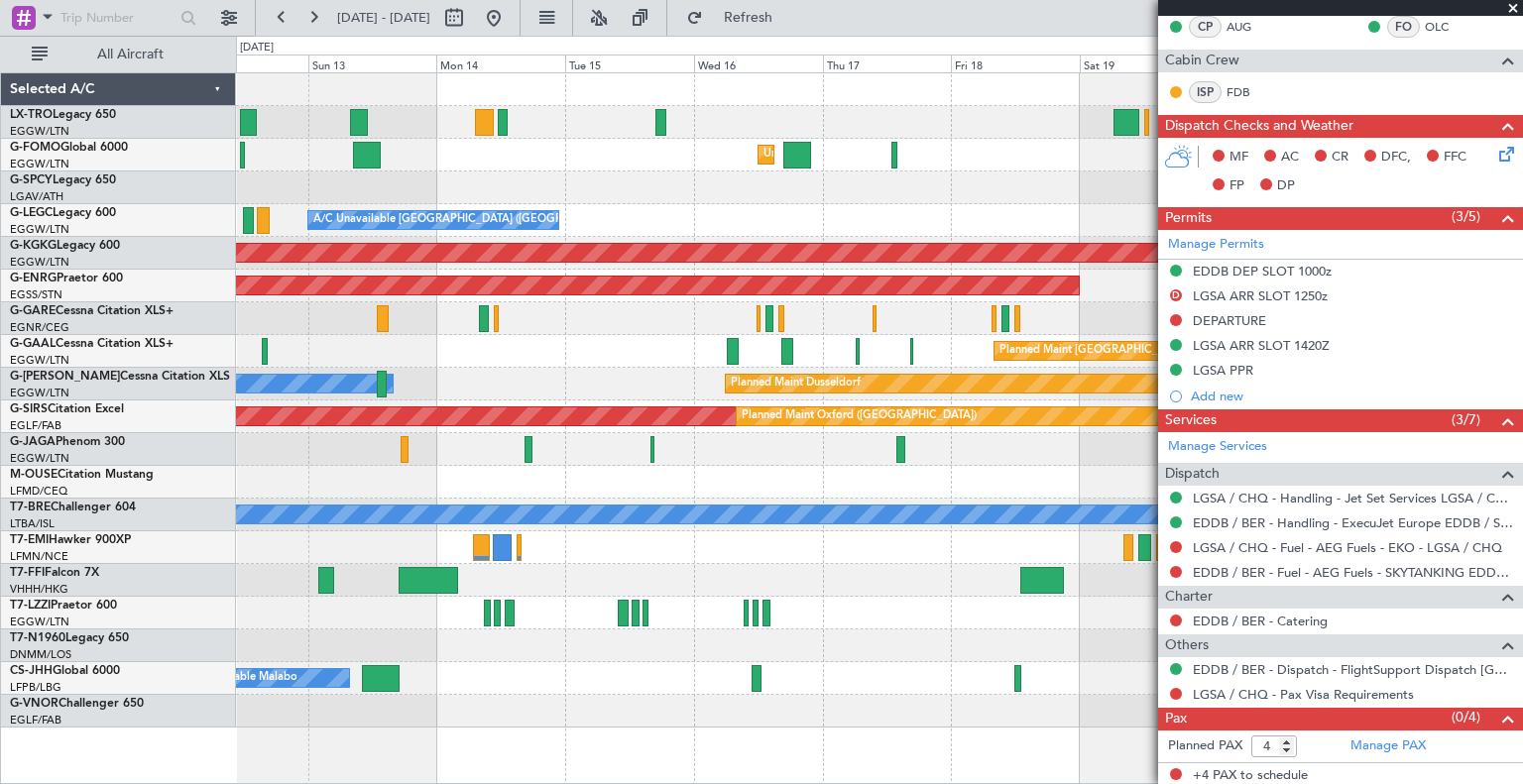 click on "Planned Maint [GEOGRAPHIC_DATA] ([GEOGRAPHIC_DATA])
A/C Unavailable
A/C Unavailable
A/C Unavailable" 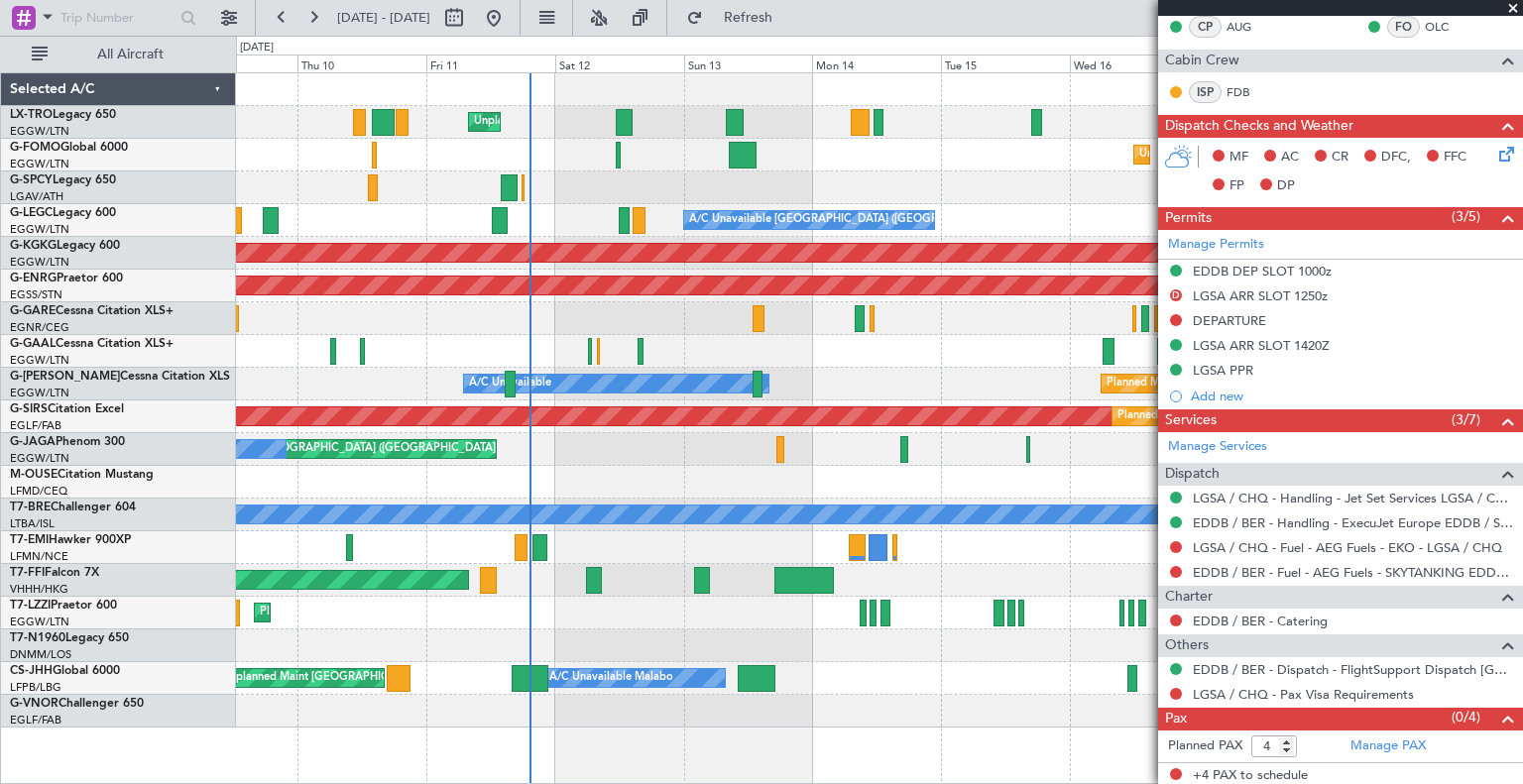click on "Unplanned Maint [GEOGRAPHIC_DATA] ([GEOGRAPHIC_DATA])
Unplanned Maint [US_STATE] ([GEOGRAPHIC_DATA])
A/C Unavailable [GEOGRAPHIC_DATA] ([GEOGRAPHIC_DATA])
A/C Unavailable [GEOGRAPHIC_DATA] ([GEOGRAPHIC_DATA])
AOG Maint [GEOGRAPHIC_DATA] ([GEOGRAPHIC_DATA])
AOG Maint [GEOGRAPHIC_DATA] ([GEOGRAPHIC_DATA])
Planned Maint [GEOGRAPHIC_DATA] ([GEOGRAPHIC_DATA])
A/C Unavailable
Unplanned Maint [GEOGRAPHIC_DATA] ([GEOGRAPHIC_DATA])
A/C Unavailable
A/C Unavailable
Planned [GEOGRAPHIC_DATA]
AOG Maint London ([GEOGRAPHIC_DATA])
Planned Maint [GEOGRAPHIC_DATA] ([GEOGRAPHIC_DATA])
[GEOGRAPHIC_DATA] ([GEOGRAPHIC_DATA])
A/C Unavailable
Planned Maint [GEOGRAPHIC_DATA] ([GEOGRAPHIC_DATA])
A/C Unavailable
Planned Maint Tianjin ([GEOGRAPHIC_DATA])
[PERSON_NAME] [GEOGRAPHIC_DATA] ([GEOGRAPHIC_DATA] Capital)
Planned Maint [GEOGRAPHIC_DATA] ([GEOGRAPHIC_DATA])
Planned Maint [GEOGRAPHIC_DATA] ([GEOGRAPHIC_DATA])
A/C Unavailable Malabo" 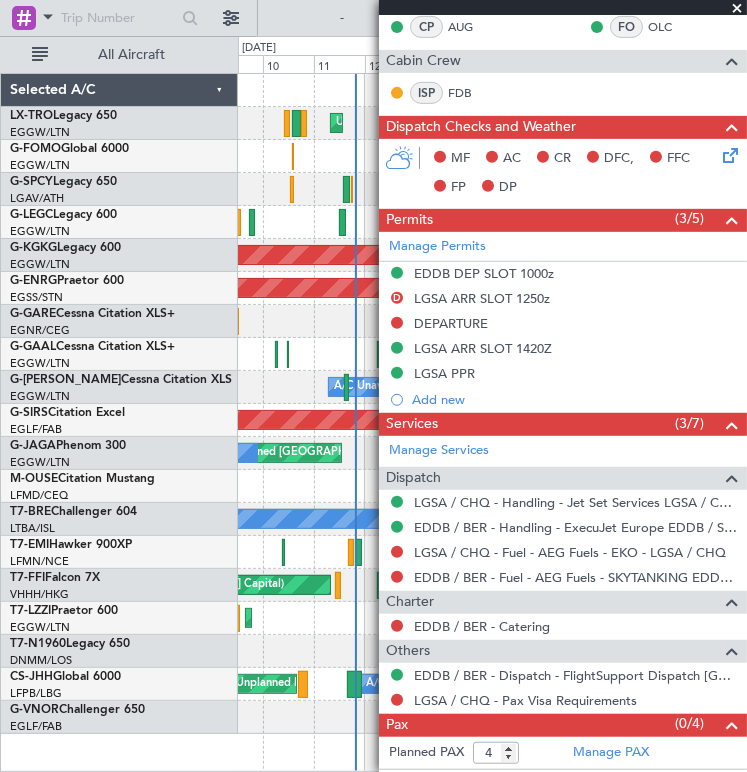click at bounding box center (737, 9) 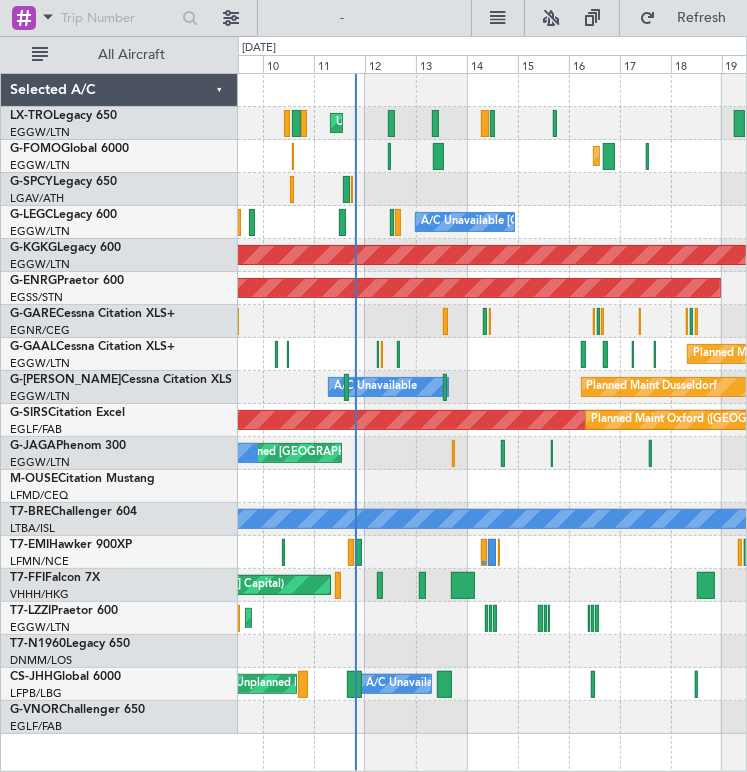 type on "0" 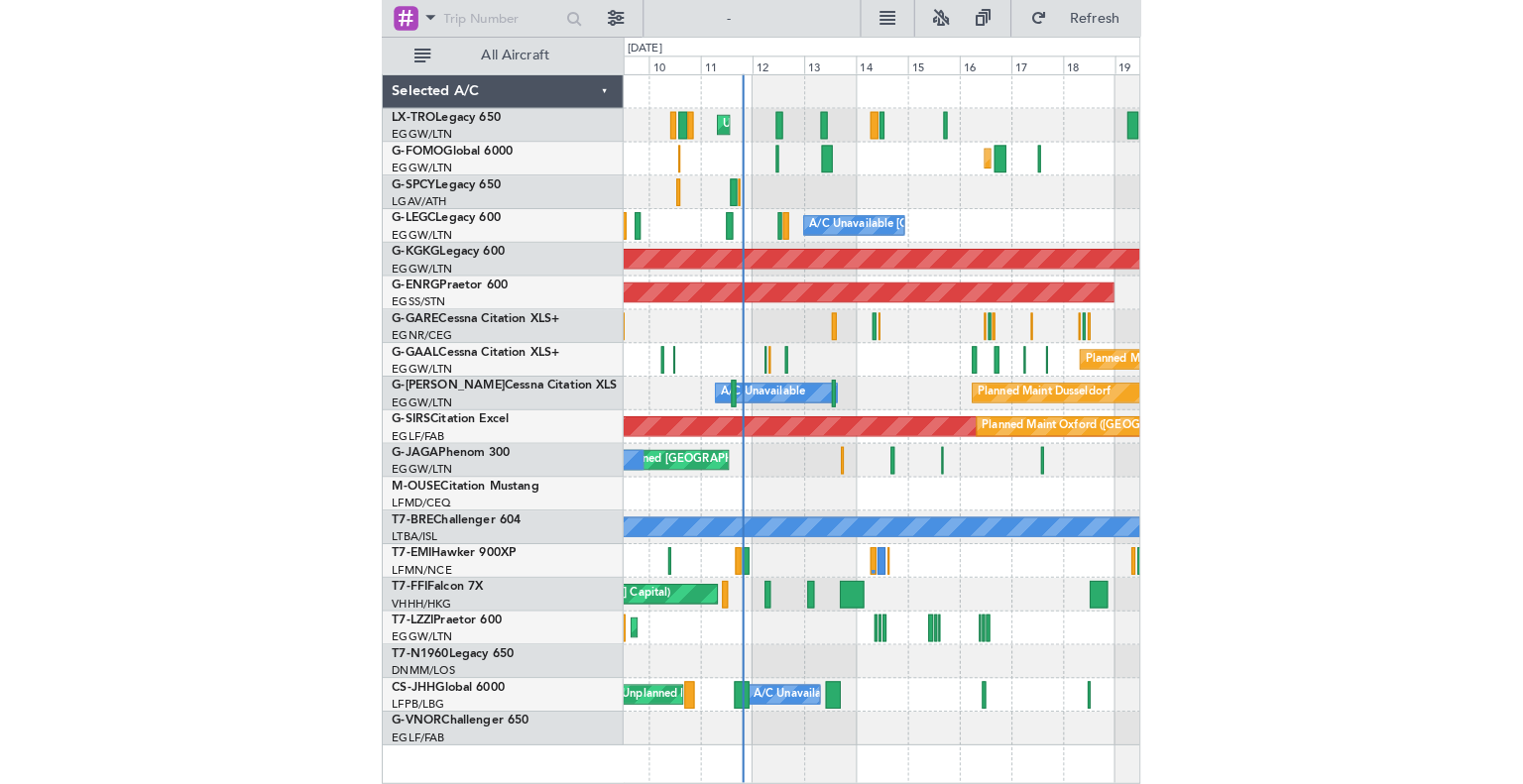 scroll, scrollTop: 0, scrollLeft: 0, axis: both 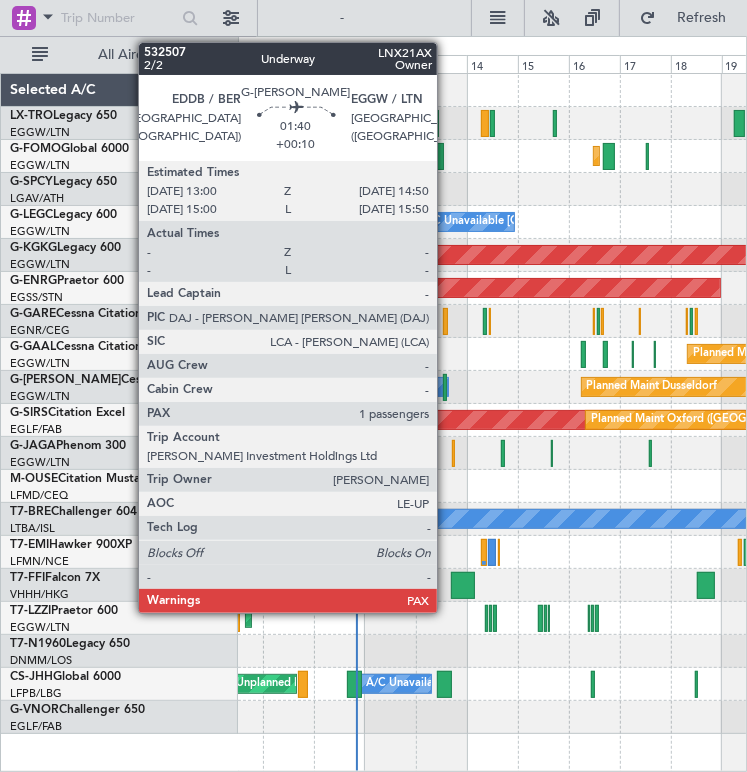 click 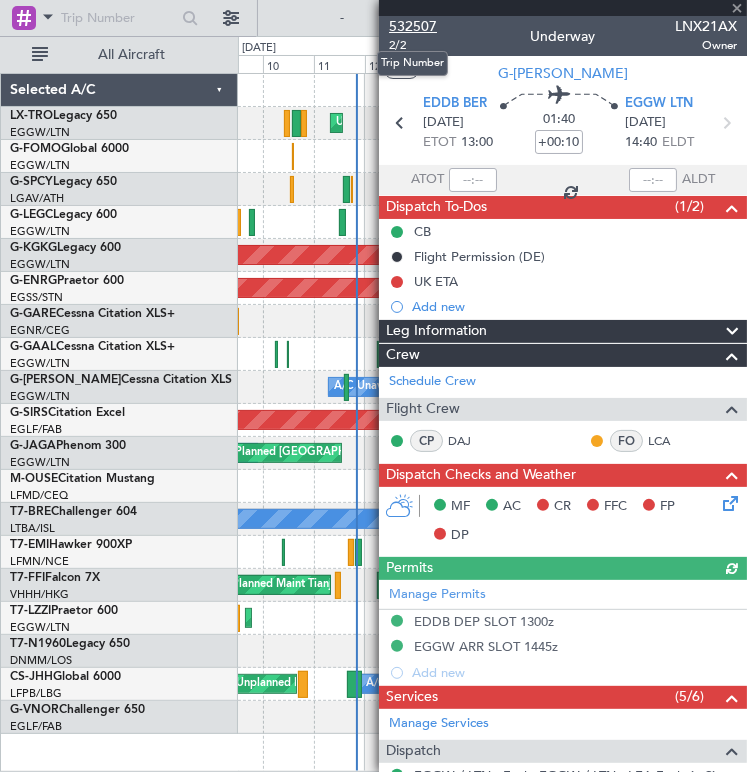 click on "532507" at bounding box center (413, 26) 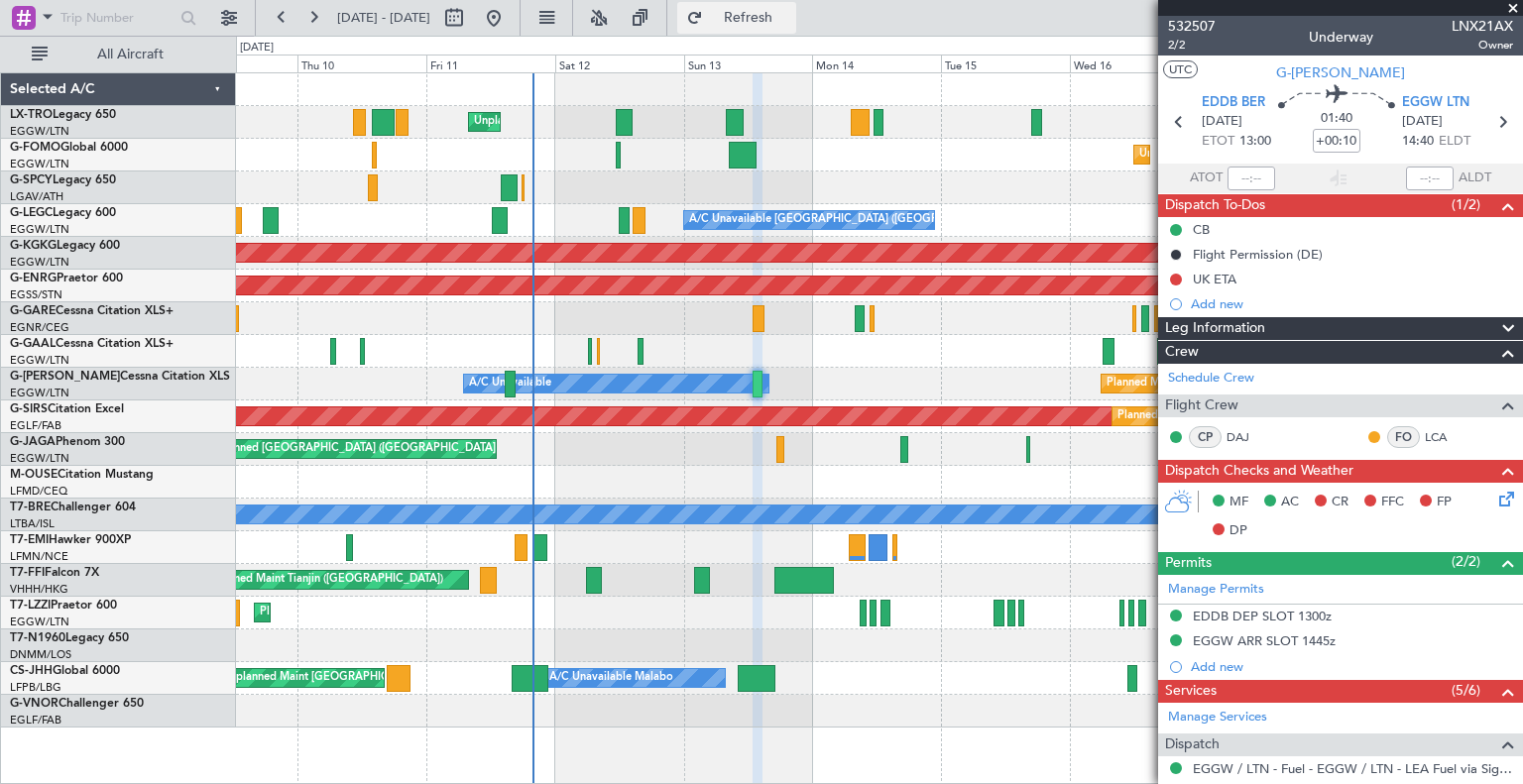 click on "Refresh" 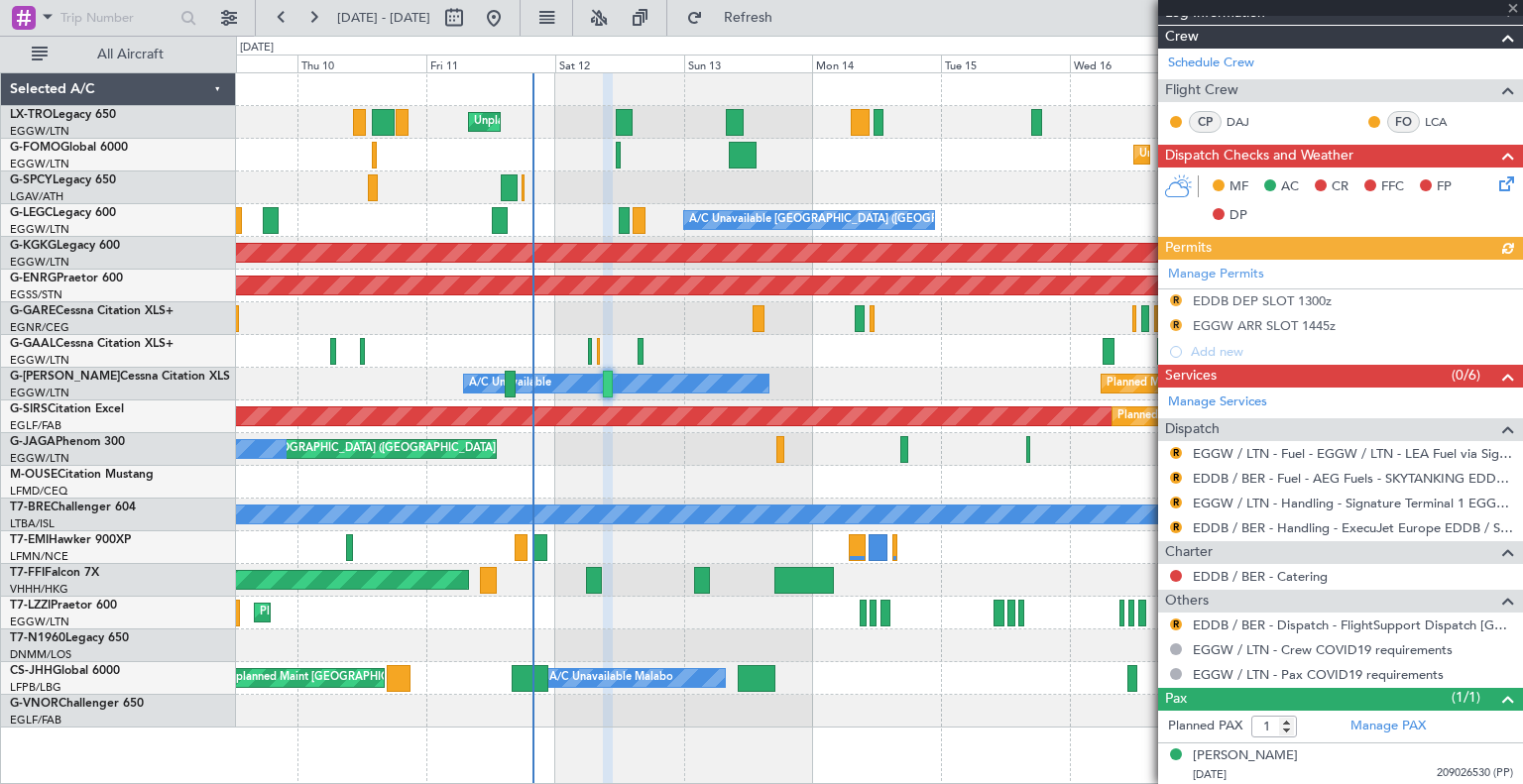 scroll, scrollTop: 312, scrollLeft: 0, axis: vertical 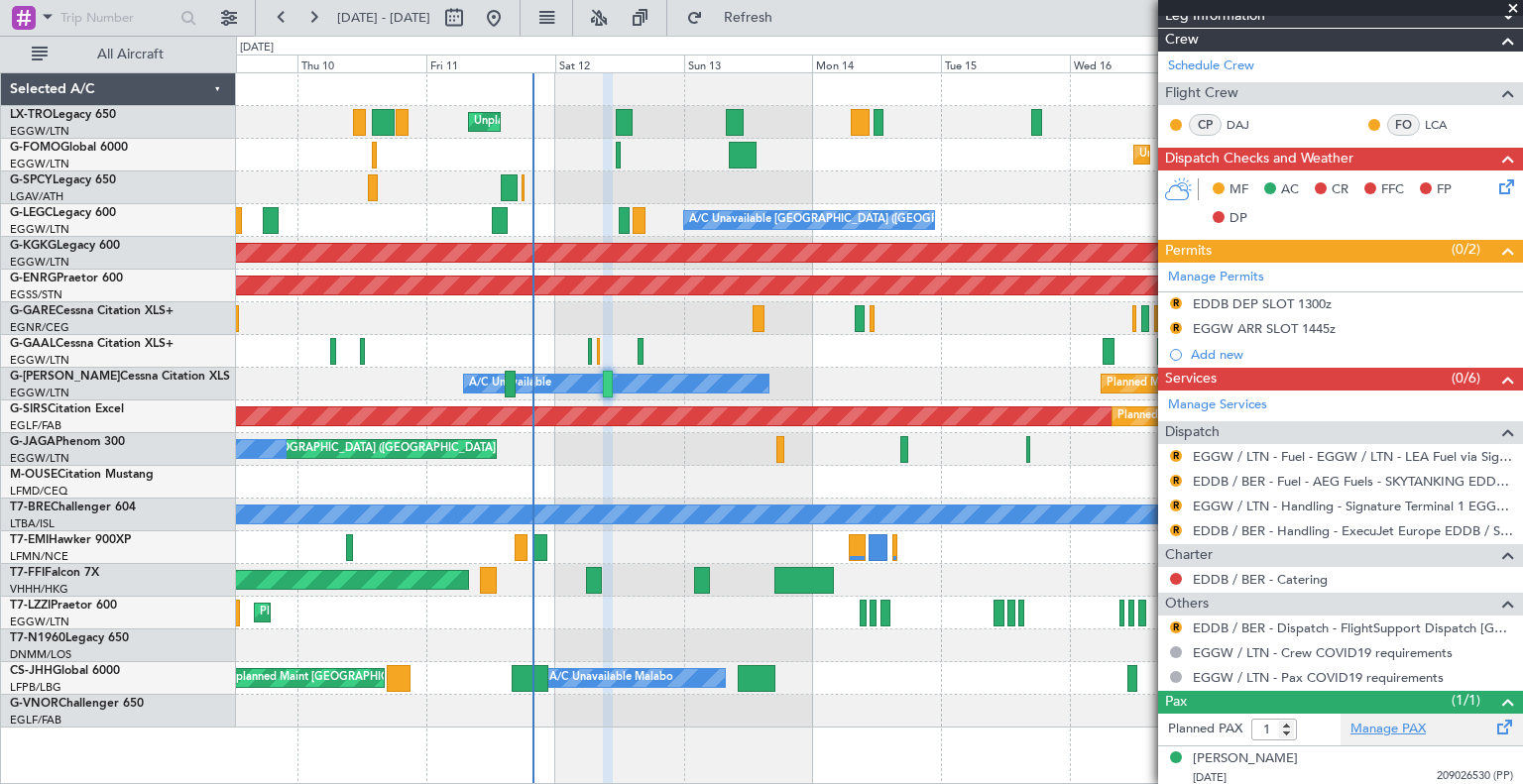 click on "Manage PAX" 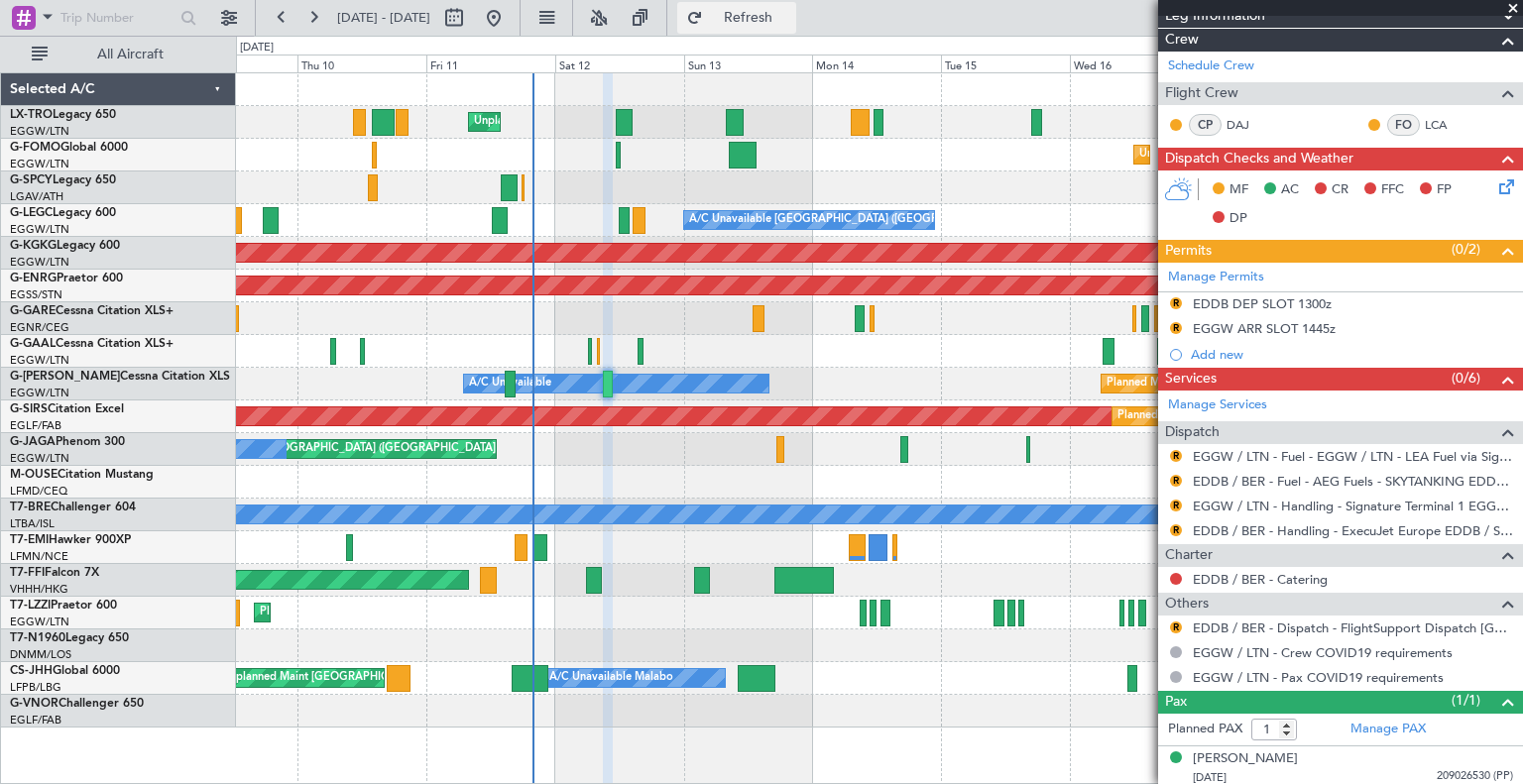 click on "Refresh" 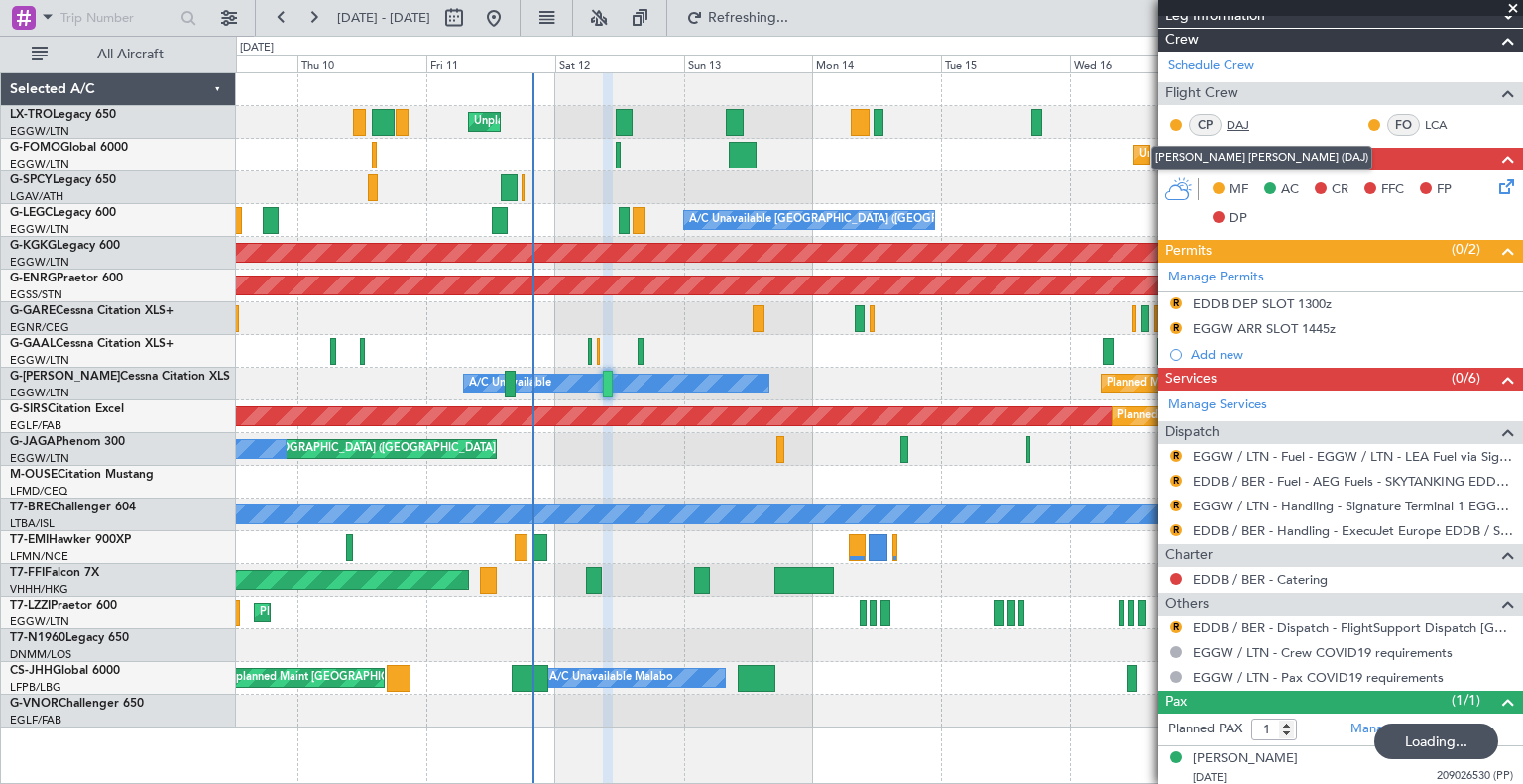 type on "2" 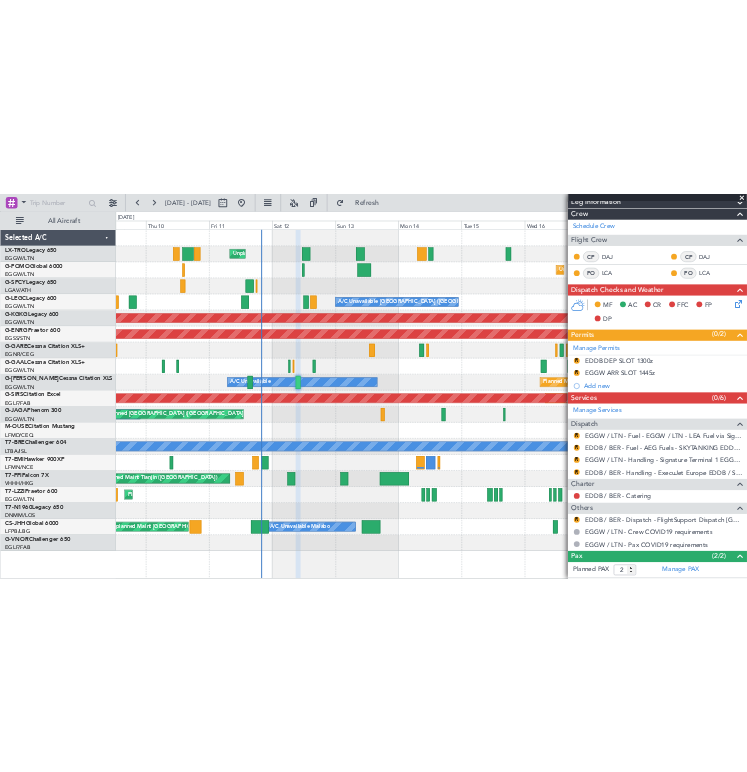 scroll, scrollTop: 0, scrollLeft: 0, axis: both 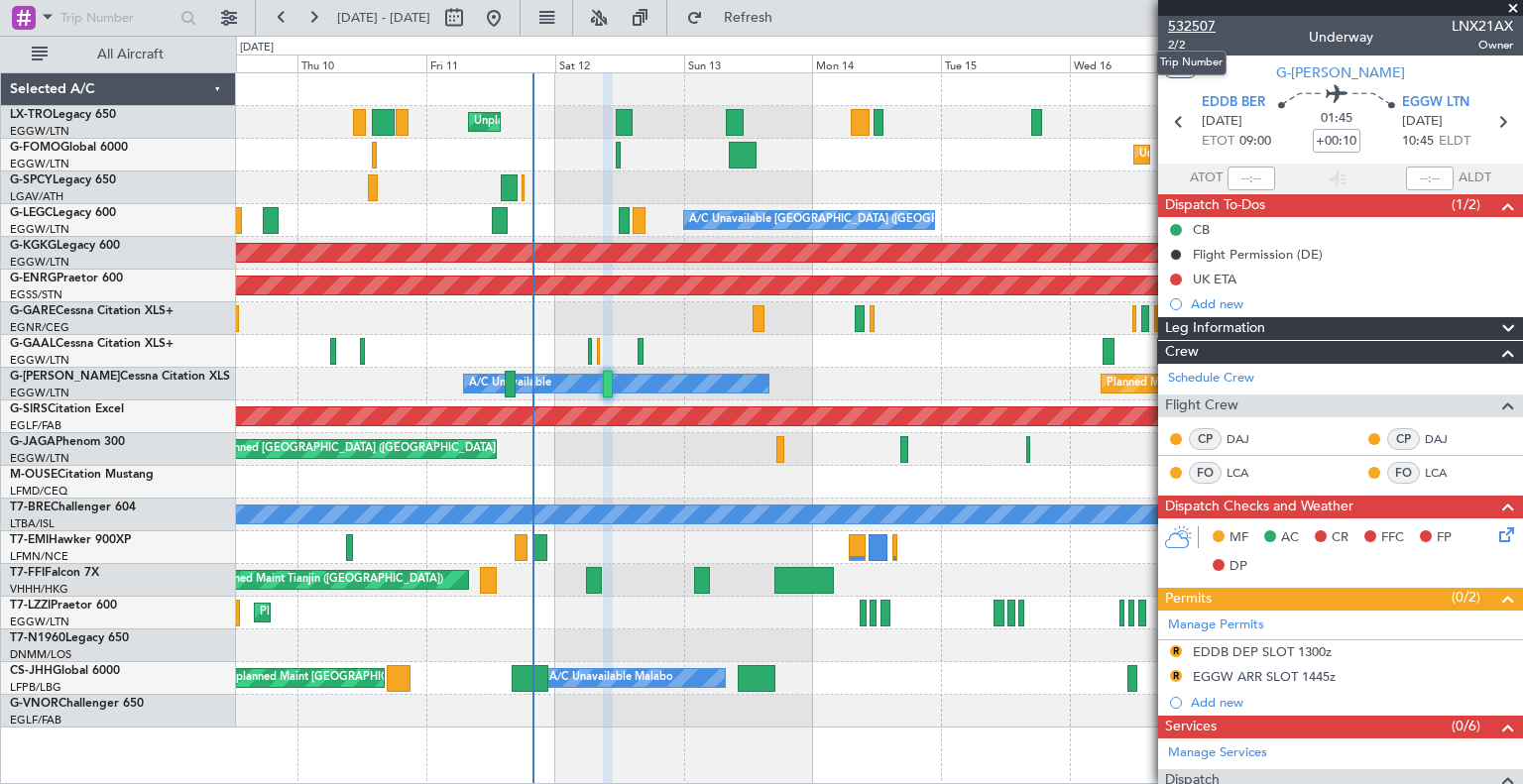 click on "532507" at bounding box center [1192, 26] 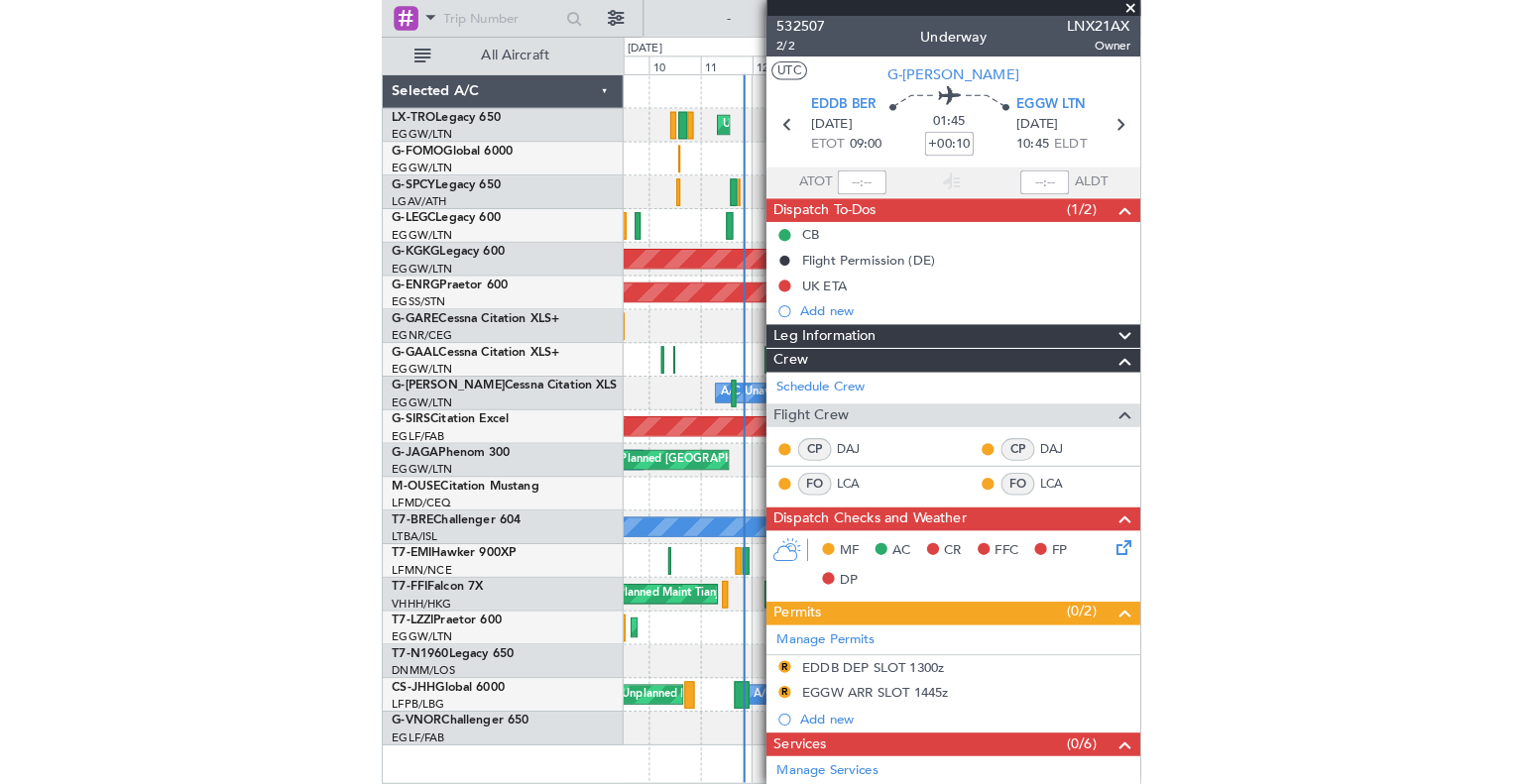 scroll, scrollTop: 414, scrollLeft: 0, axis: vertical 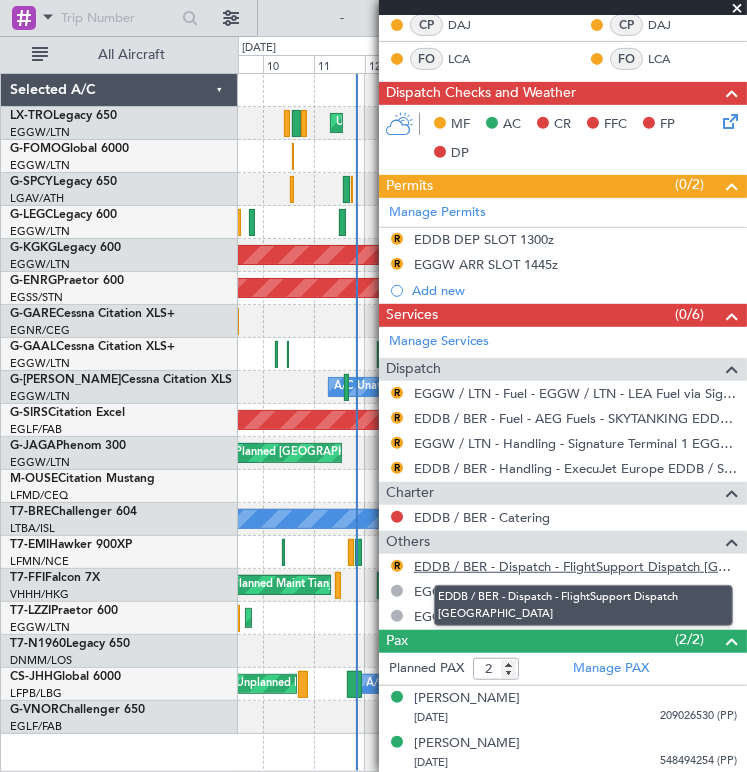 click on "EDDB / BER - Dispatch - FlightSupport Dispatch [GEOGRAPHIC_DATA]" at bounding box center [575, 566] 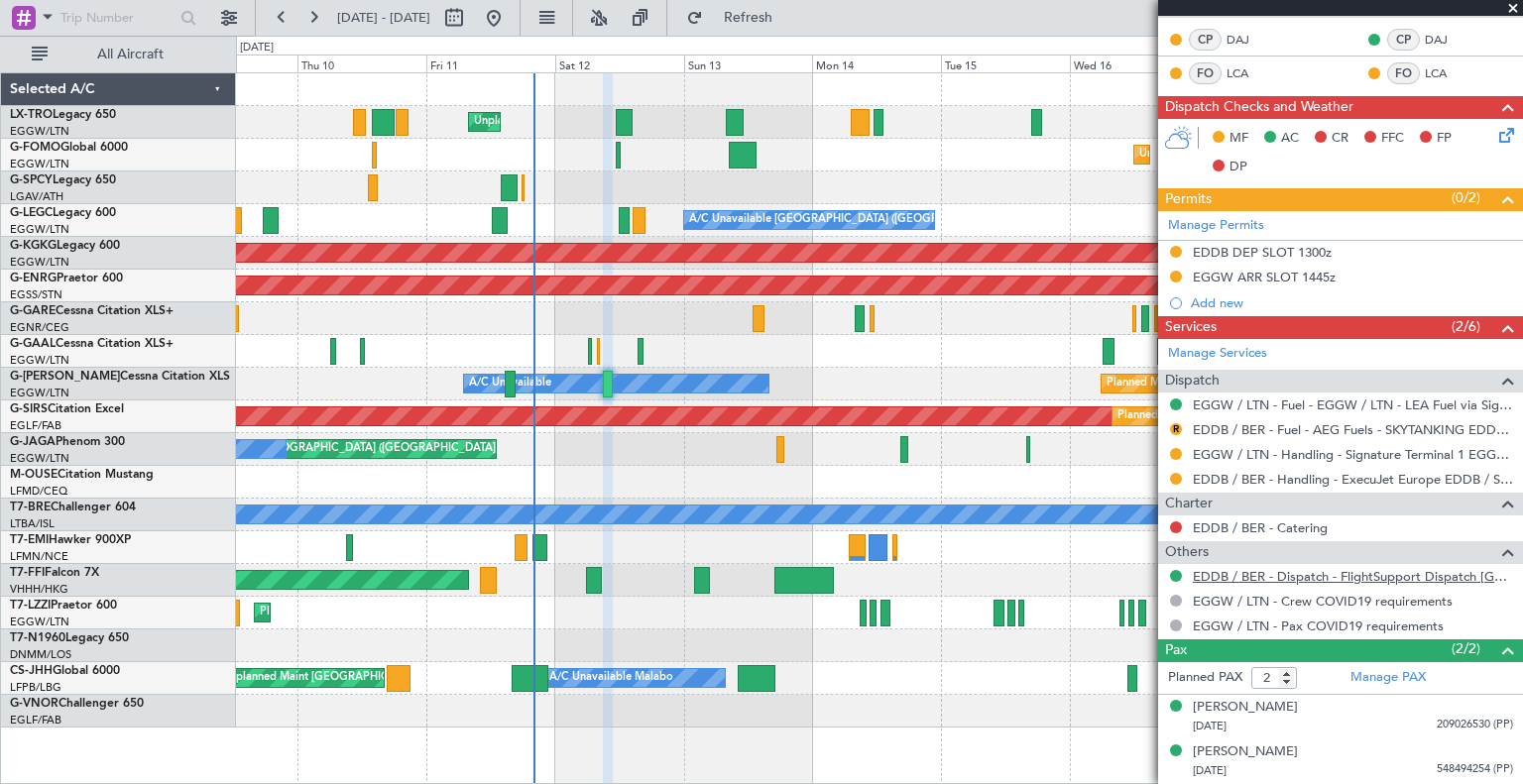 scroll, scrollTop: 395, scrollLeft: 0, axis: vertical 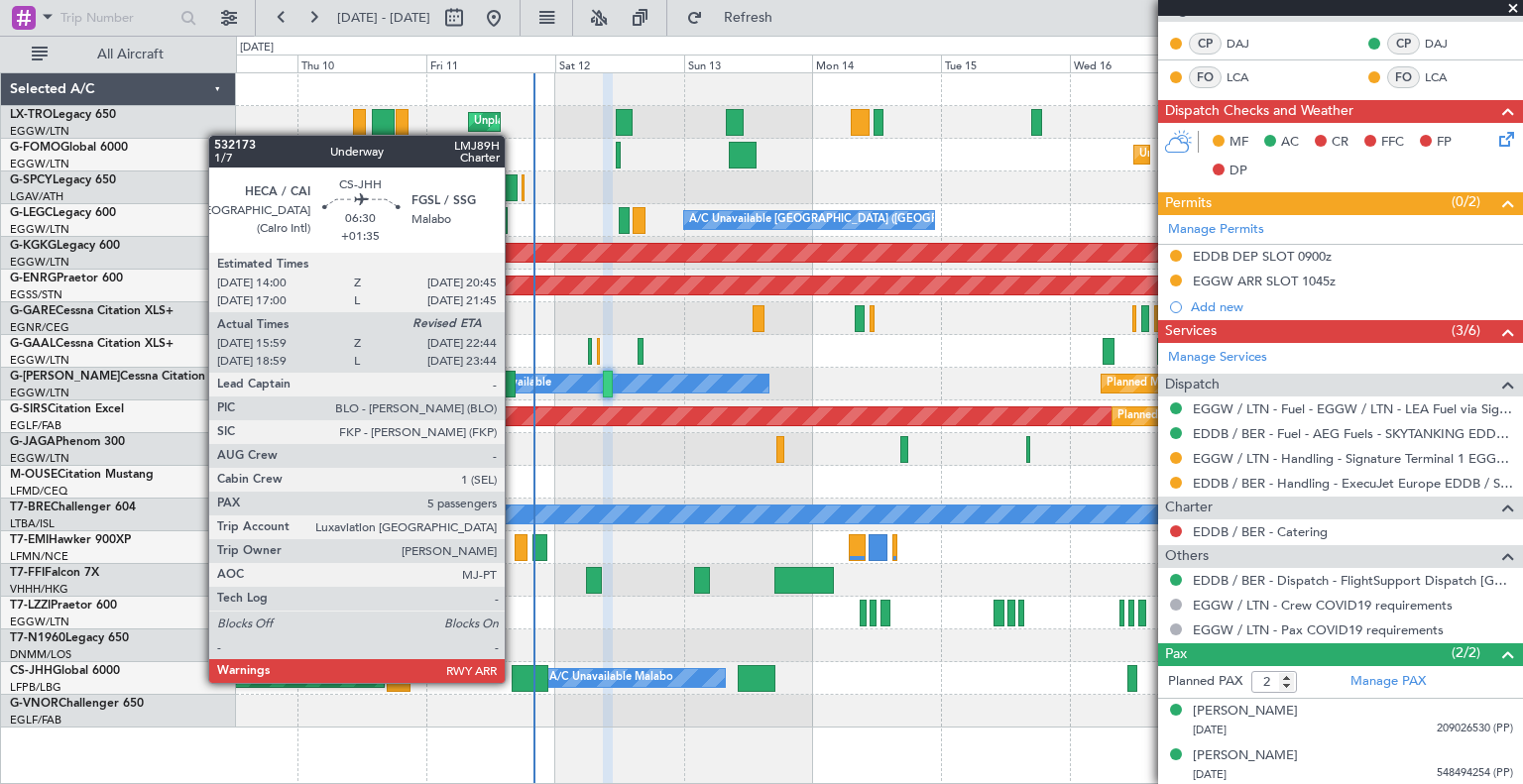 click 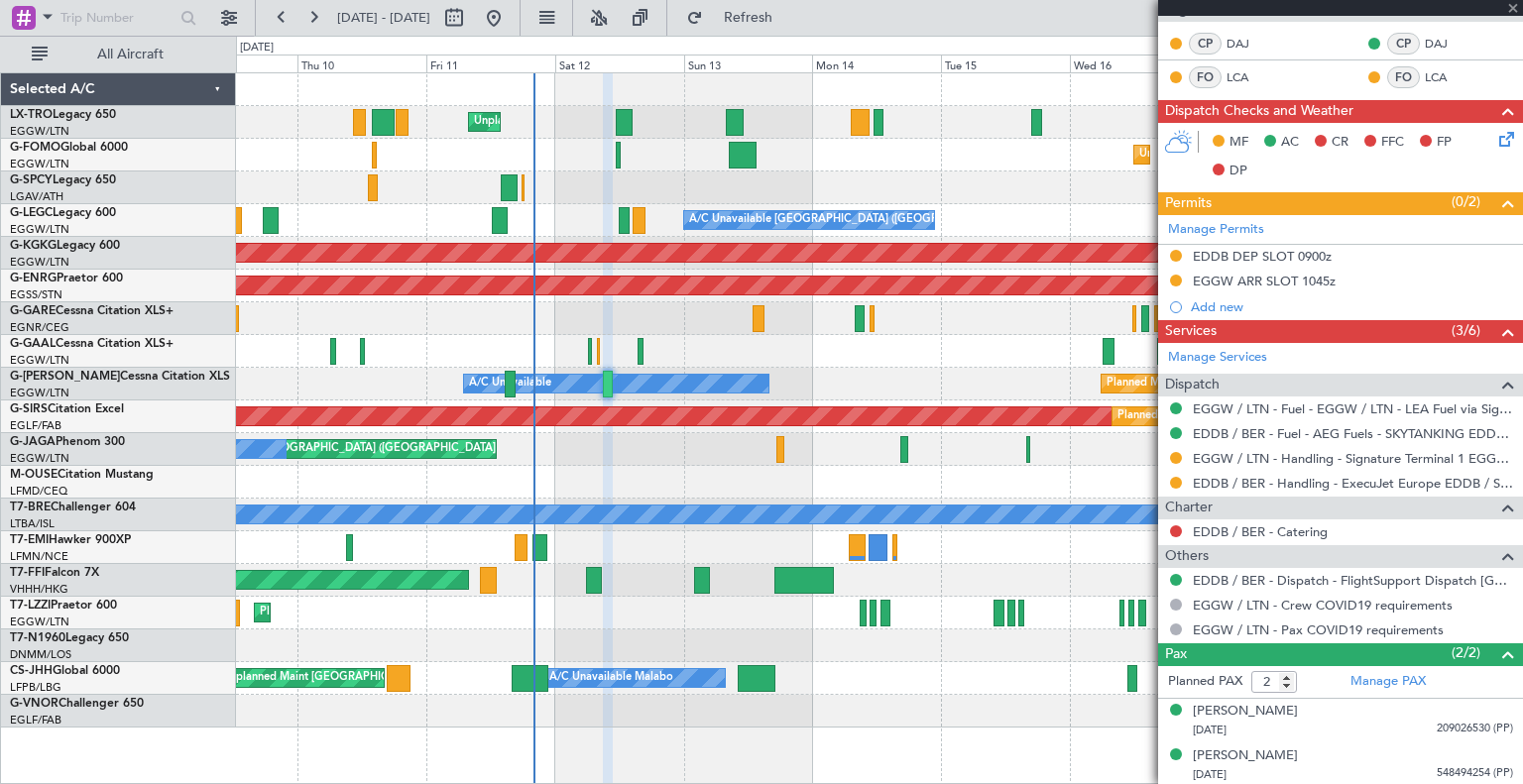 type on "+01:35" 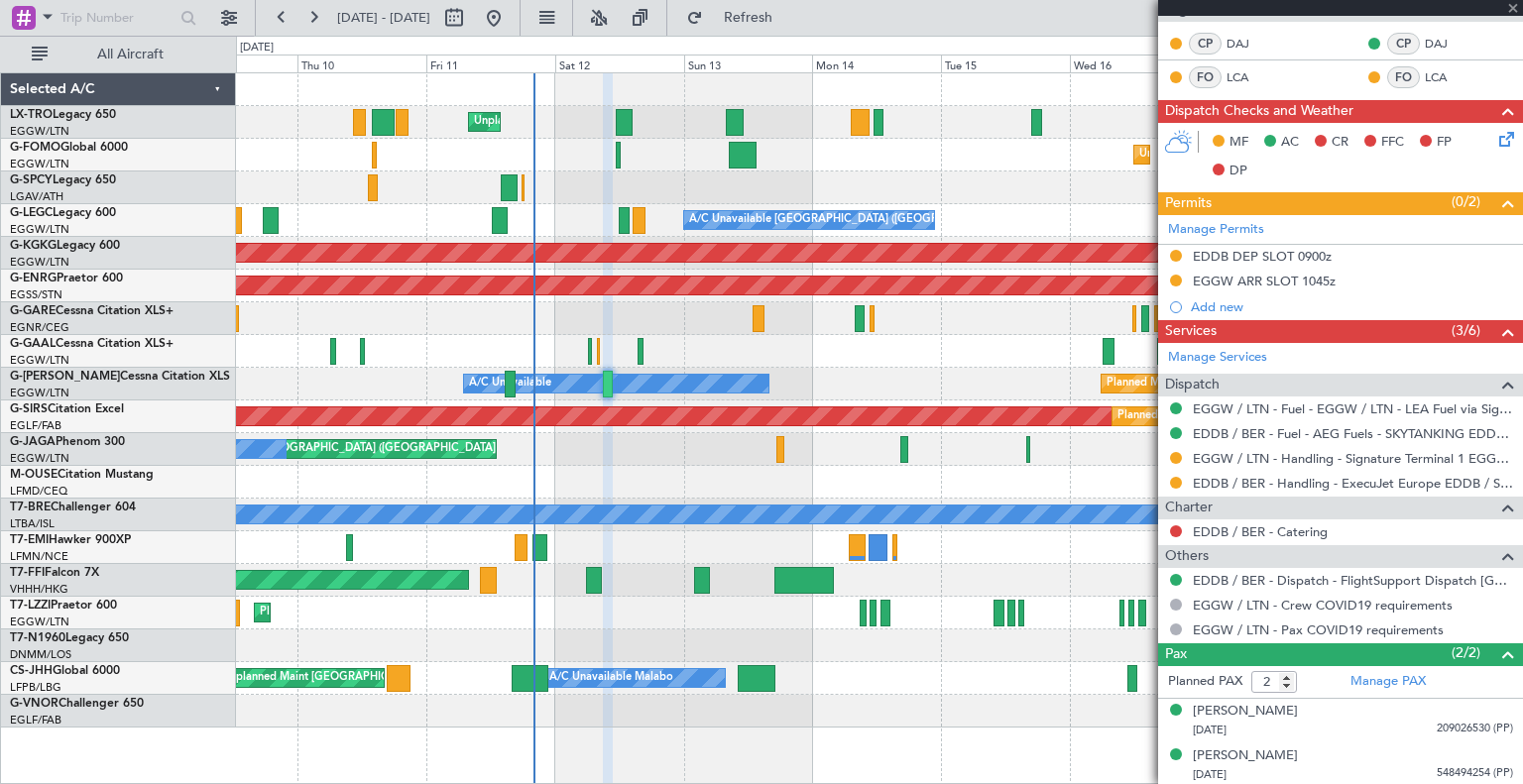 type on "16:09" 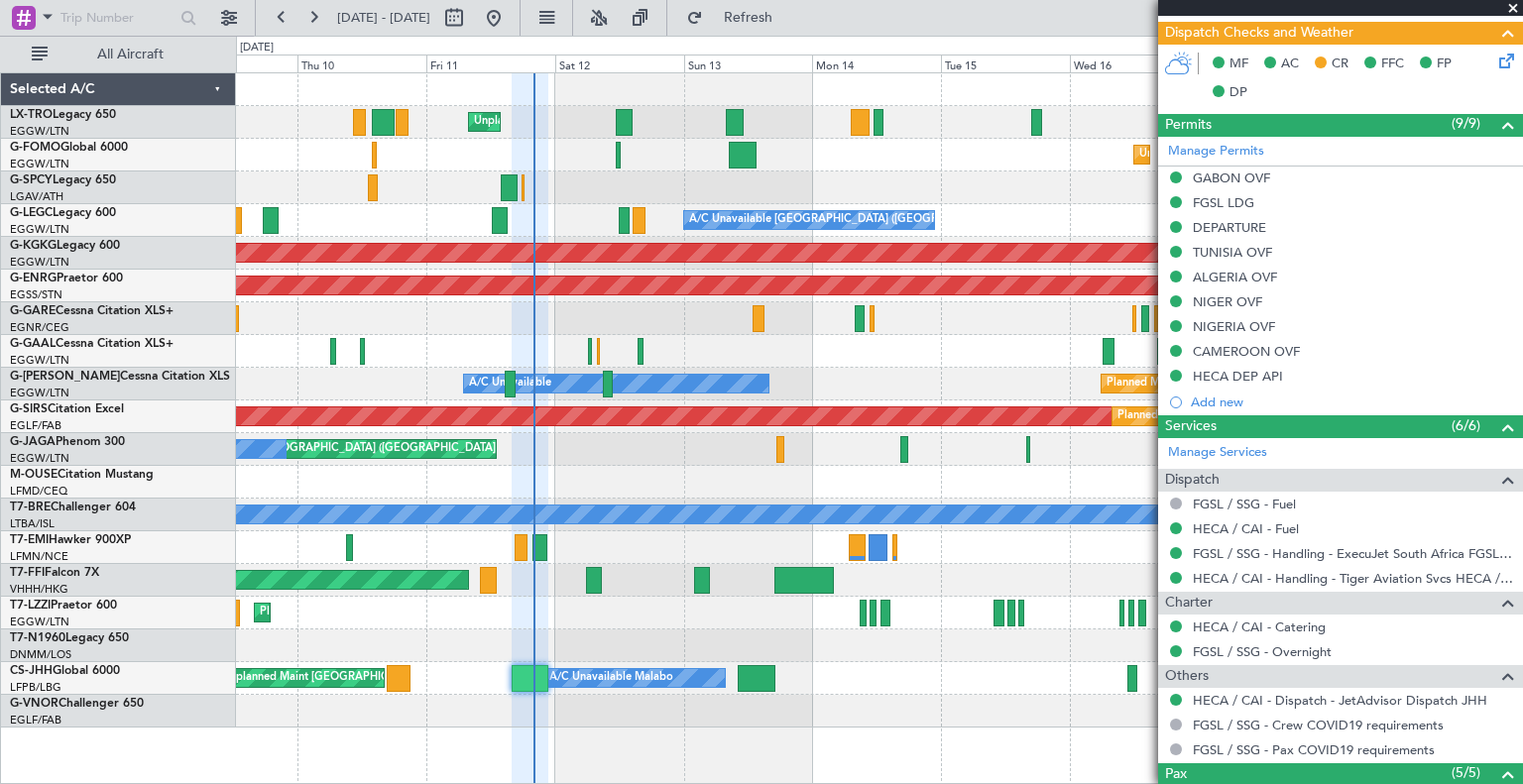 scroll, scrollTop: 0, scrollLeft: 0, axis: both 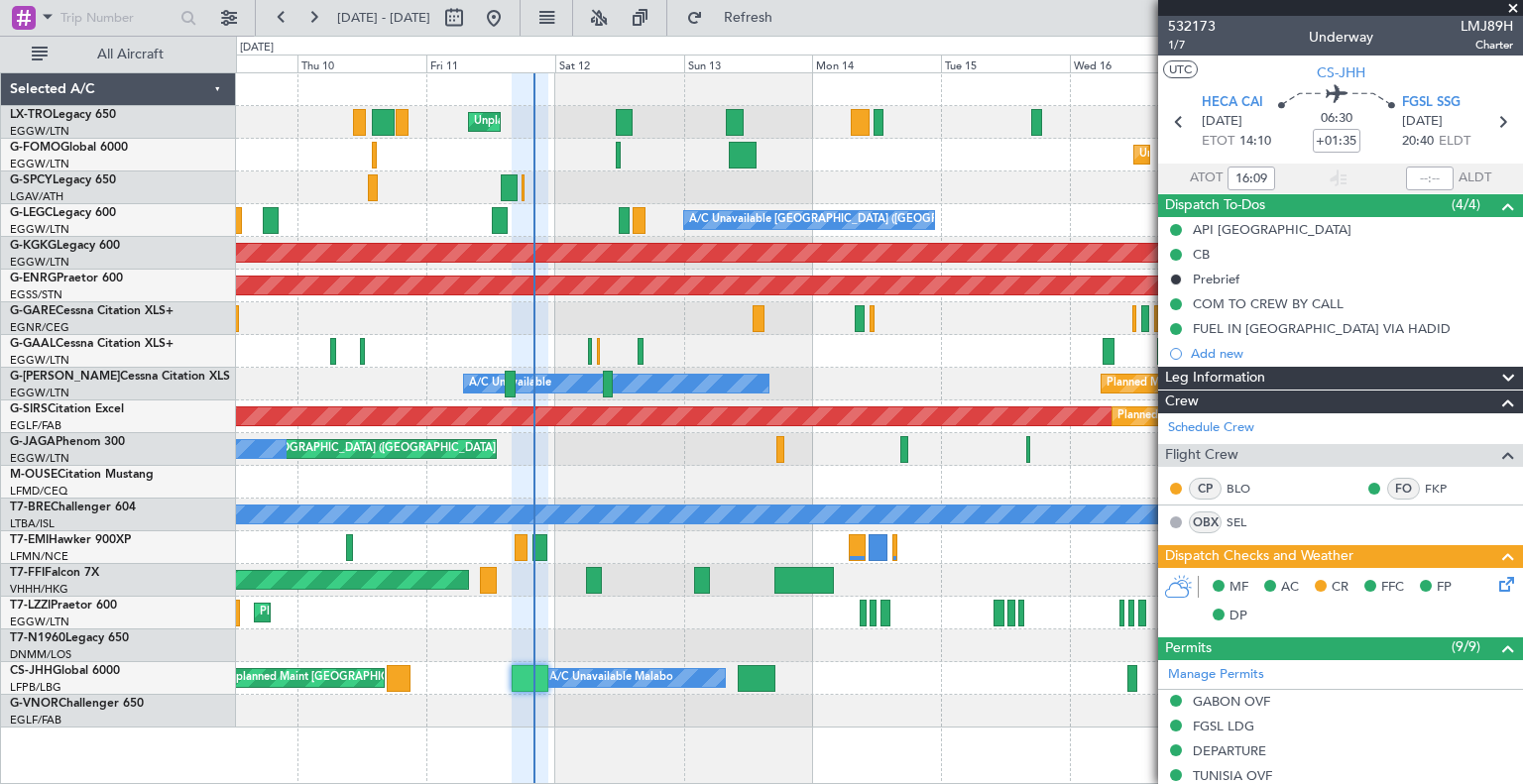click at bounding box center (1513, 9) 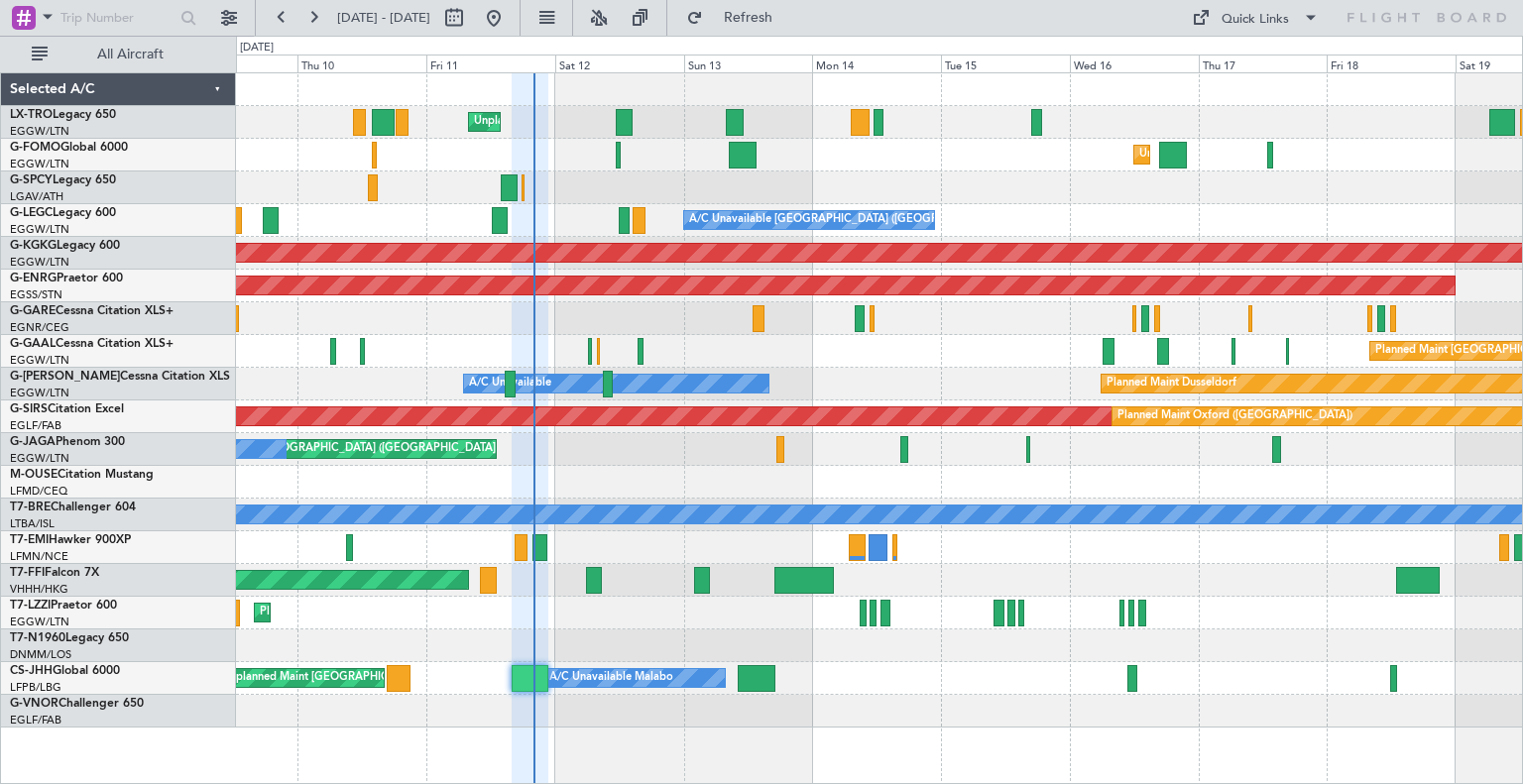 type on "0" 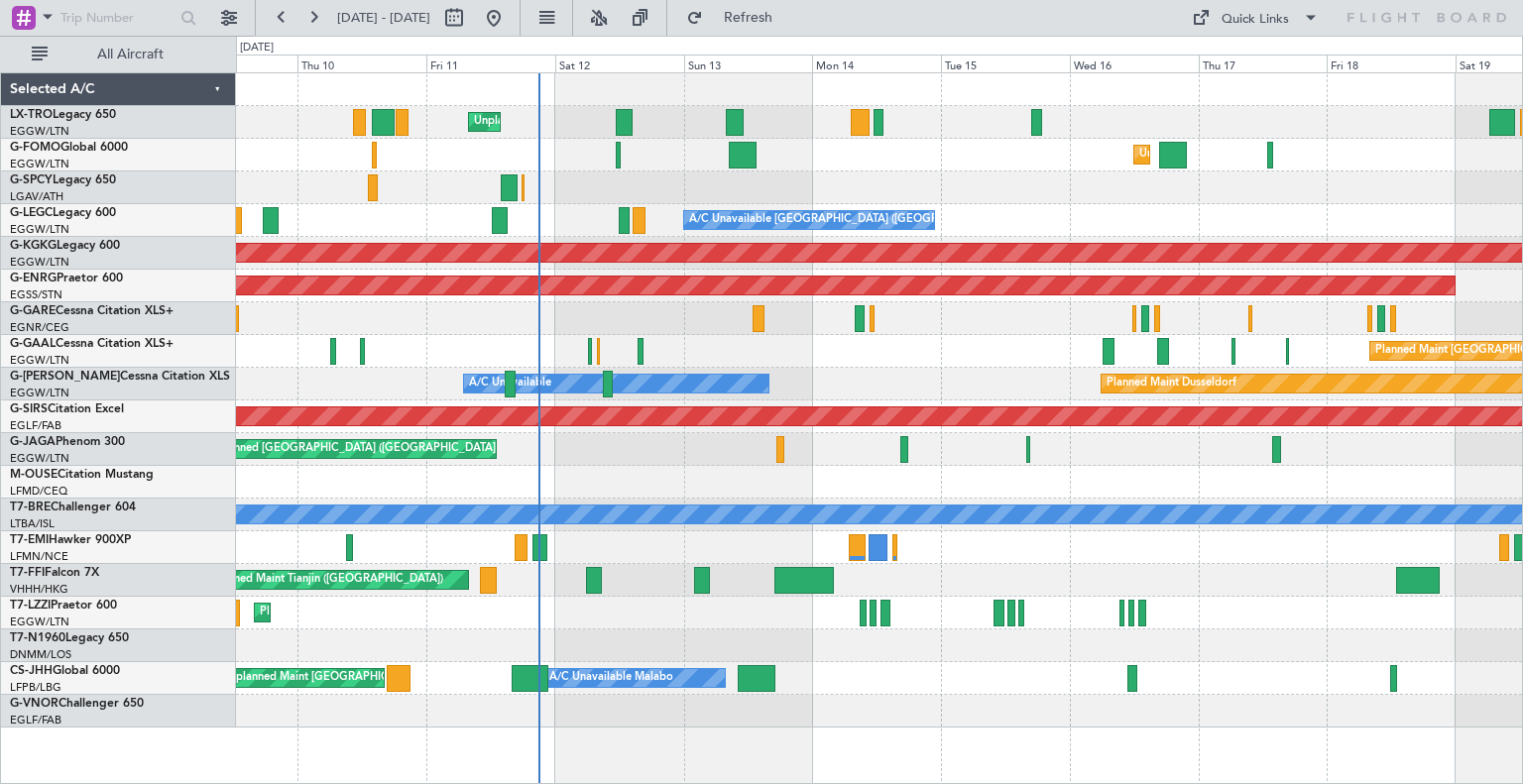 click on "Unplanned Maint [US_STATE] ([GEOGRAPHIC_DATA])" 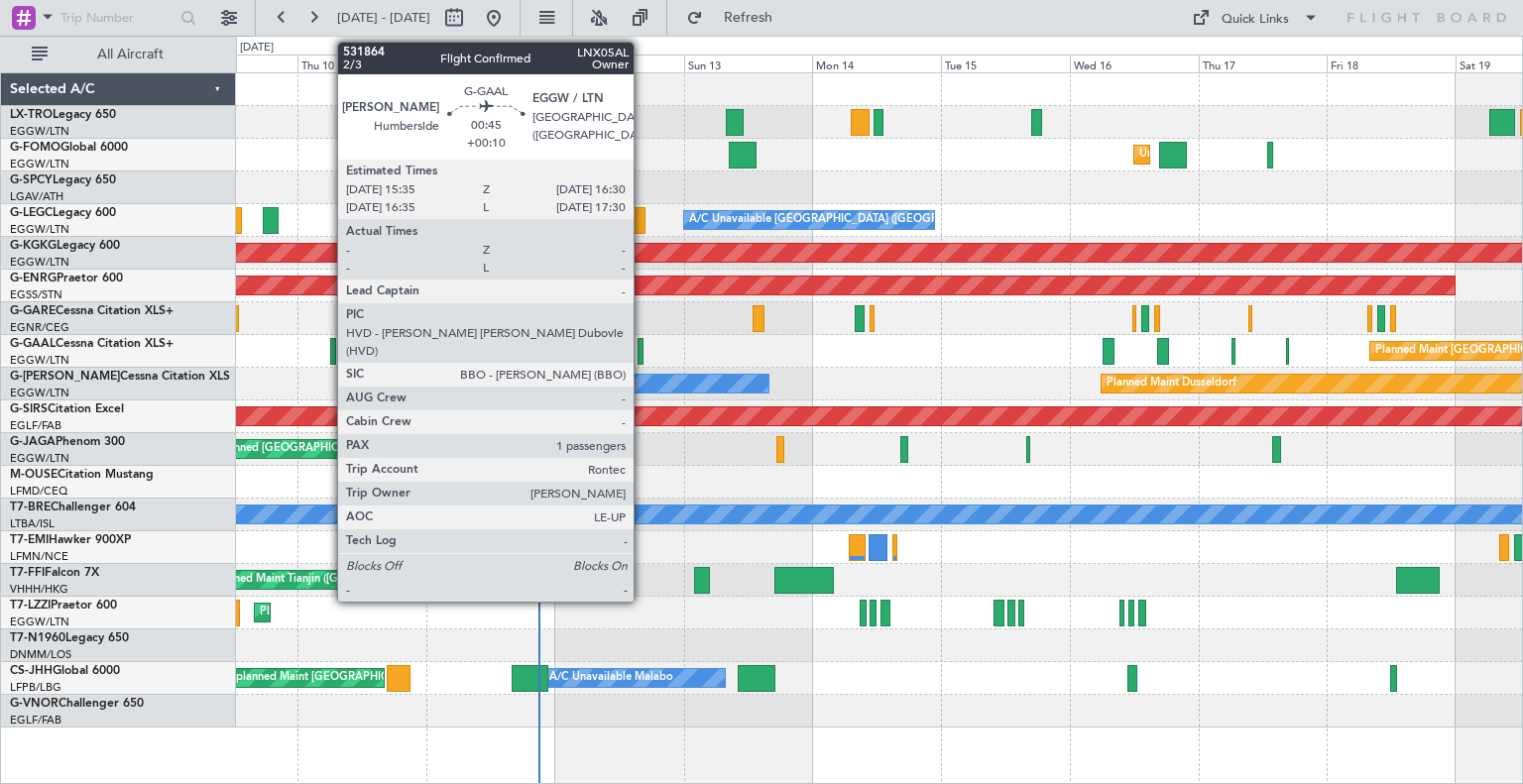 click 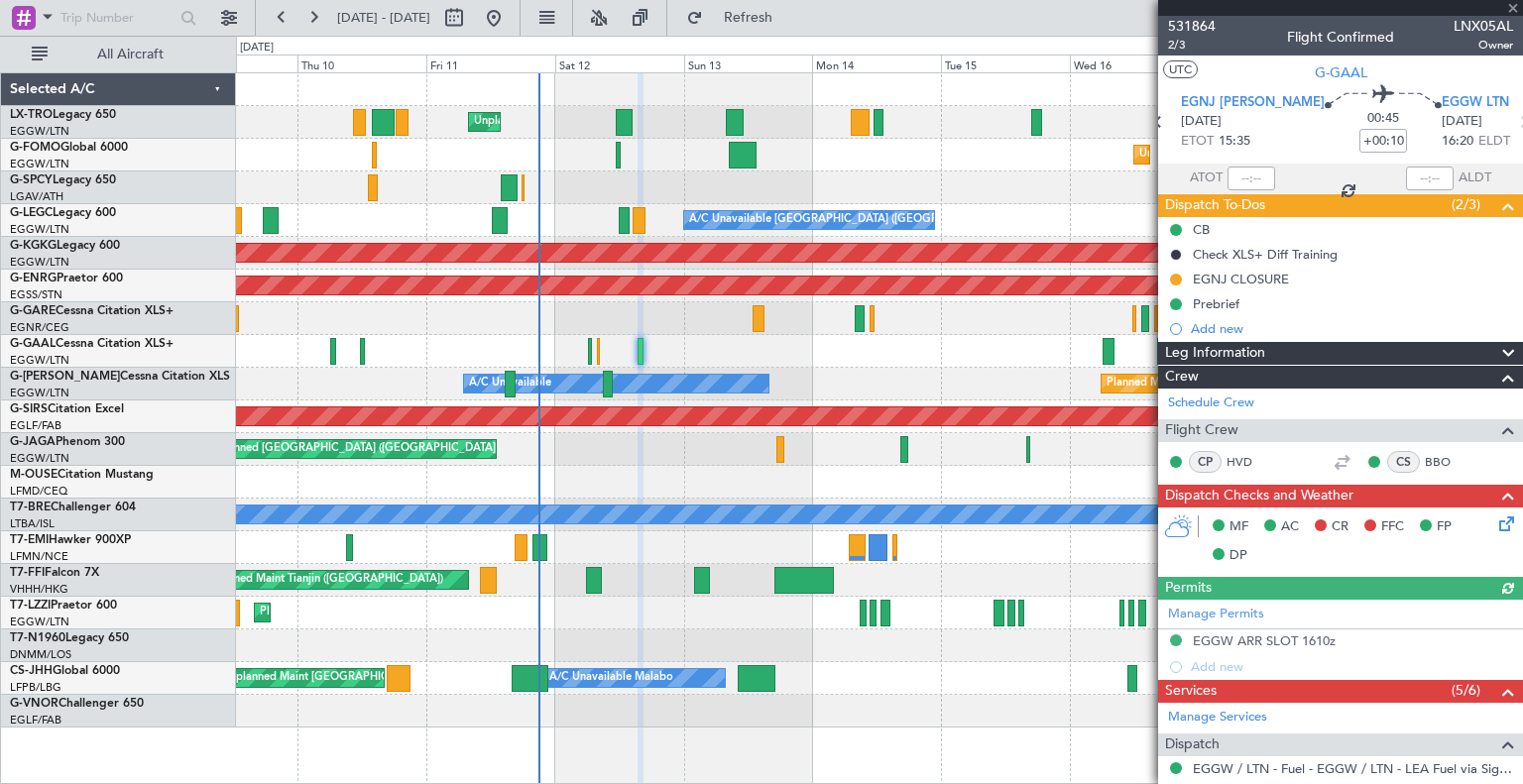 click 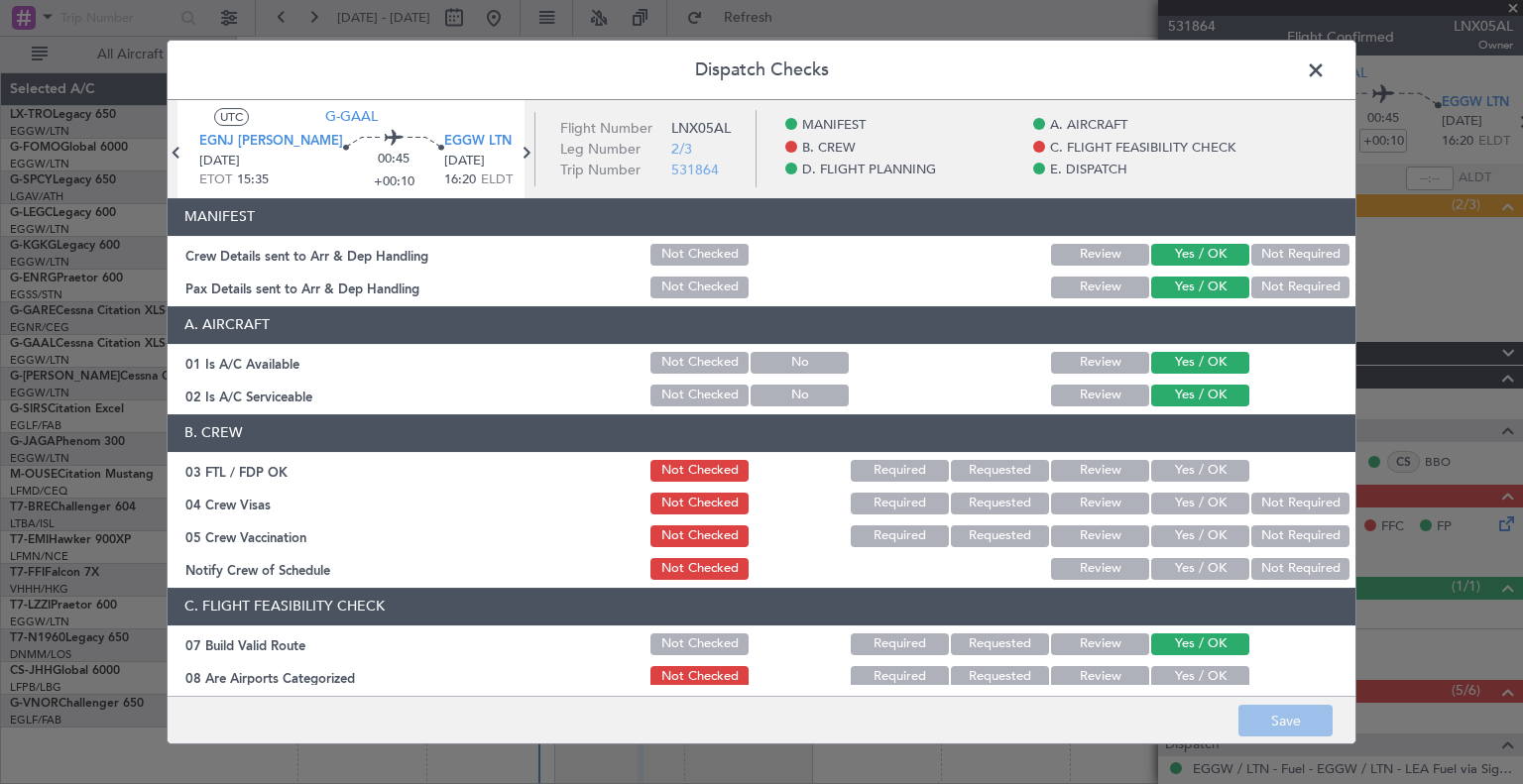 click on "Yes / OK" 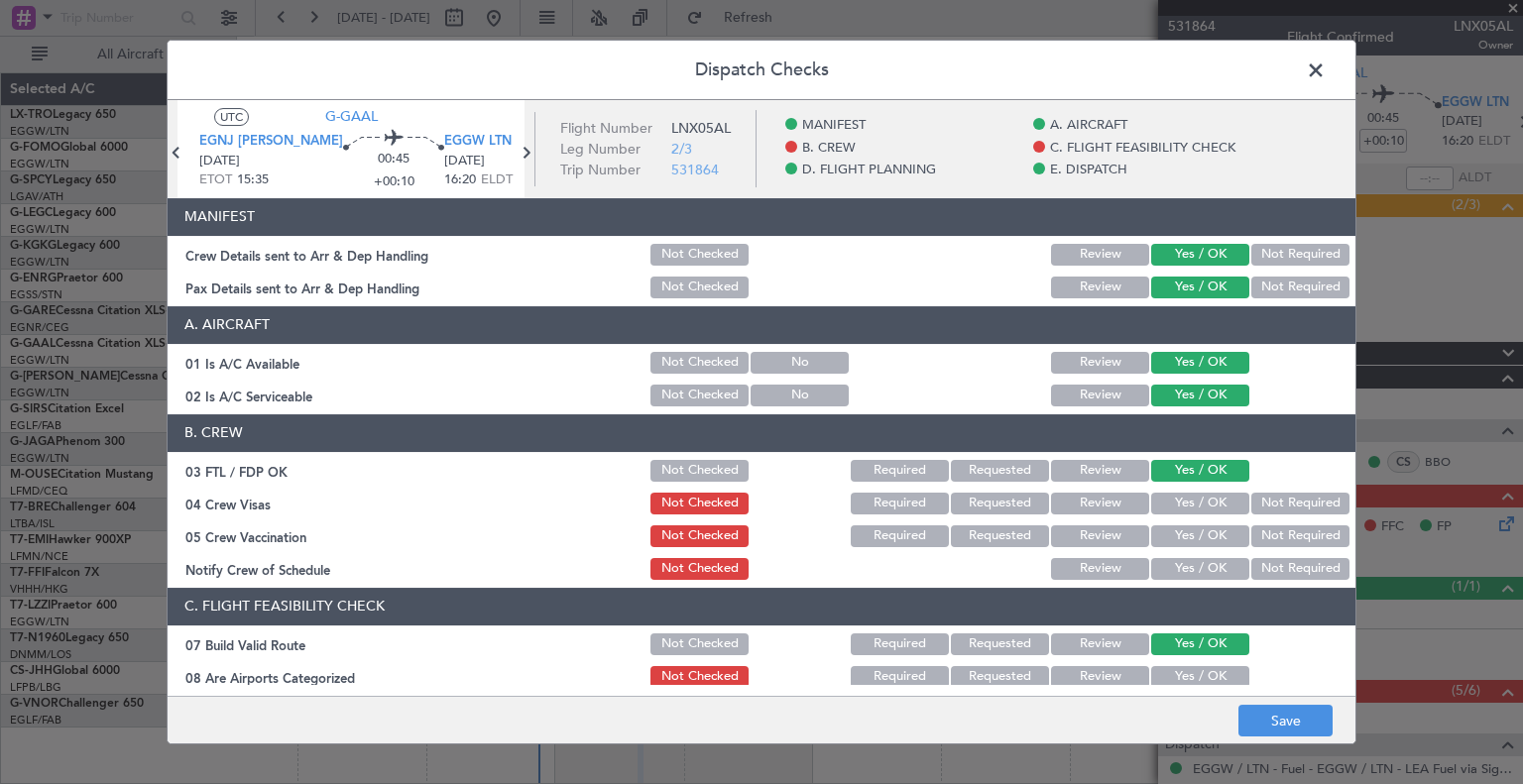 click on "Yes / OK" 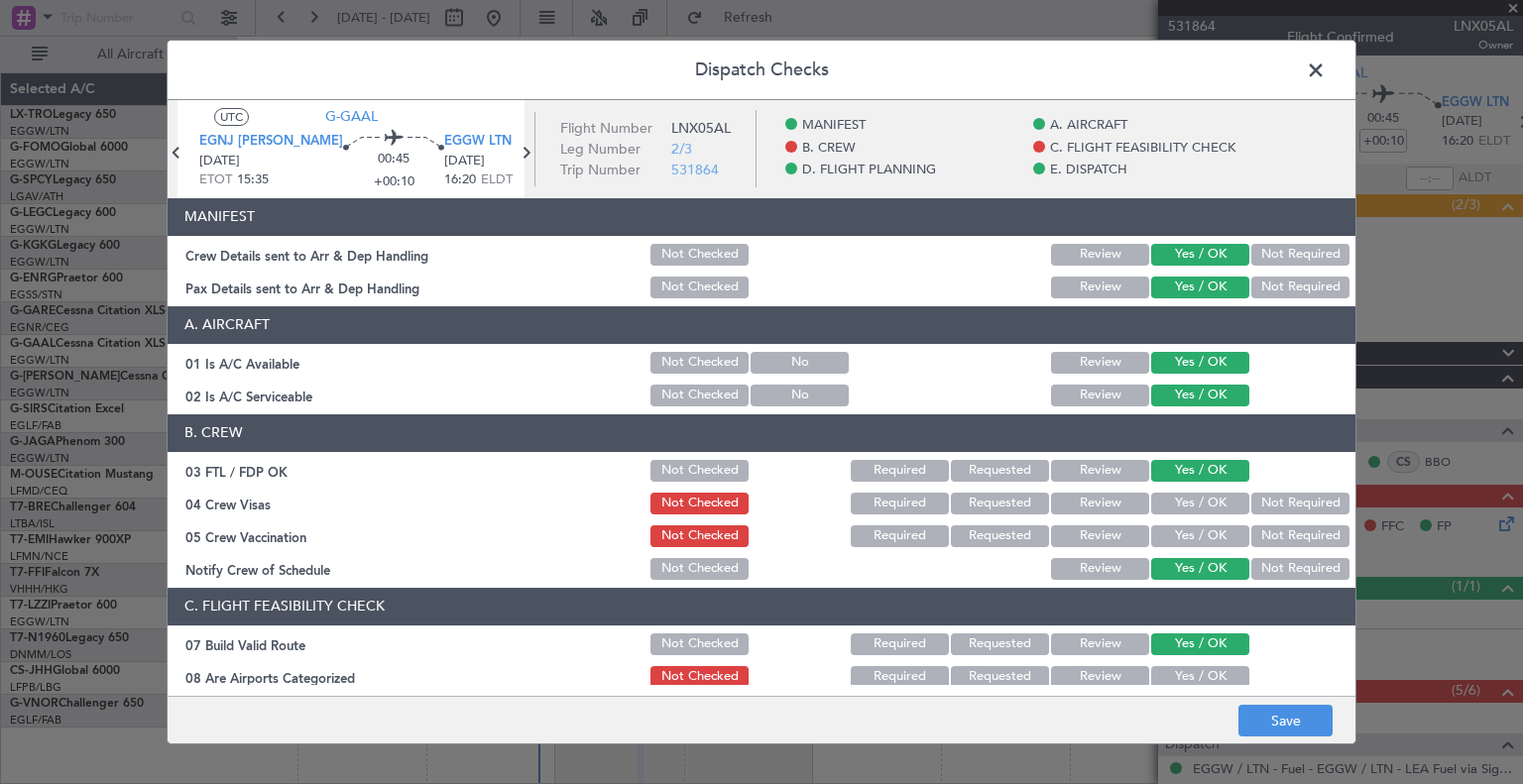 click on "Not Required" 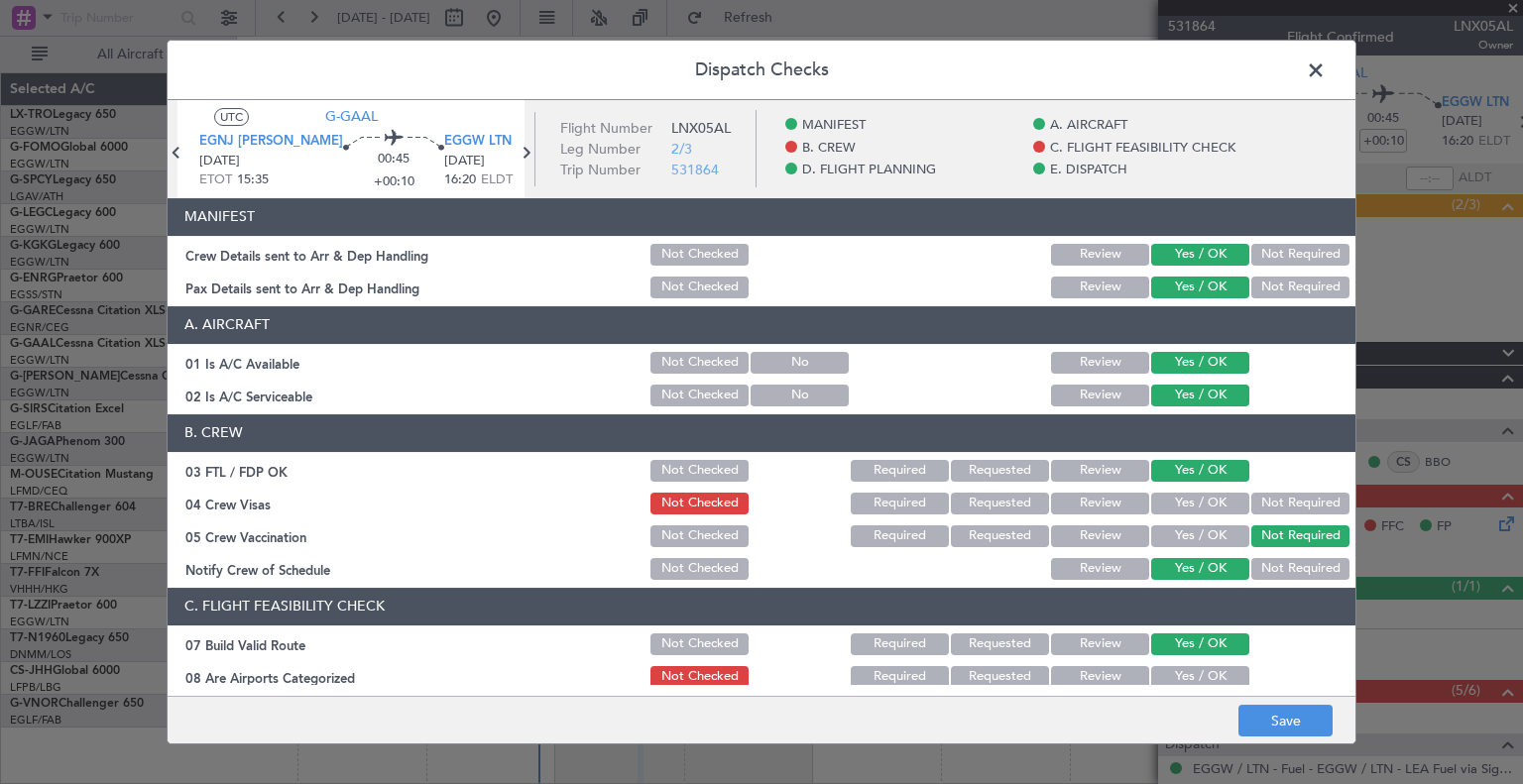 click on "Not Required" 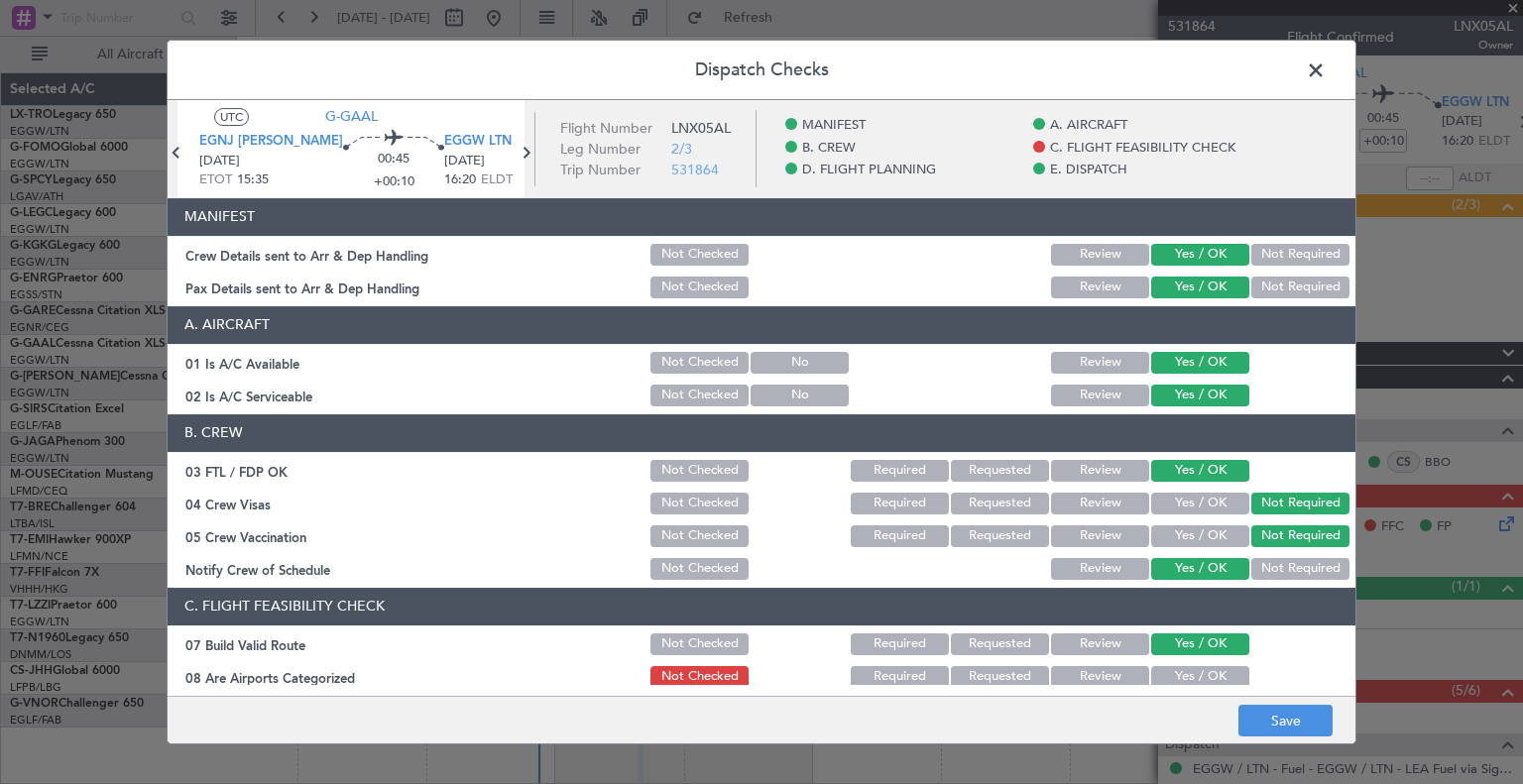 scroll, scrollTop: 71, scrollLeft: 0, axis: vertical 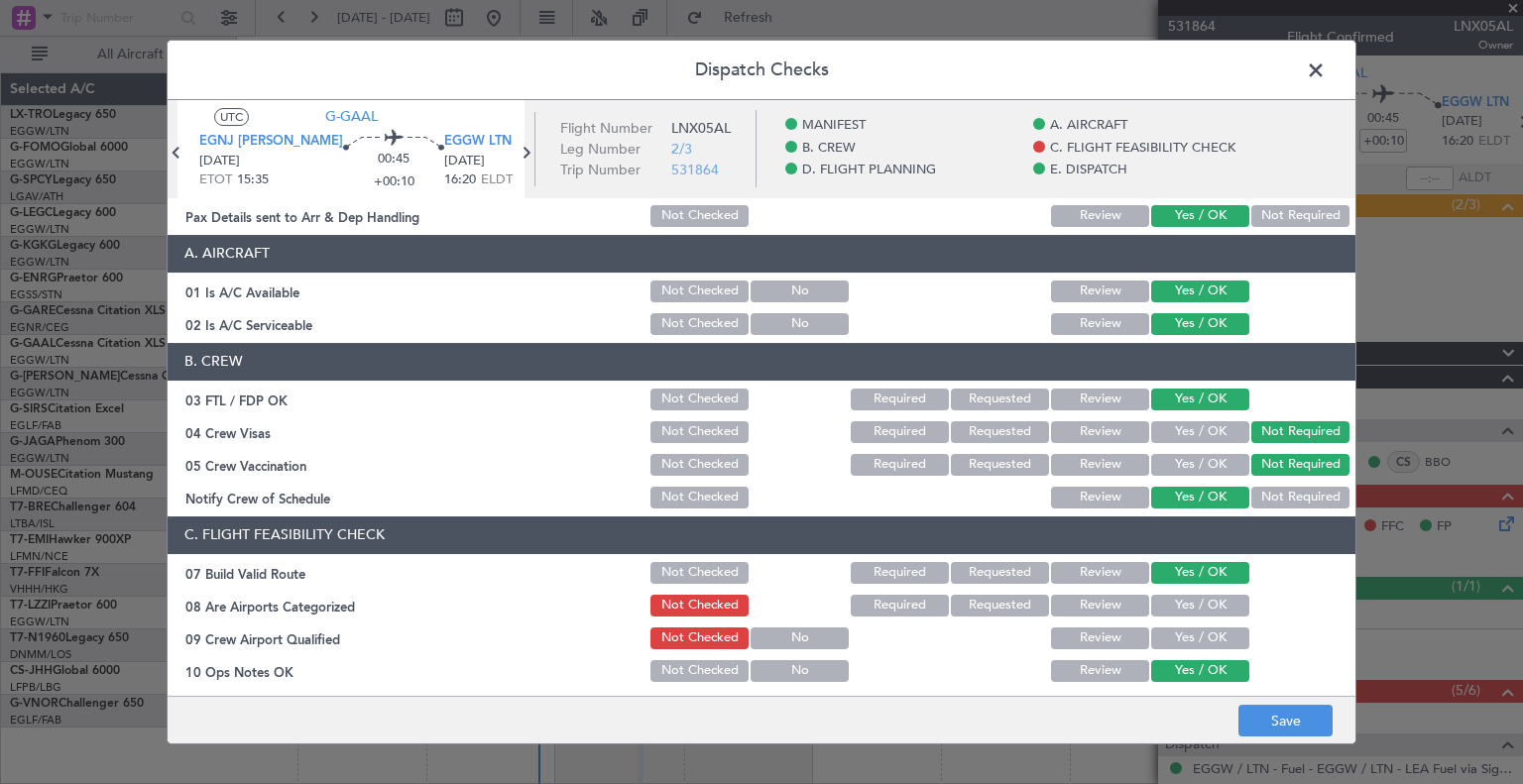 click on "Yes / OK" 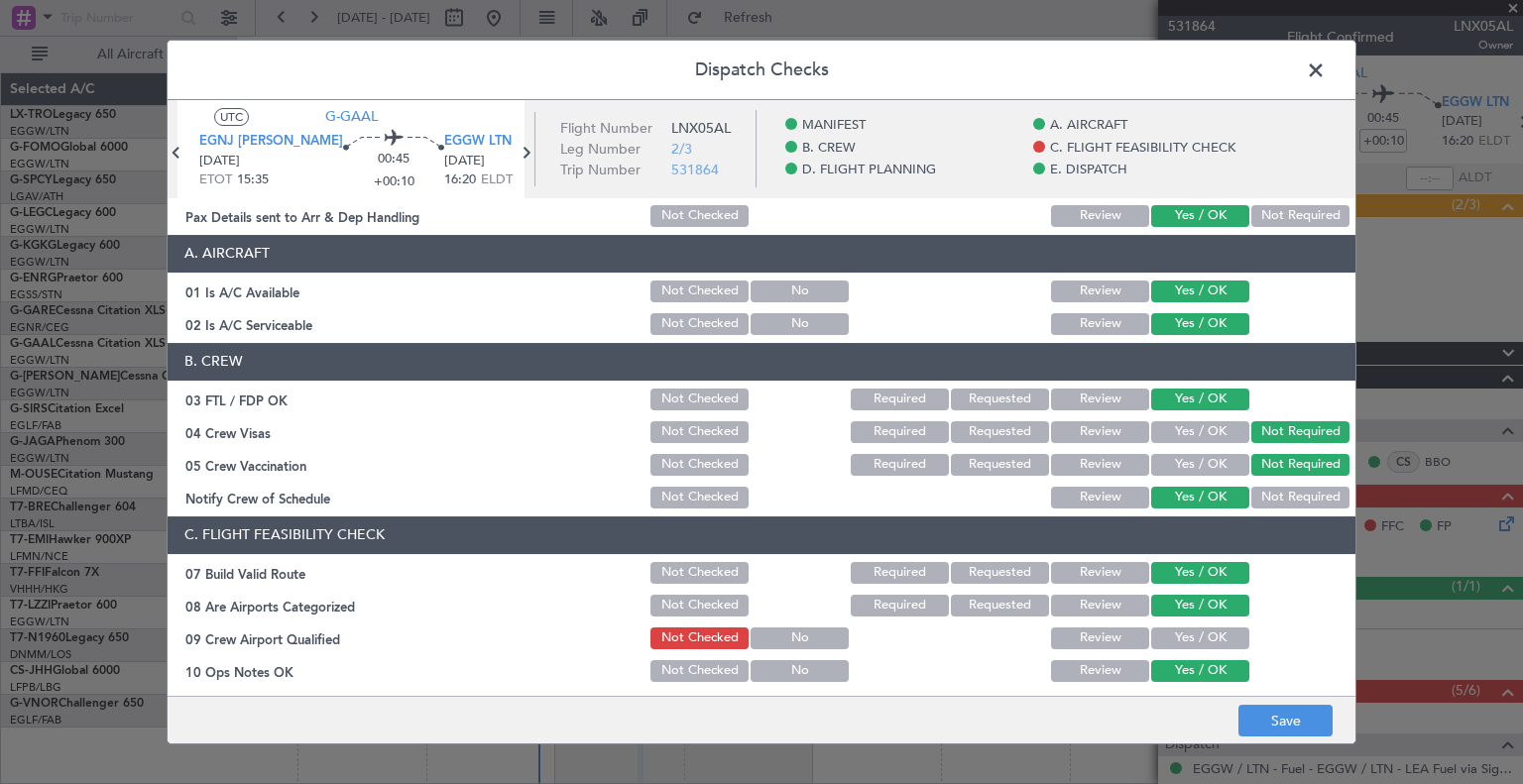click on "Yes / OK" 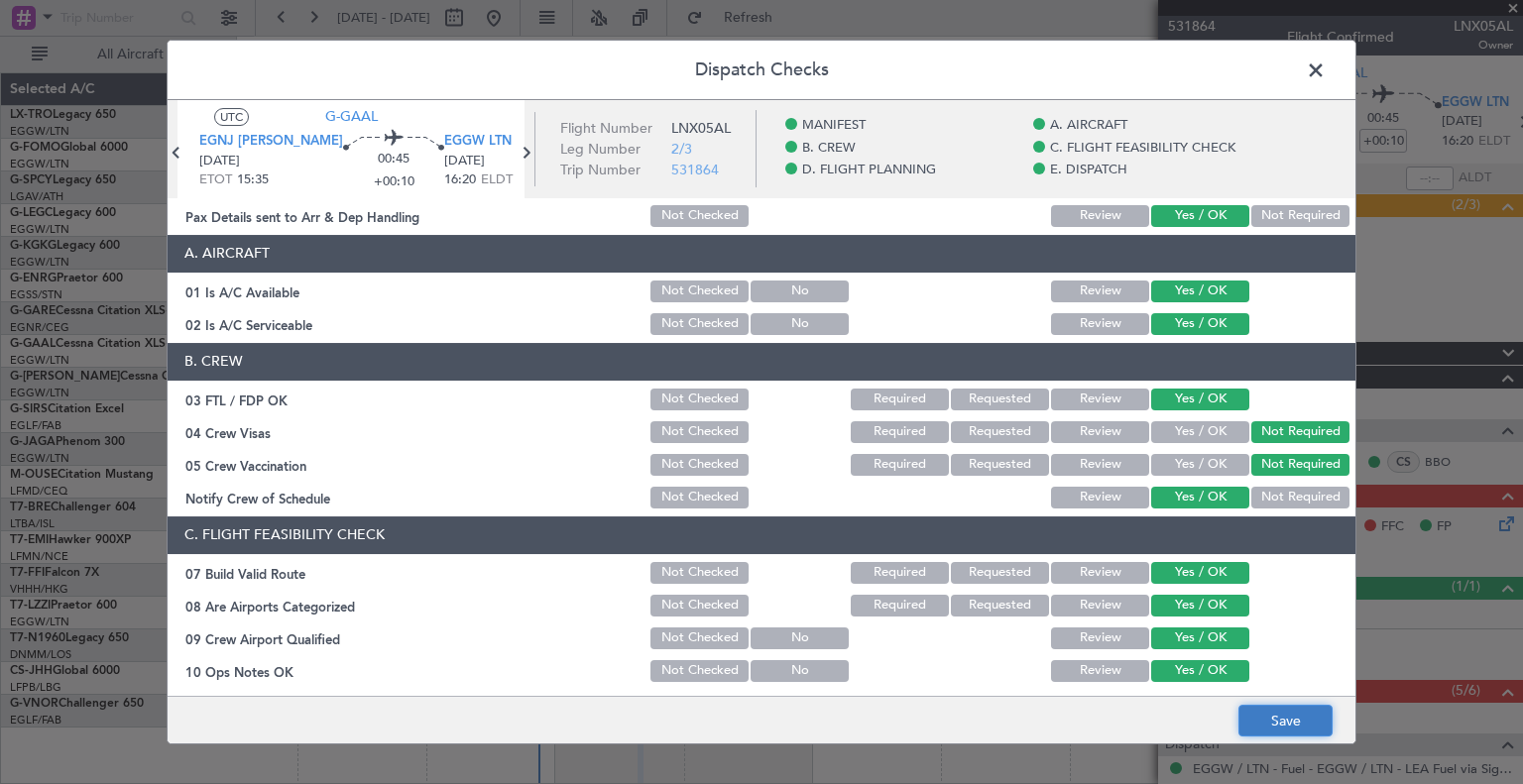 click on "Save" 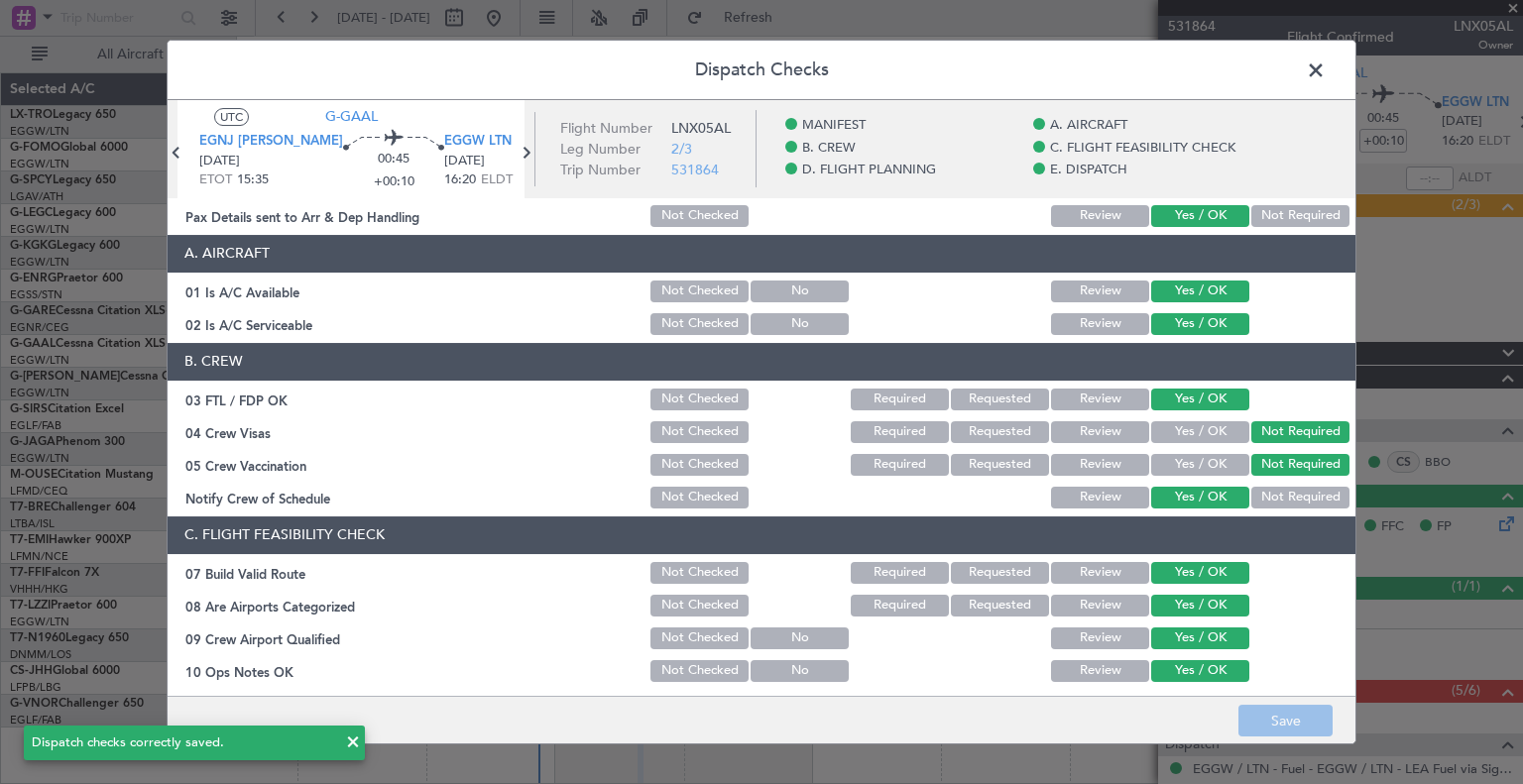 click 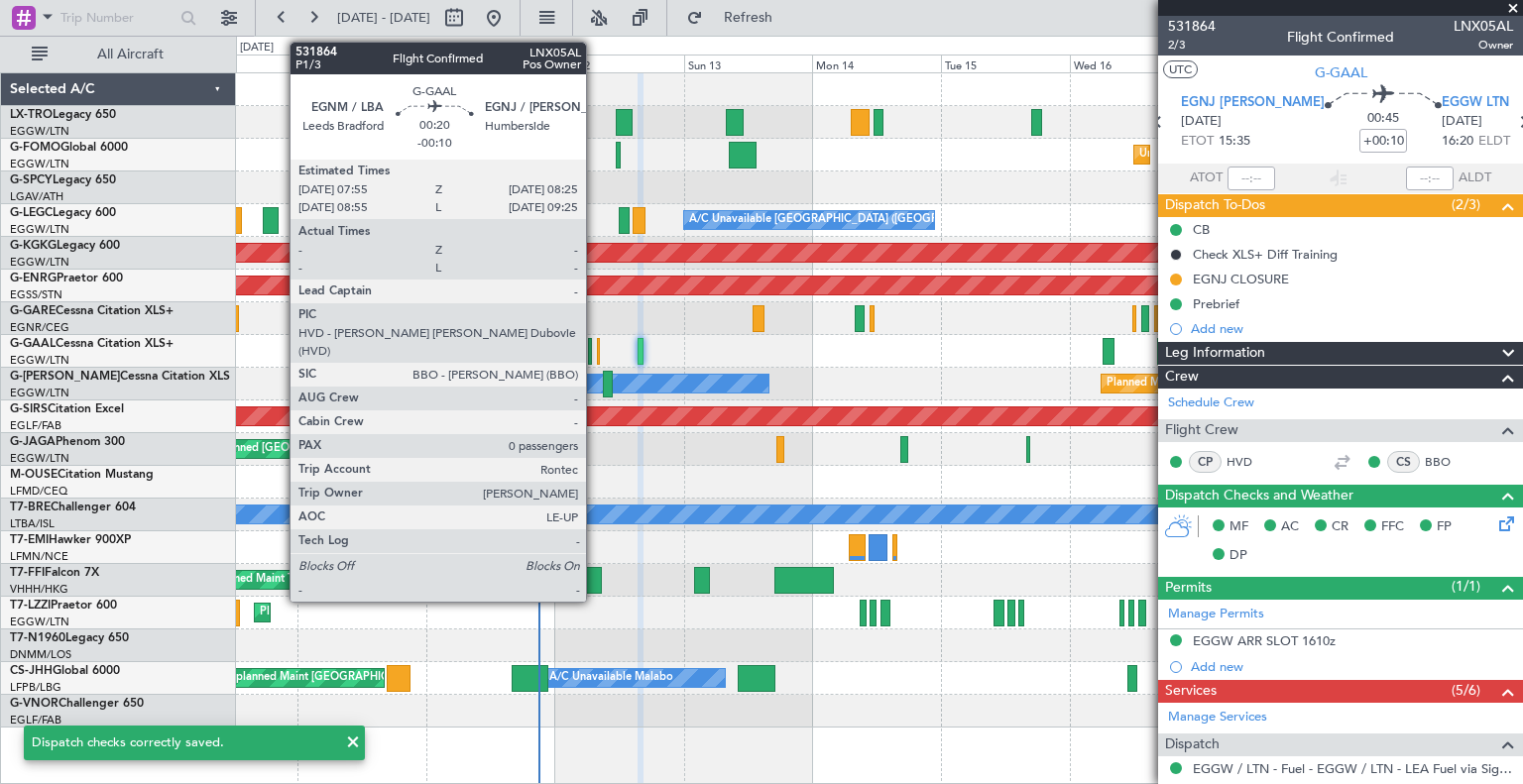 click 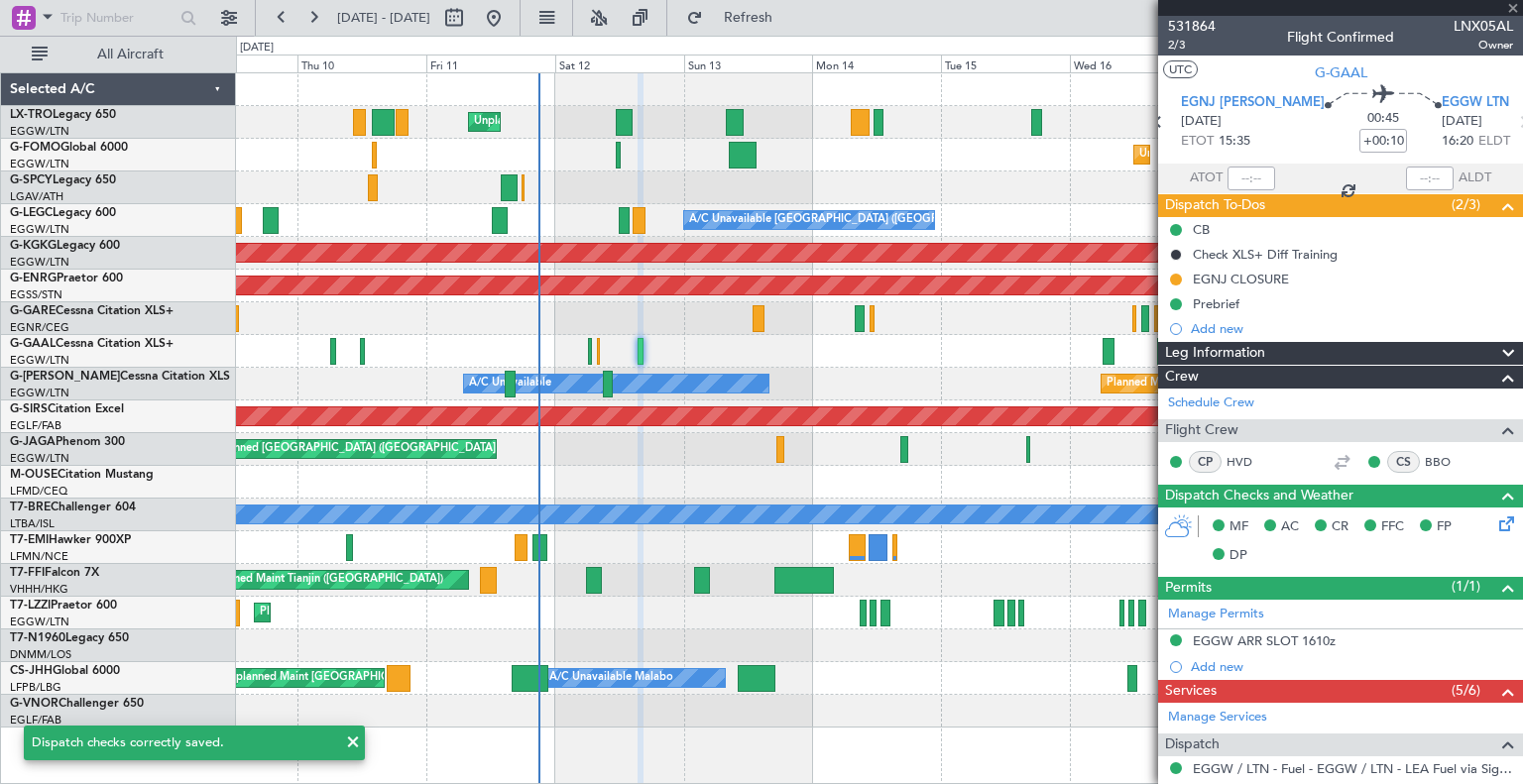 type on "-00:10" 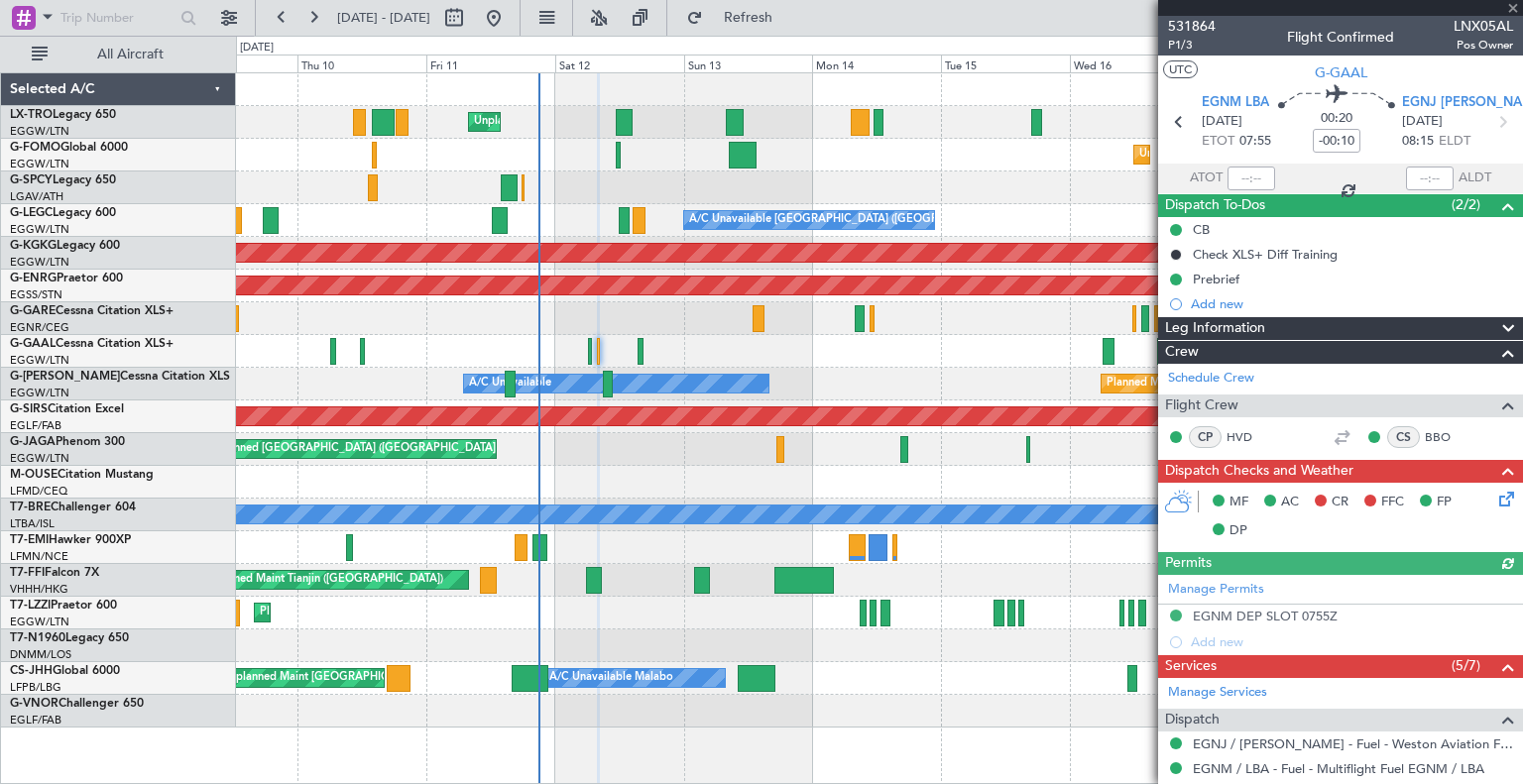 click 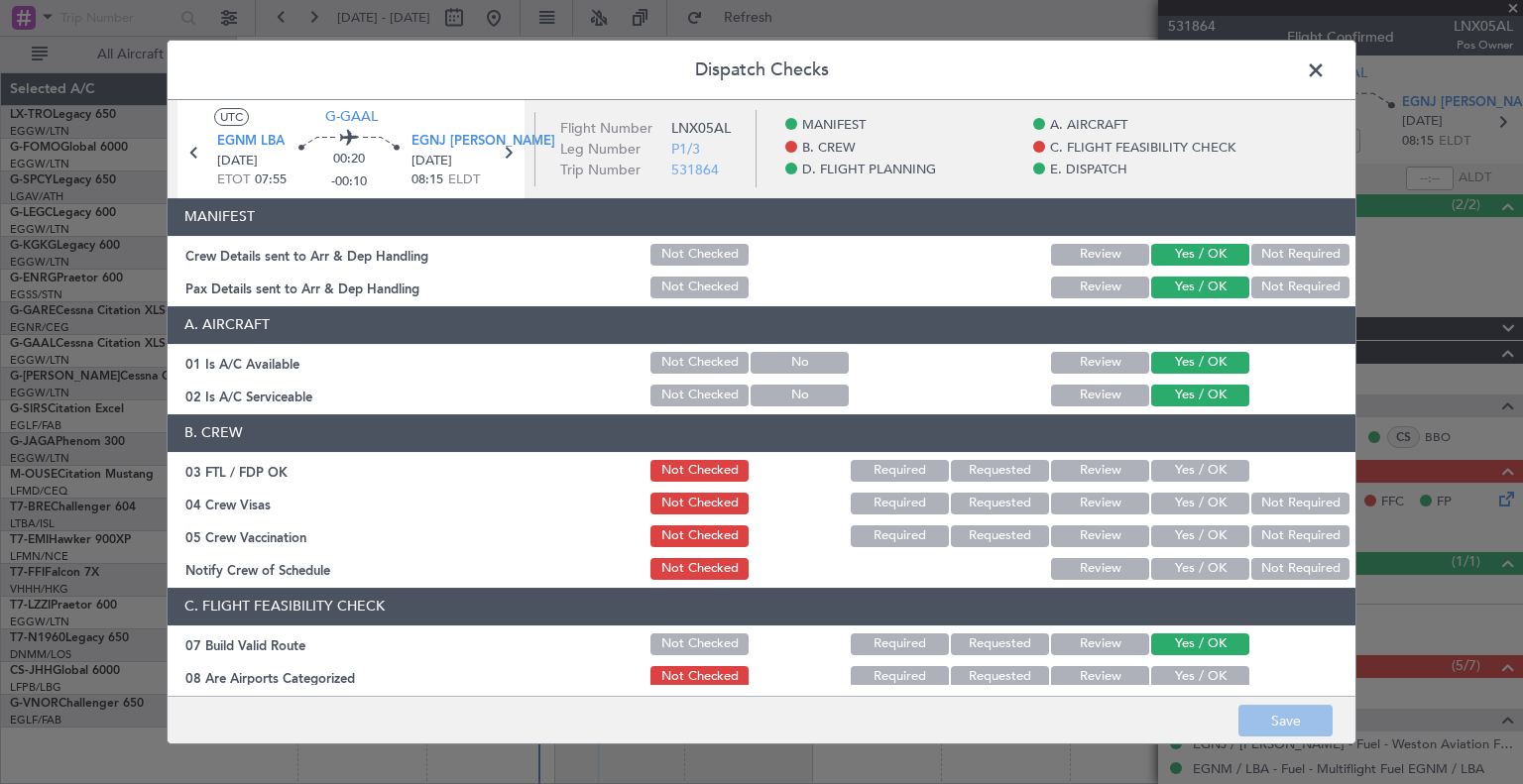 click on "Yes / OK" 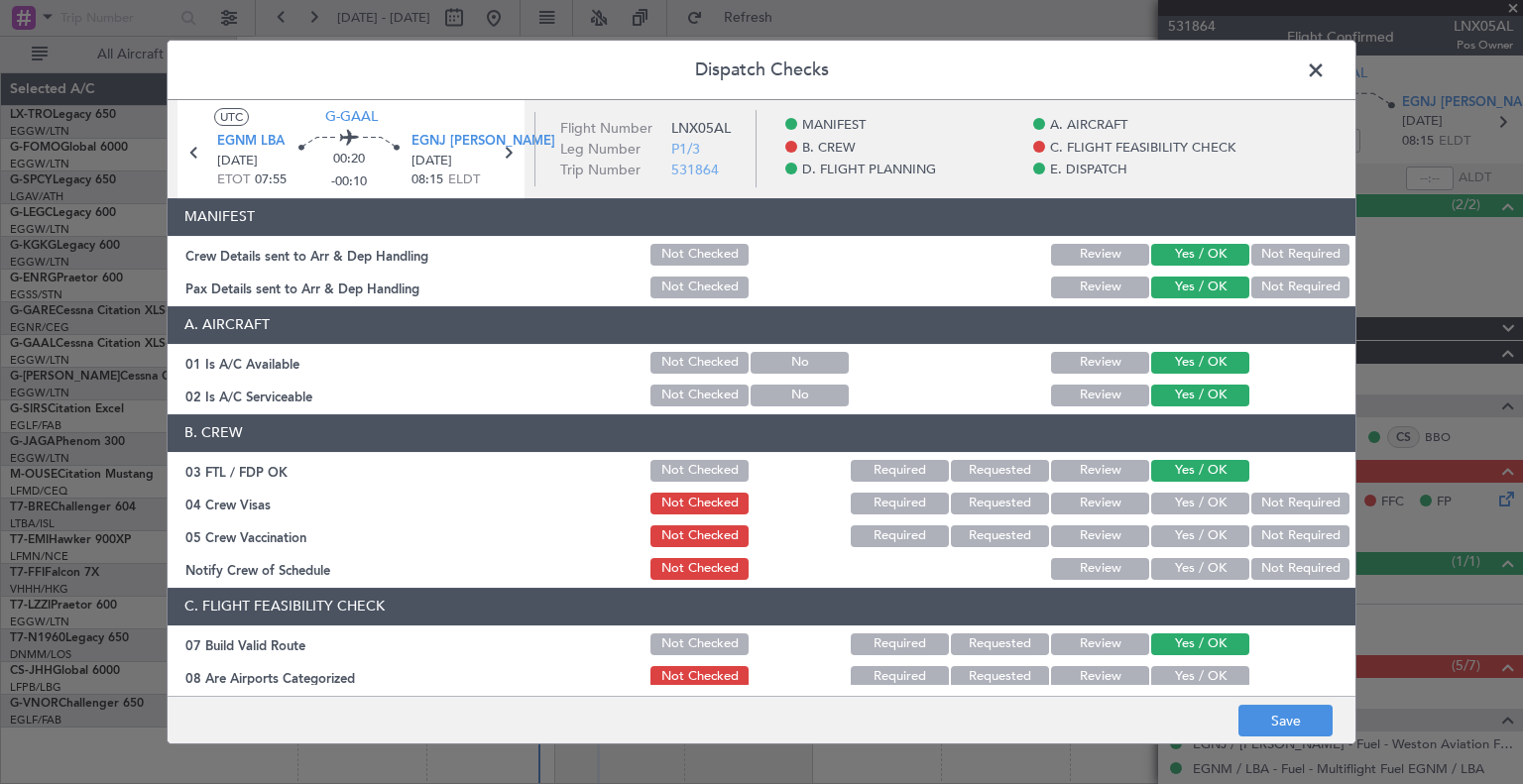drag, startPoint x: 1207, startPoint y: 563, endPoint x: 1273, endPoint y: 530, distance: 73.79024 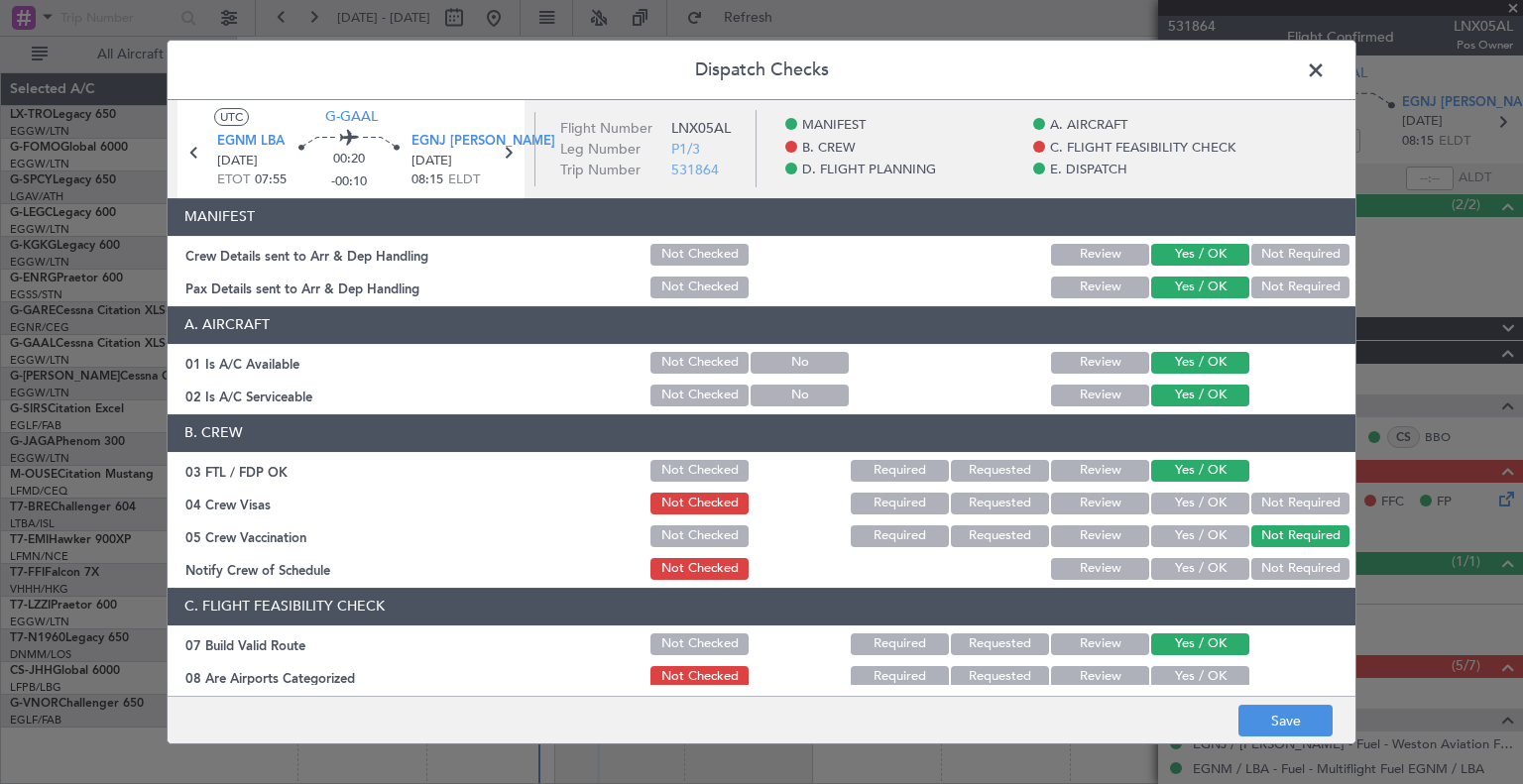 click on "Not Required" 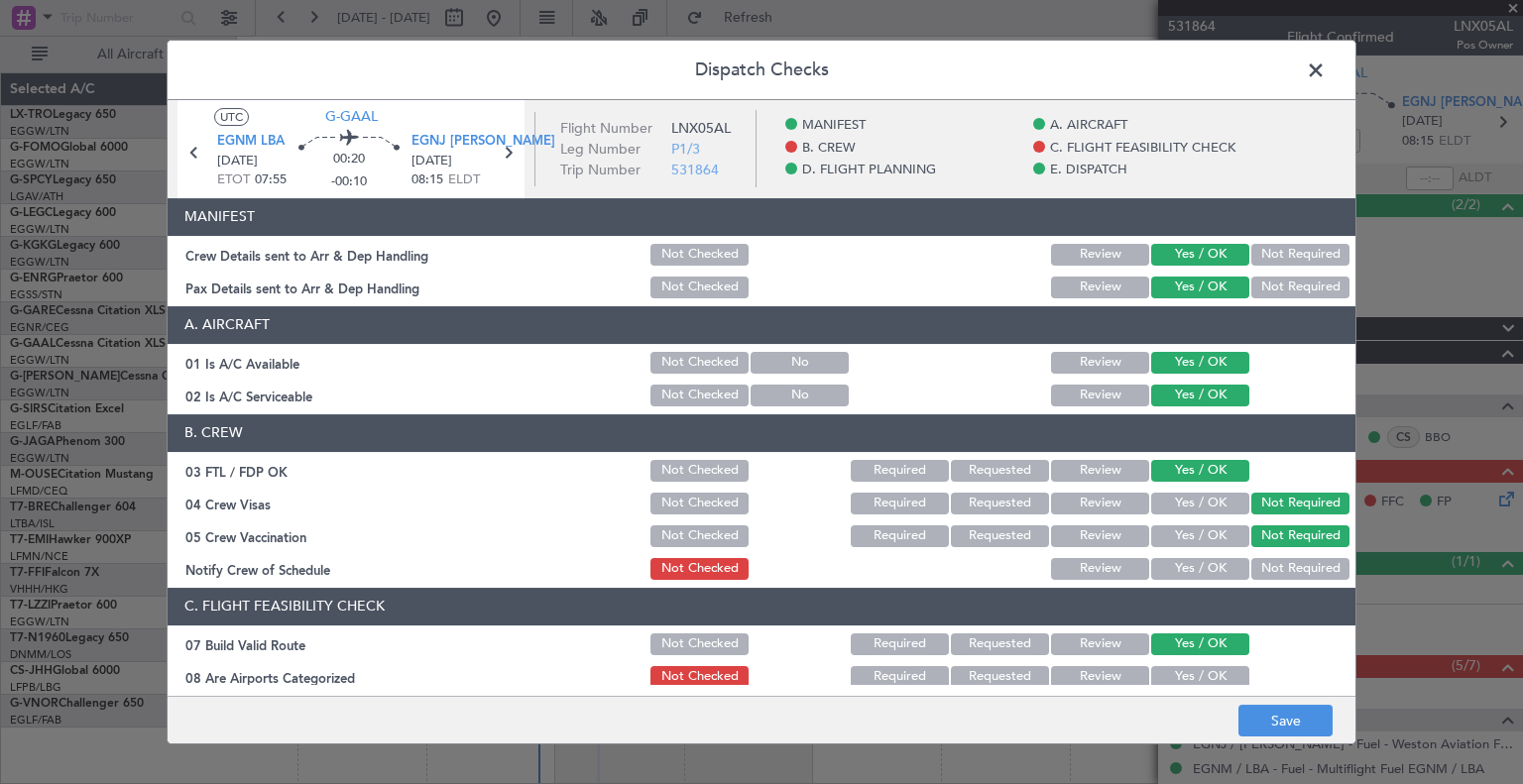 click on "Yes / OK" 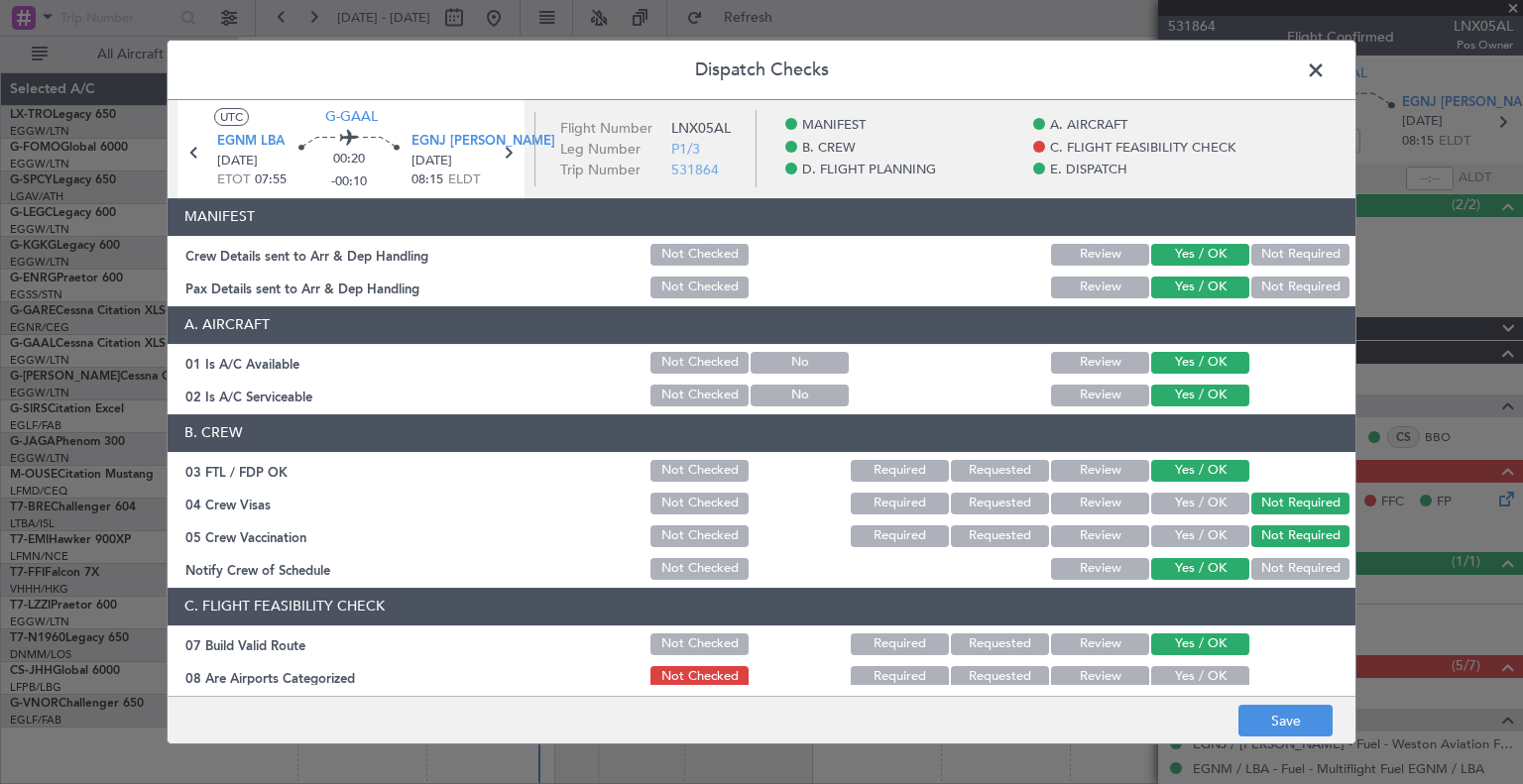 scroll, scrollTop: 161, scrollLeft: 0, axis: vertical 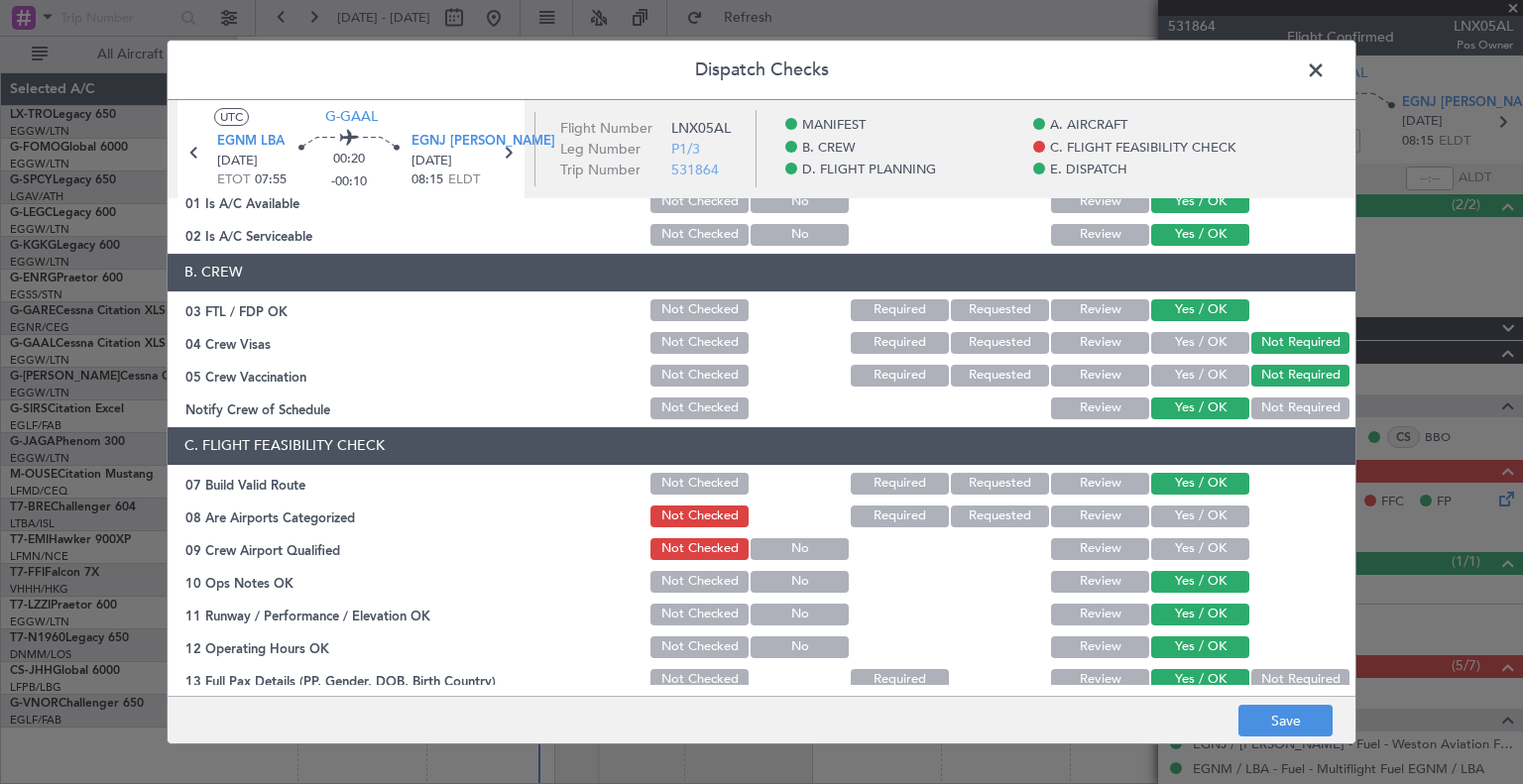 click on "Yes / OK" 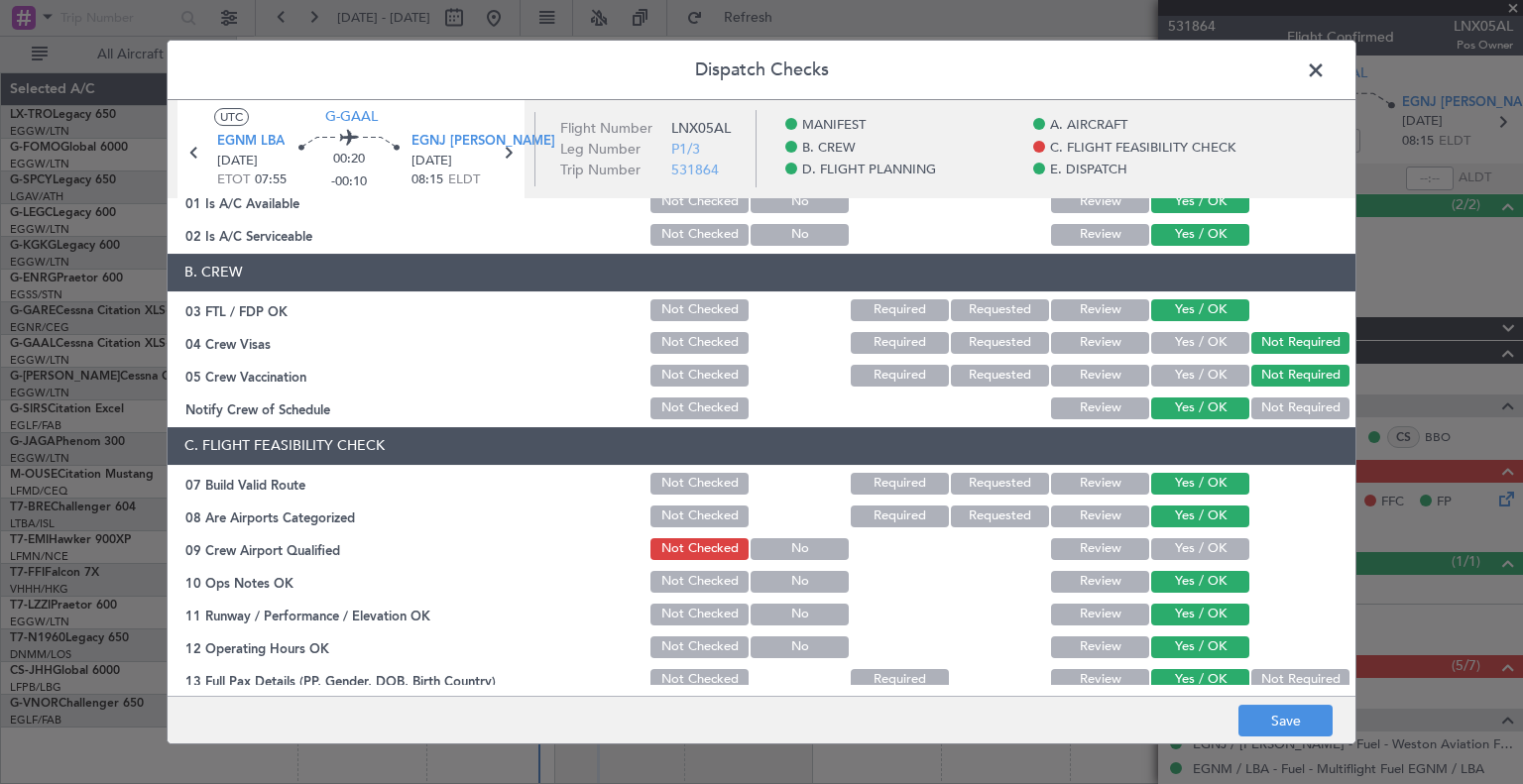 click on "Yes / OK" 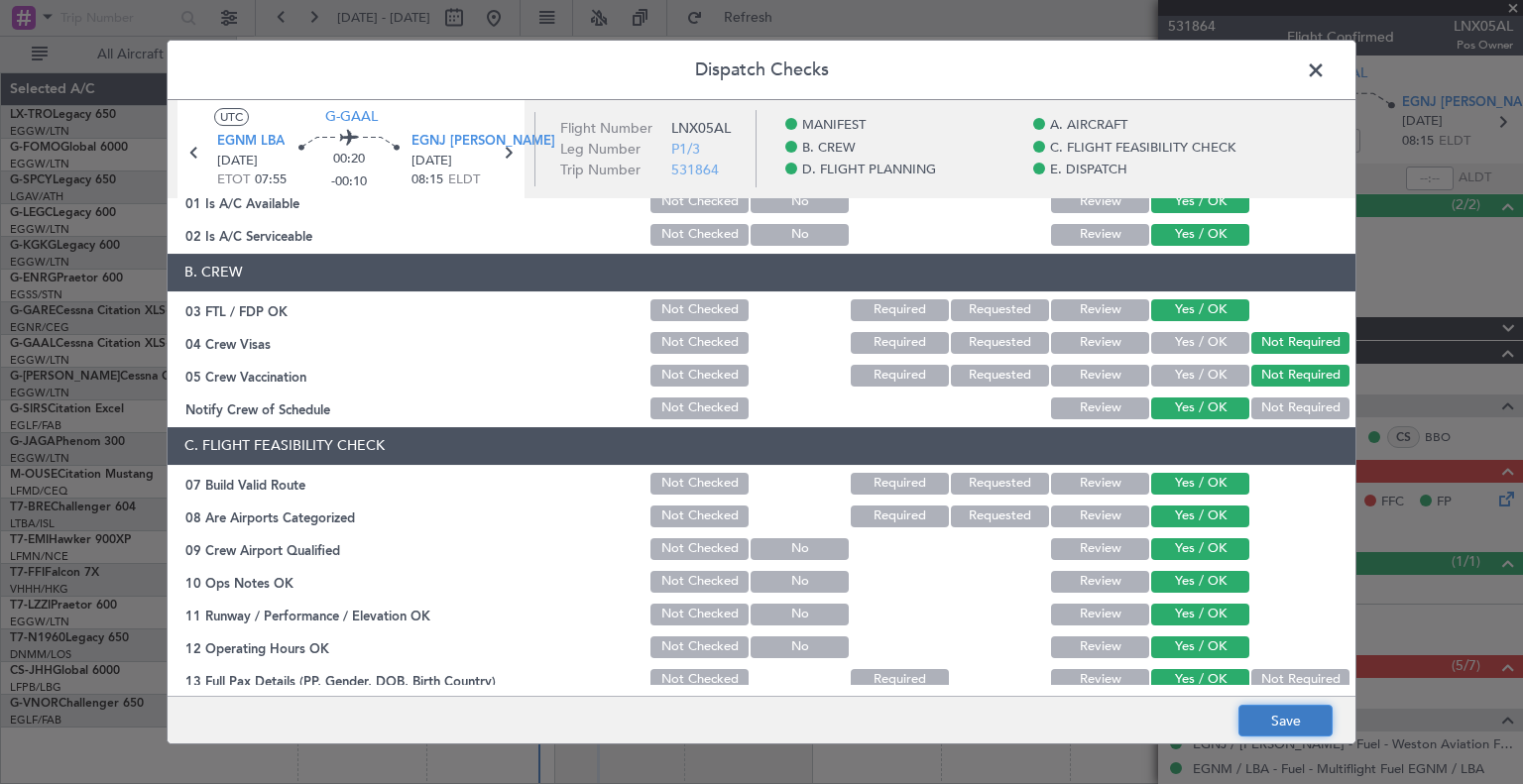 click on "Save" 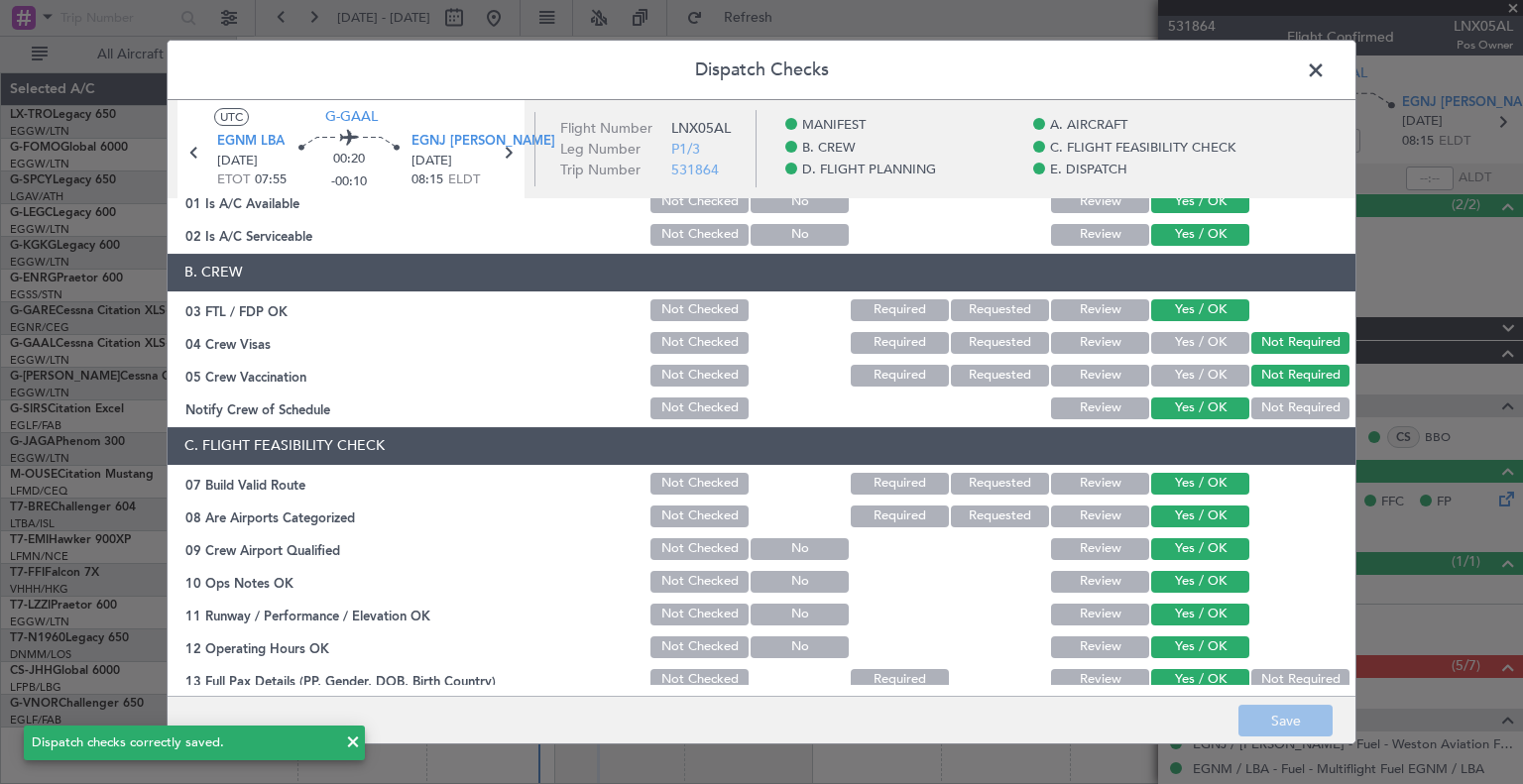 click 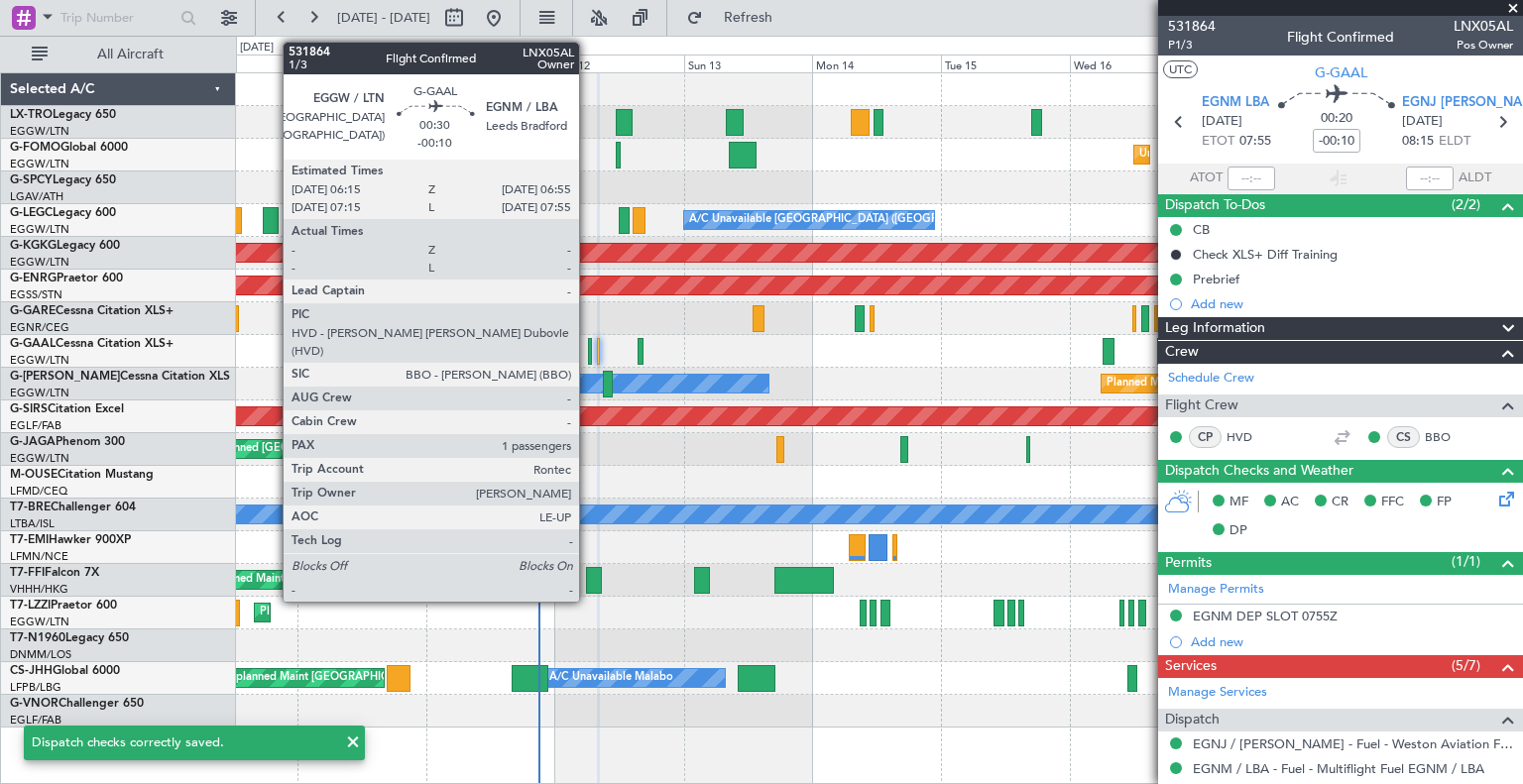 click 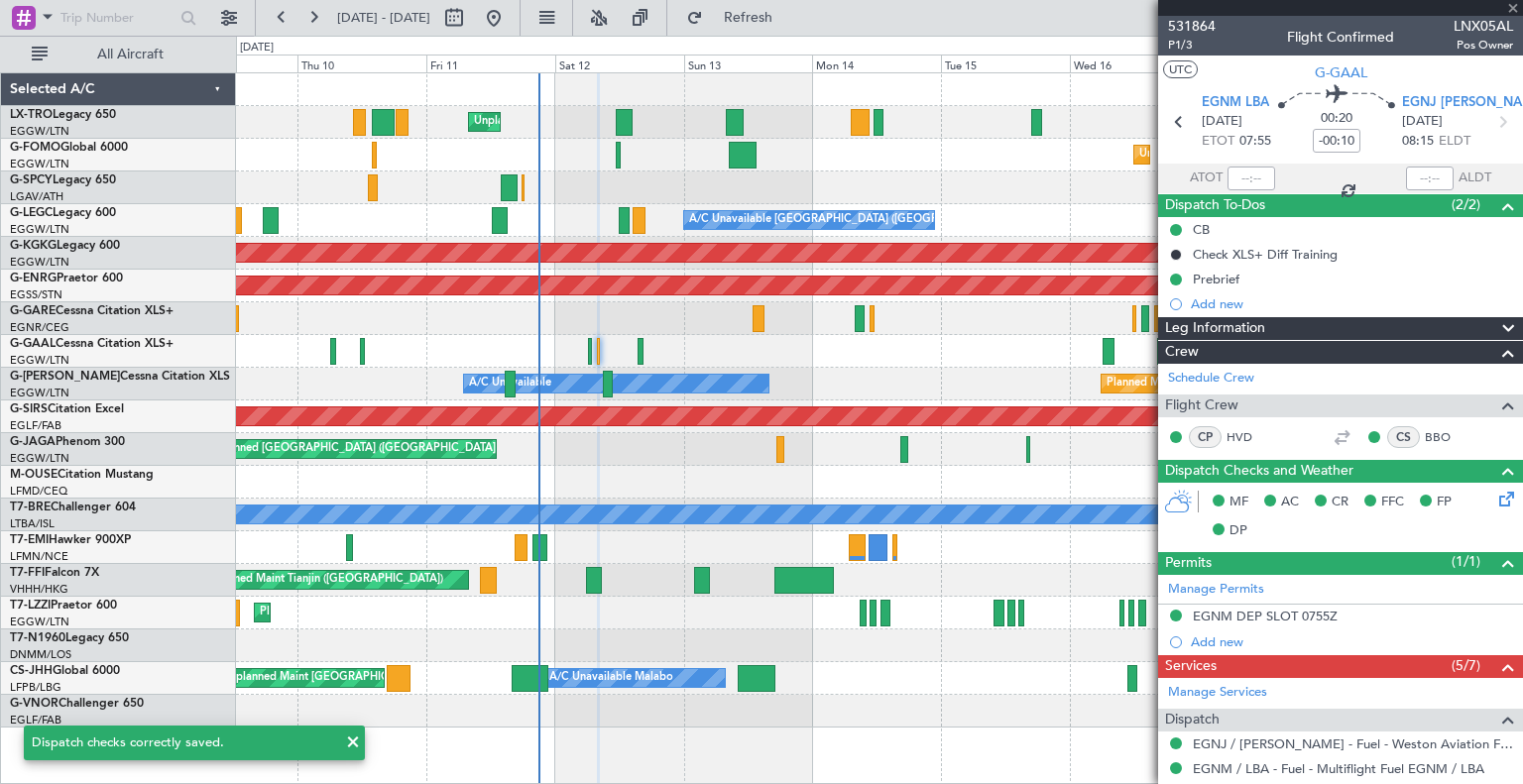 type on "1" 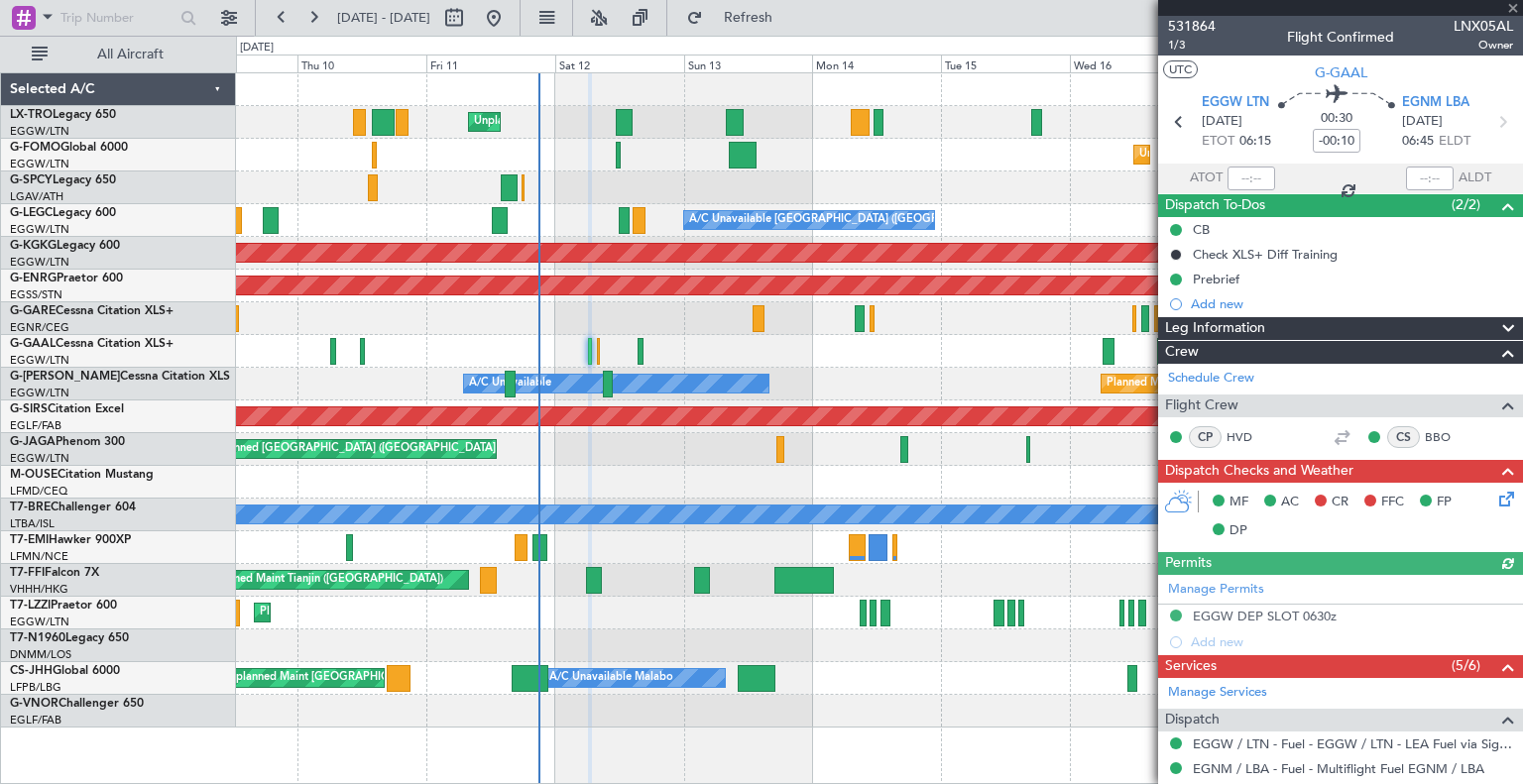 click 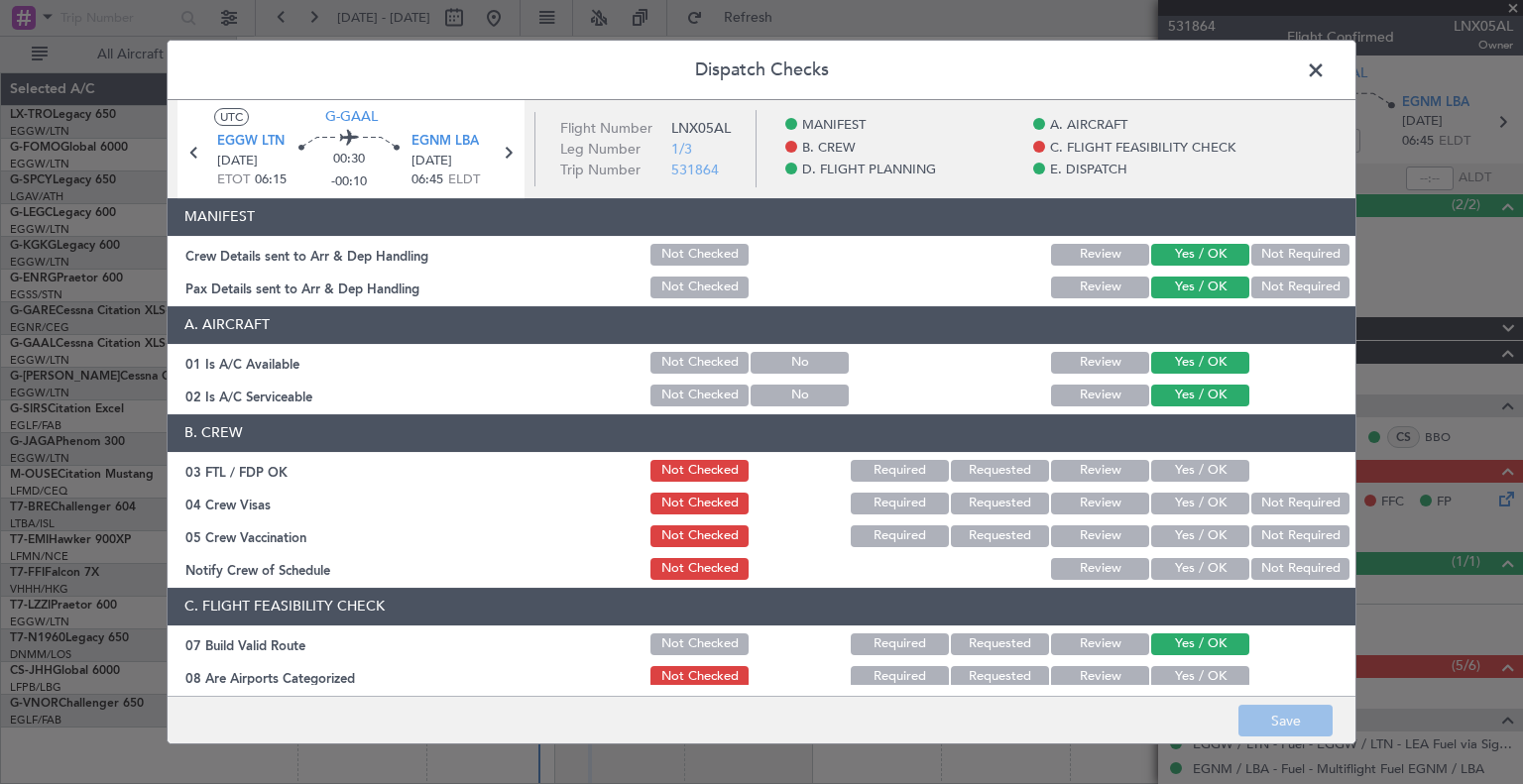 click on "Yes / OK" 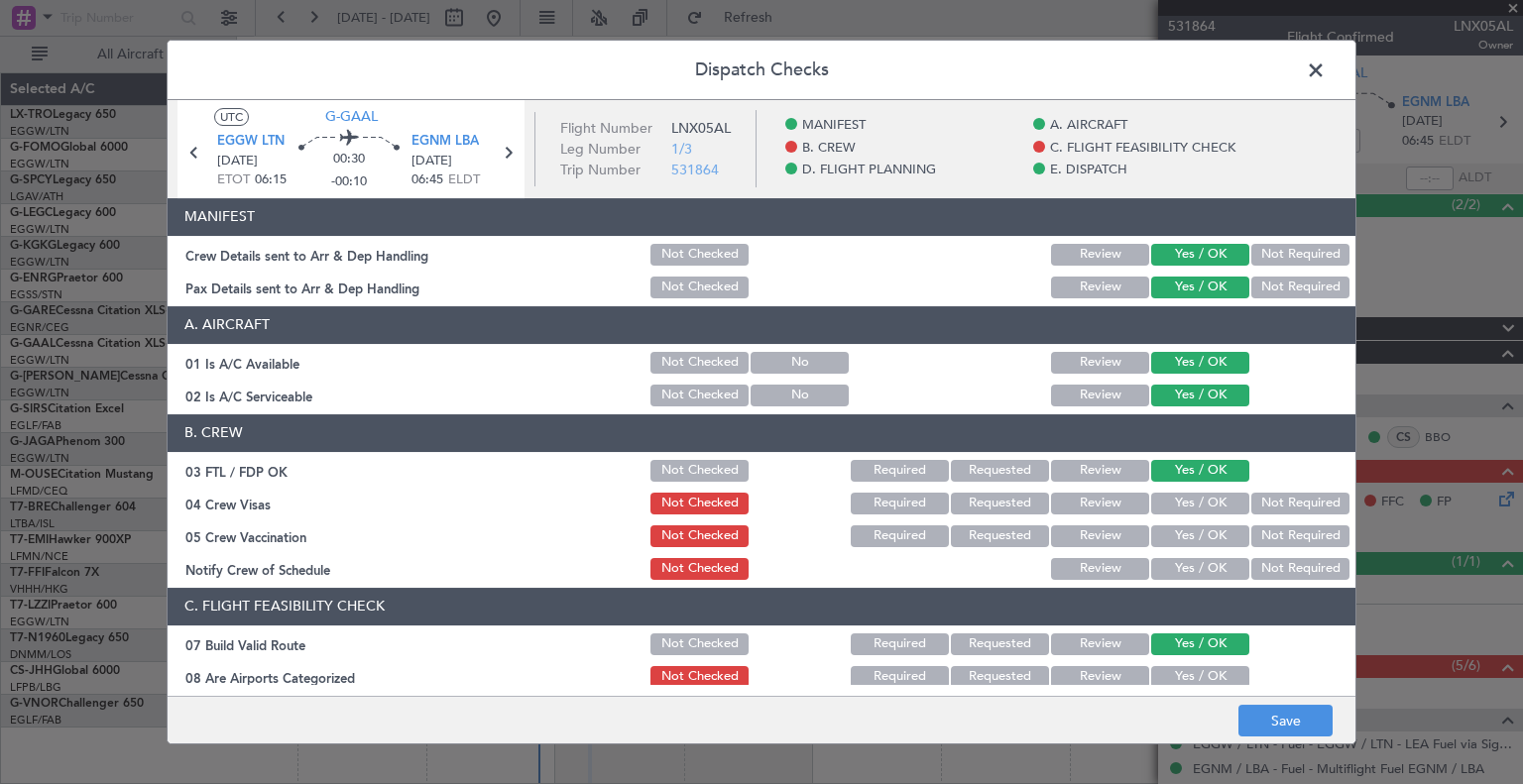 click on "Yes / OK" 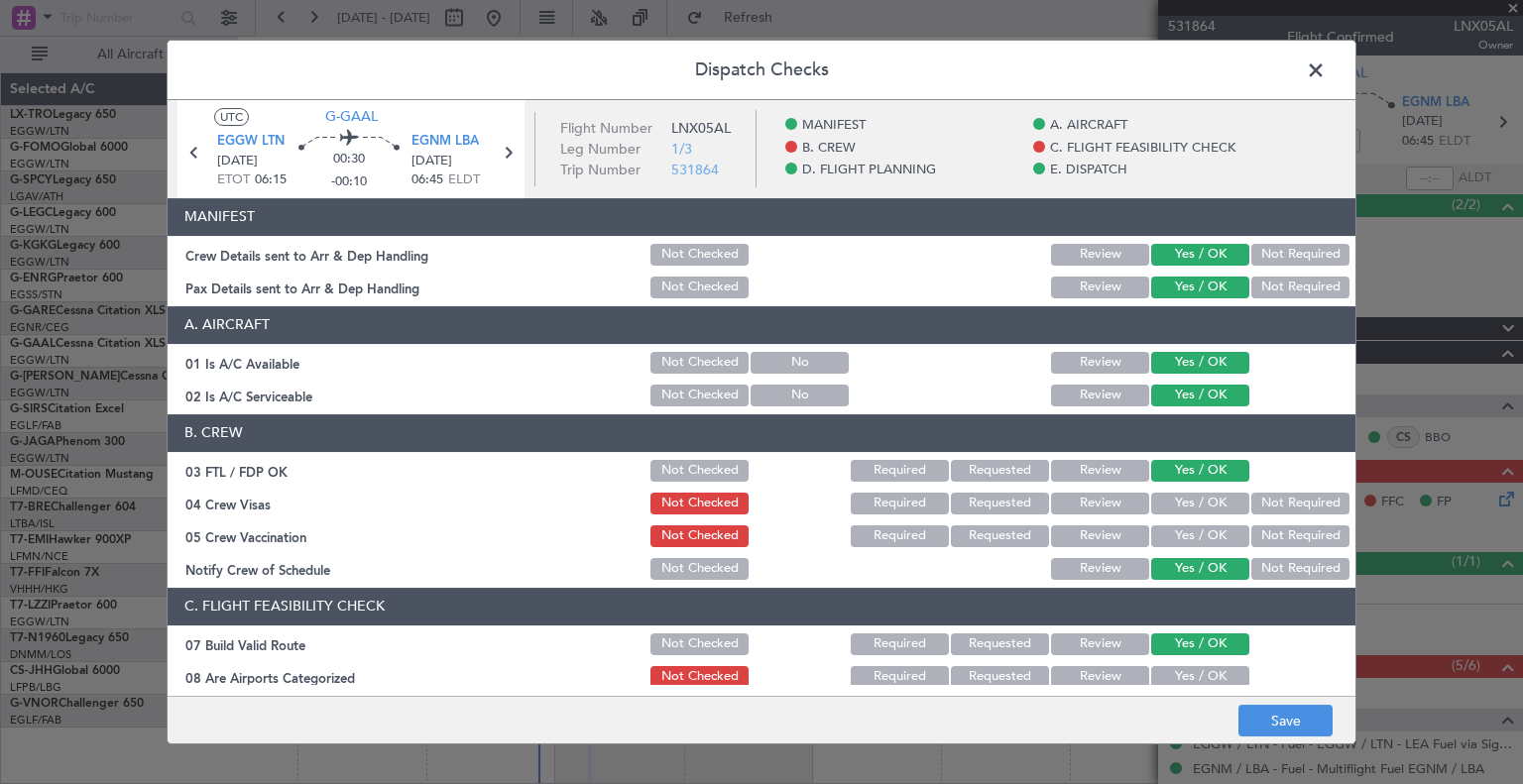 click on "Not Required" 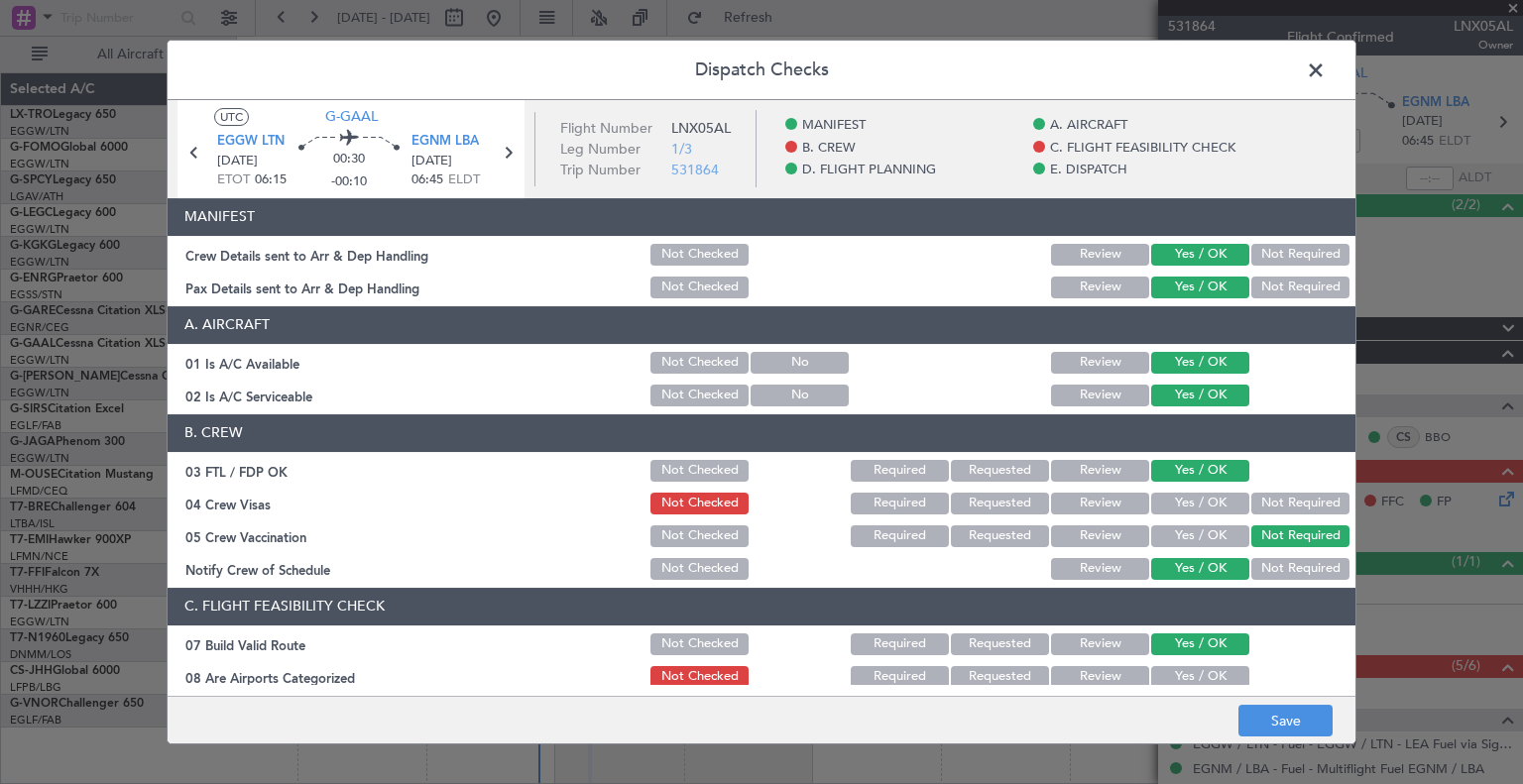 click on "Not Required" 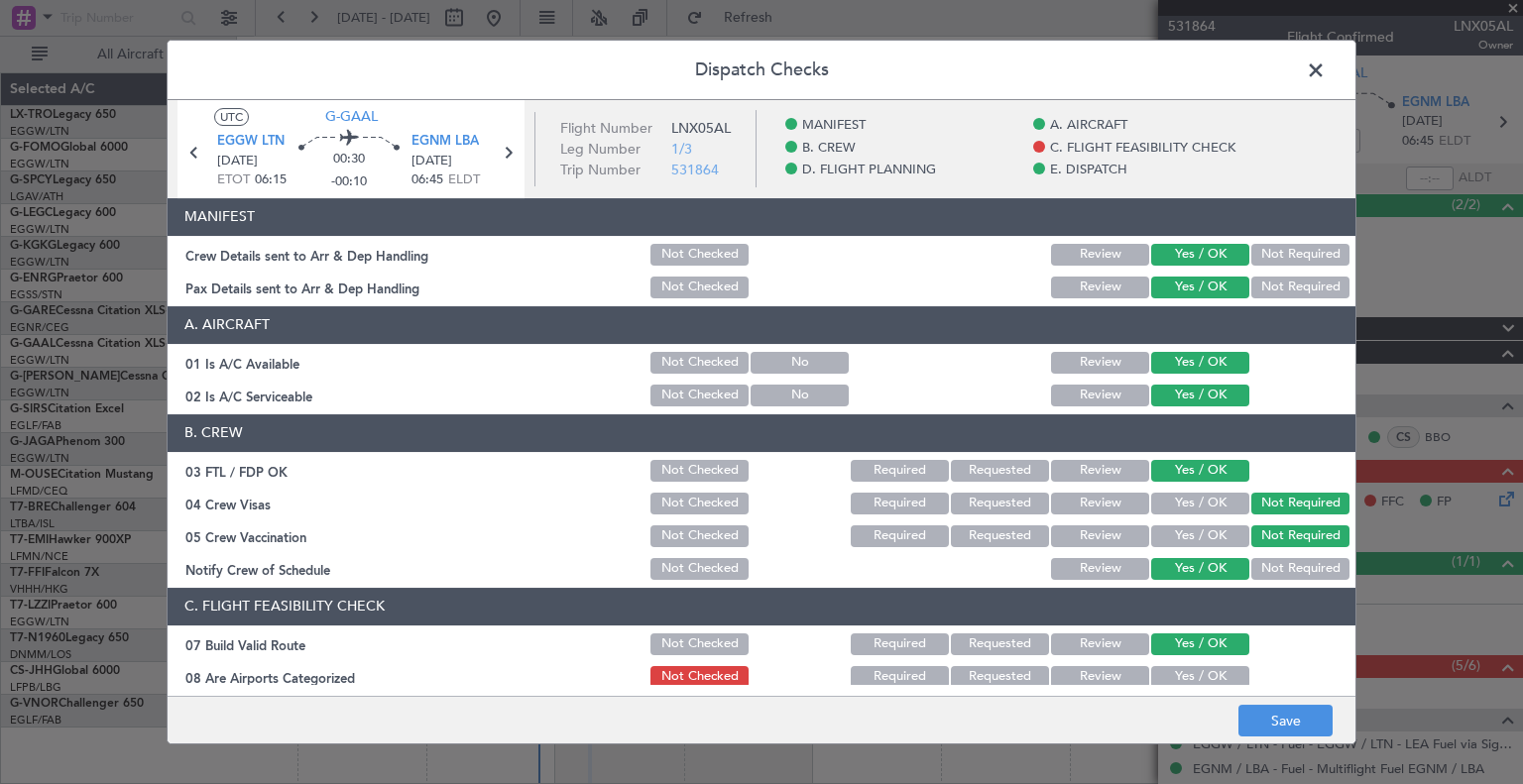scroll, scrollTop: 131, scrollLeft: 0, axis: vertical 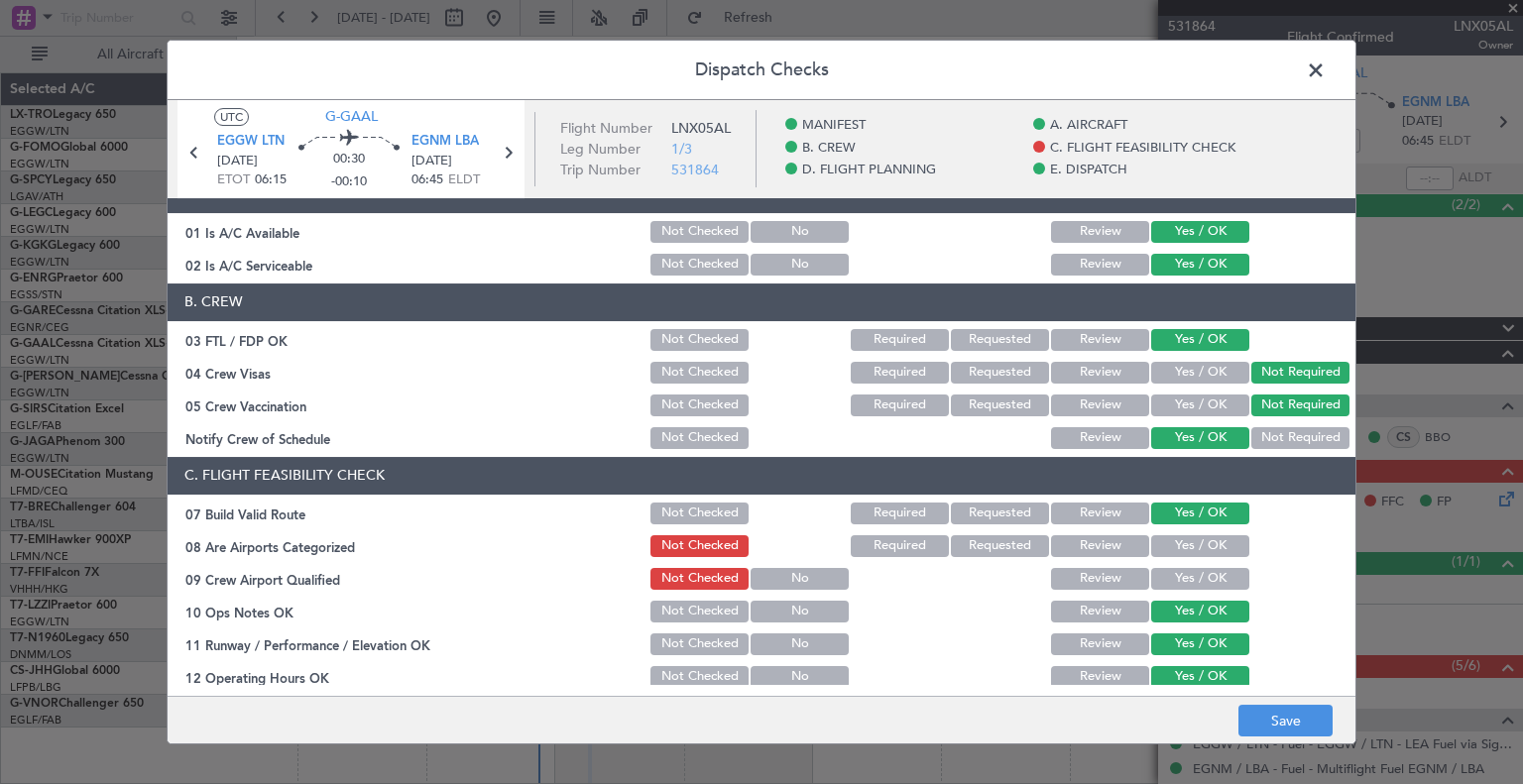 click on "Yes / OK" 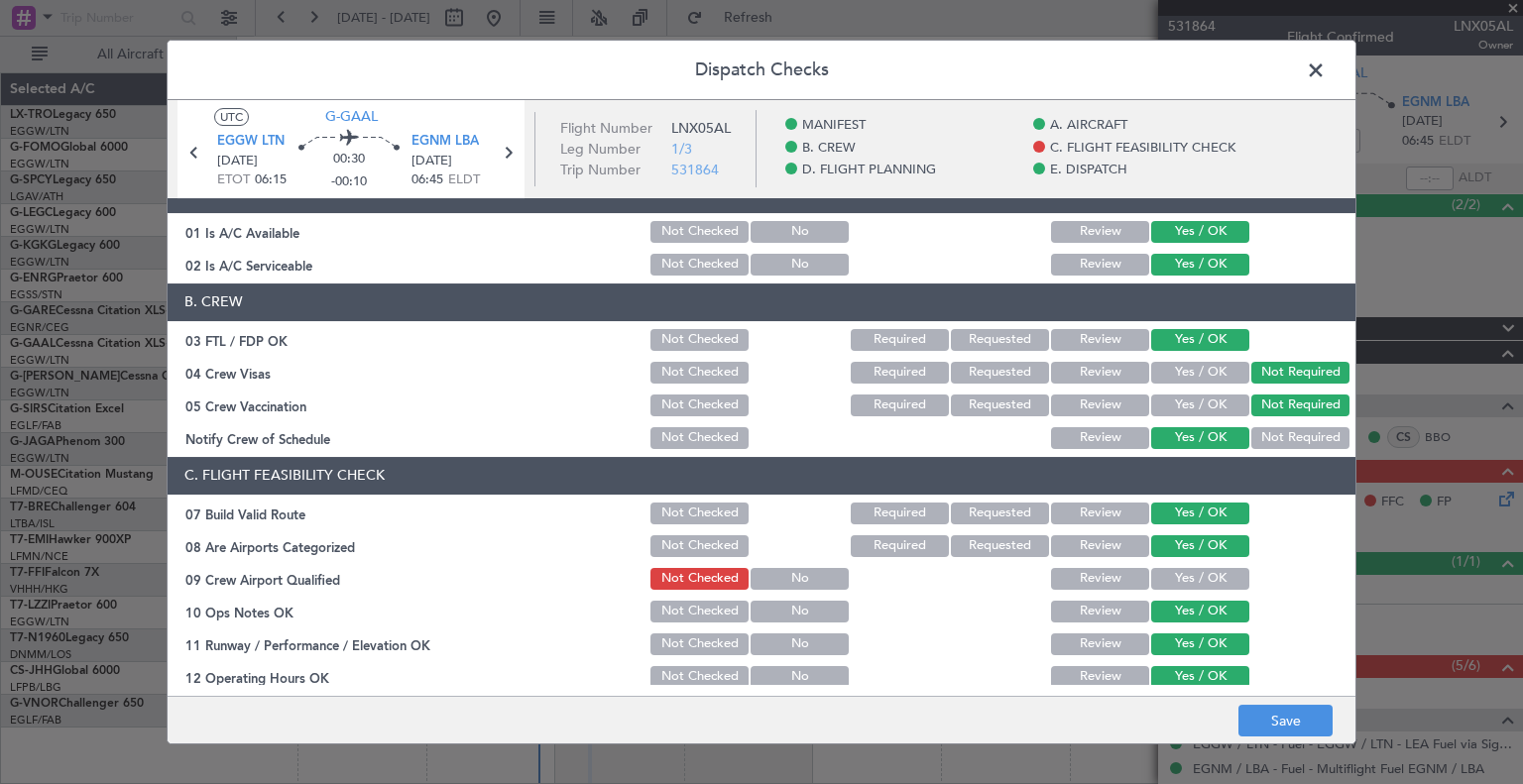 click on "Yes / OK" 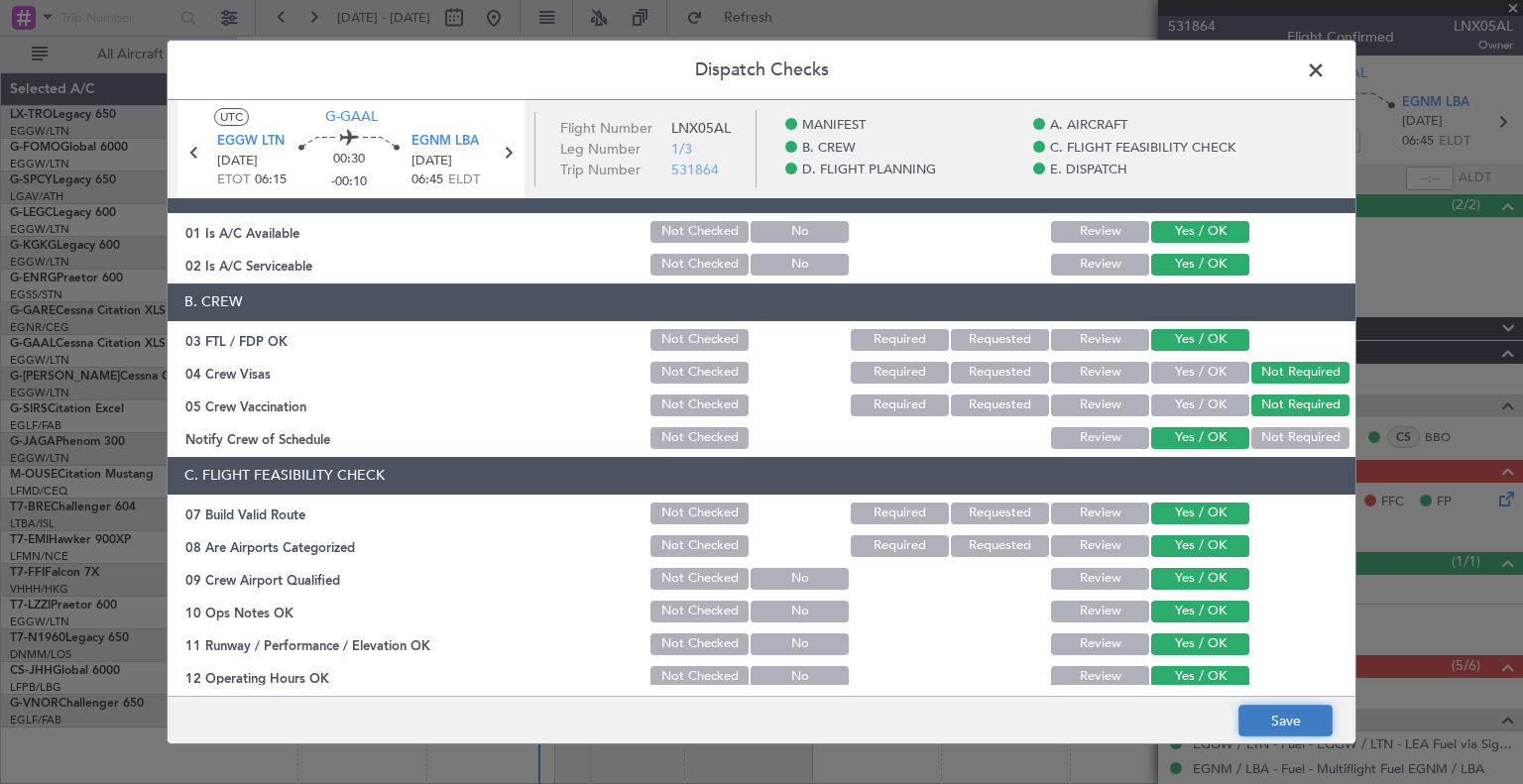 click on "Save" 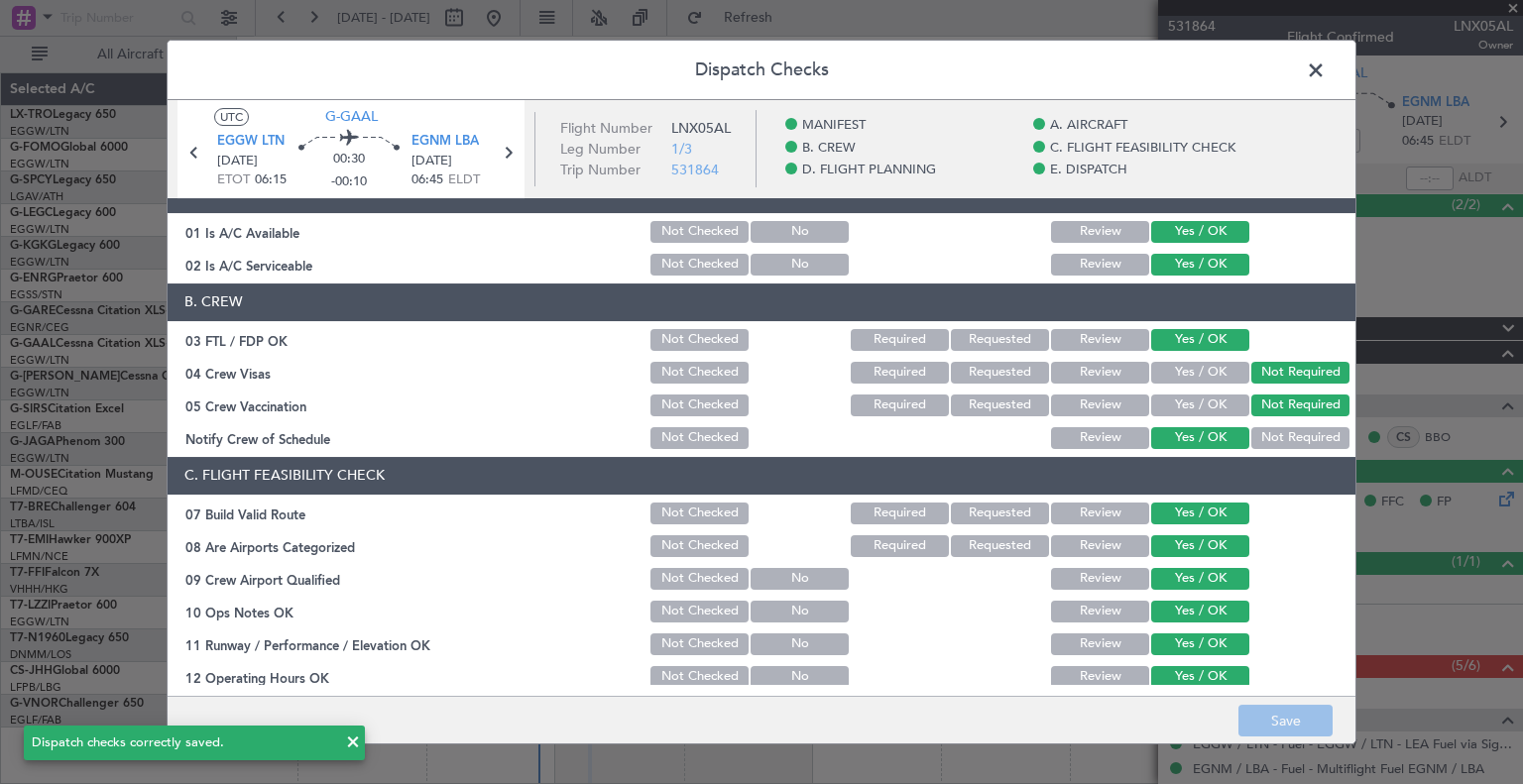 click 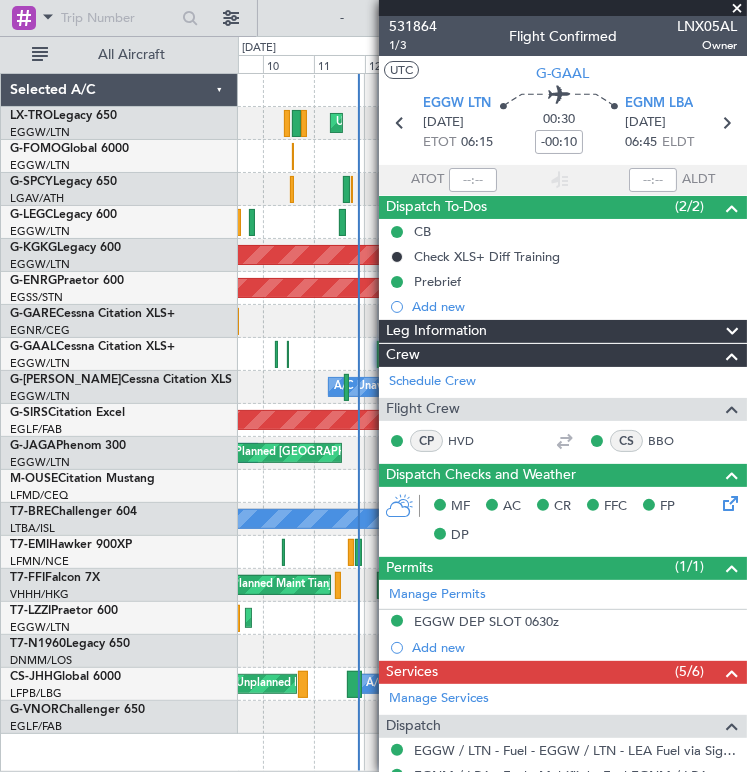 click at bounding box center (300, 18) 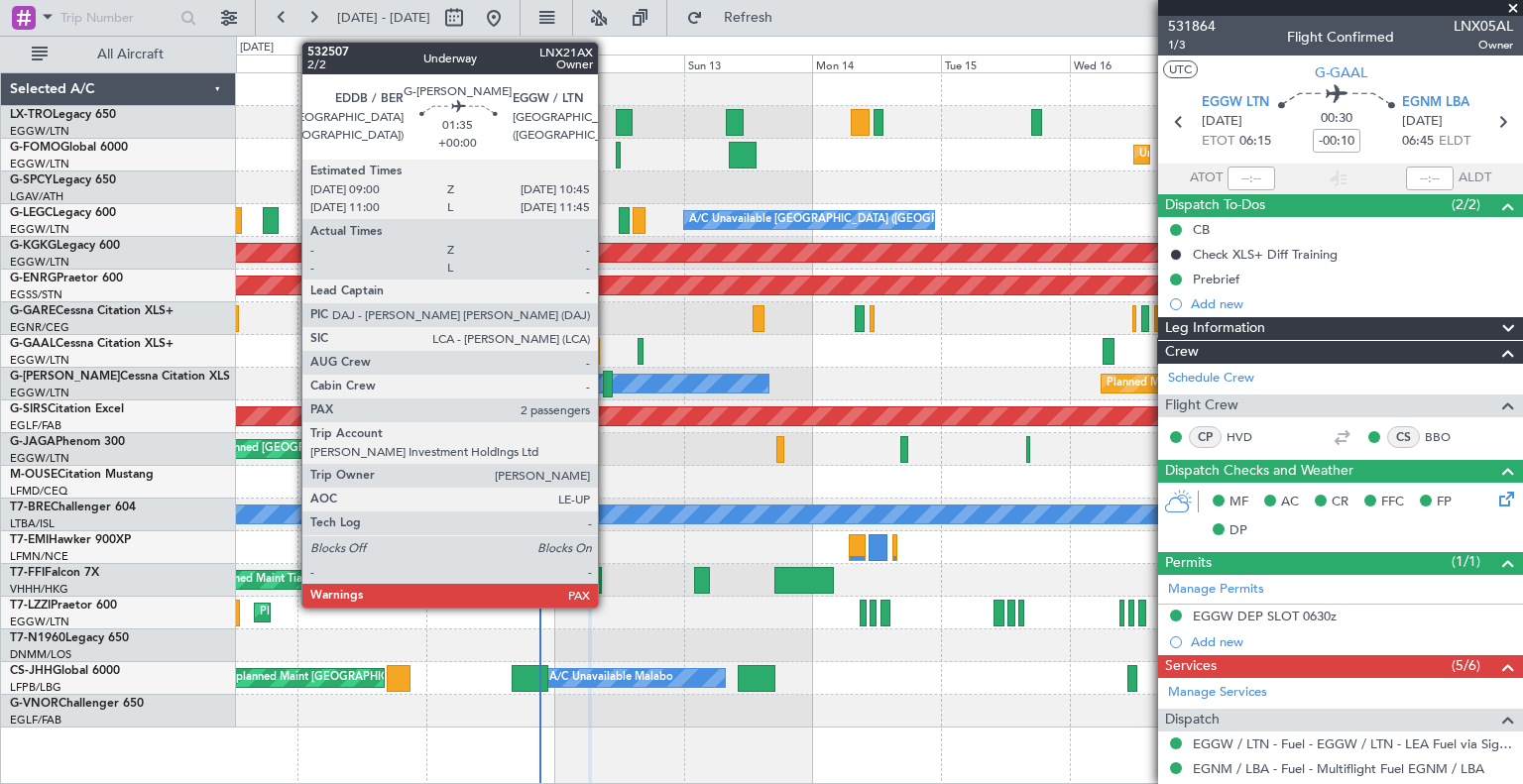 click 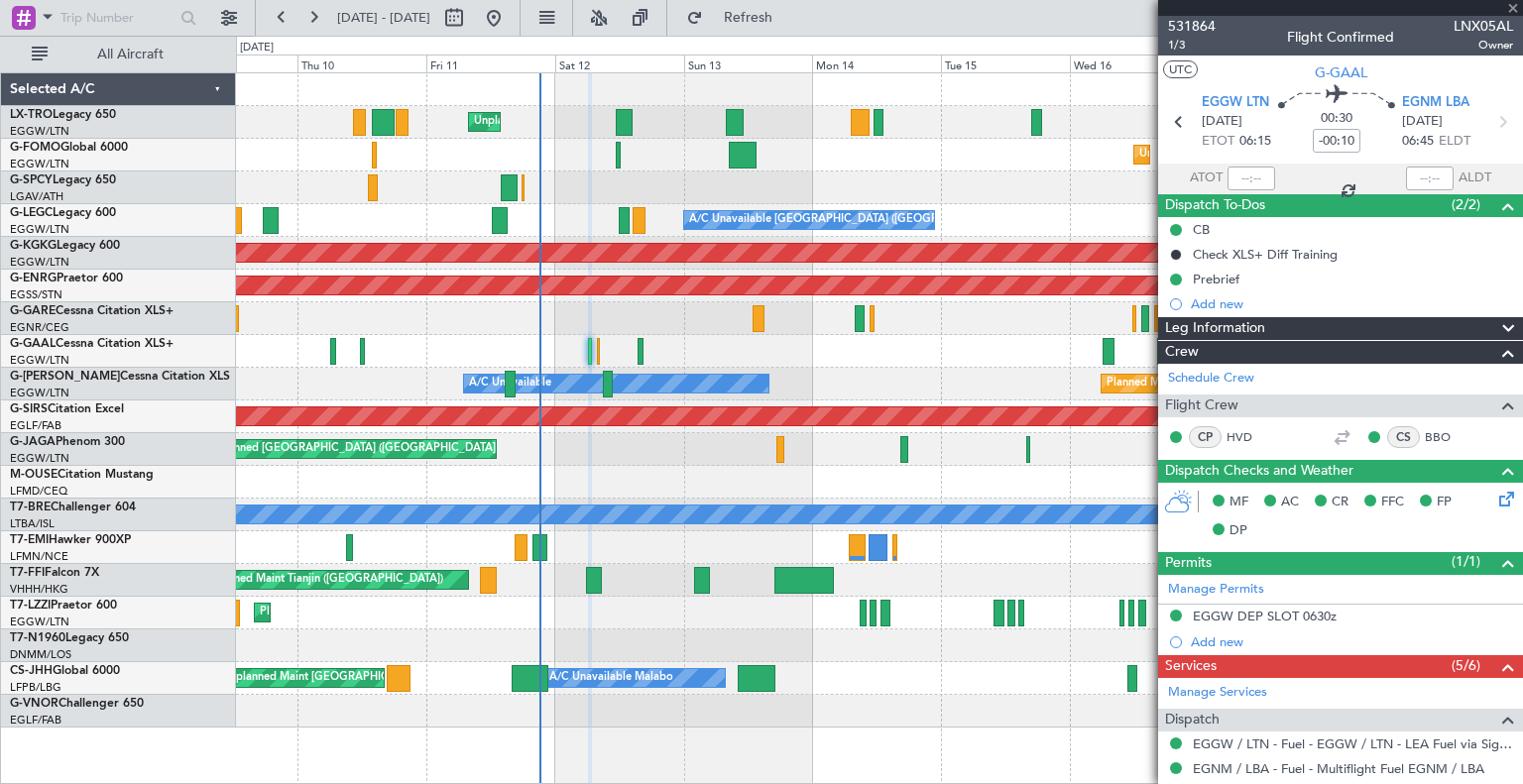 type 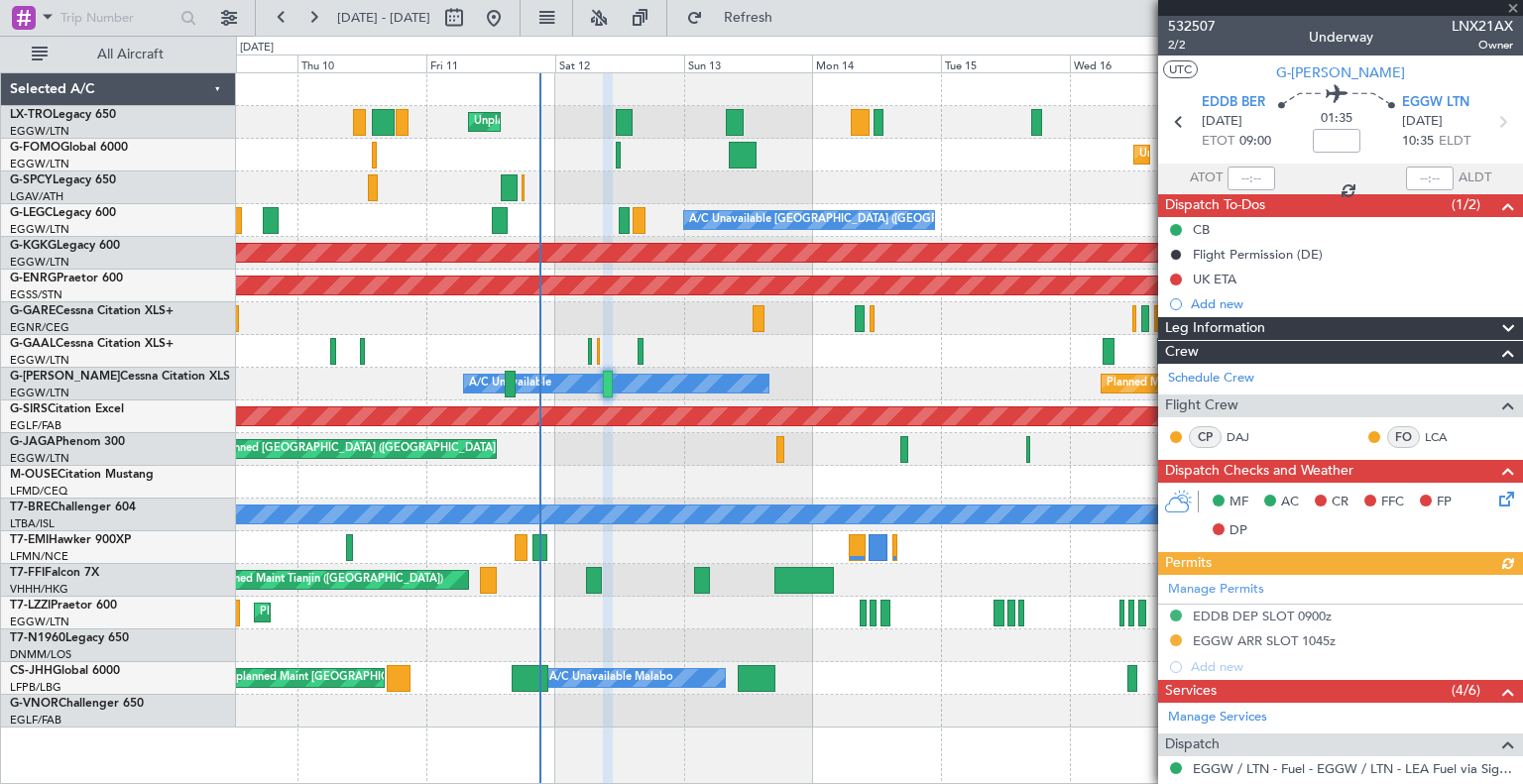 click 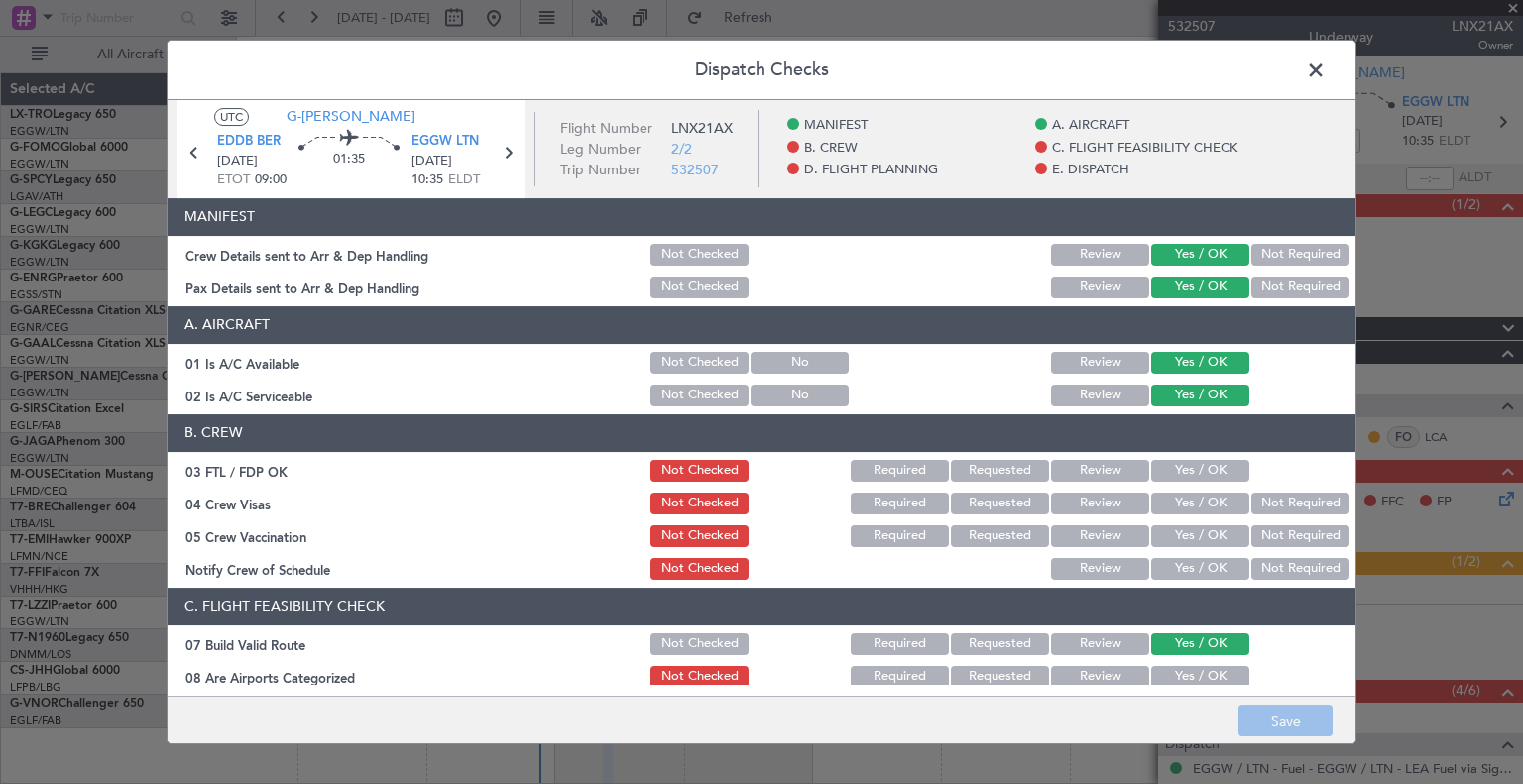 click on "Yes / OK" 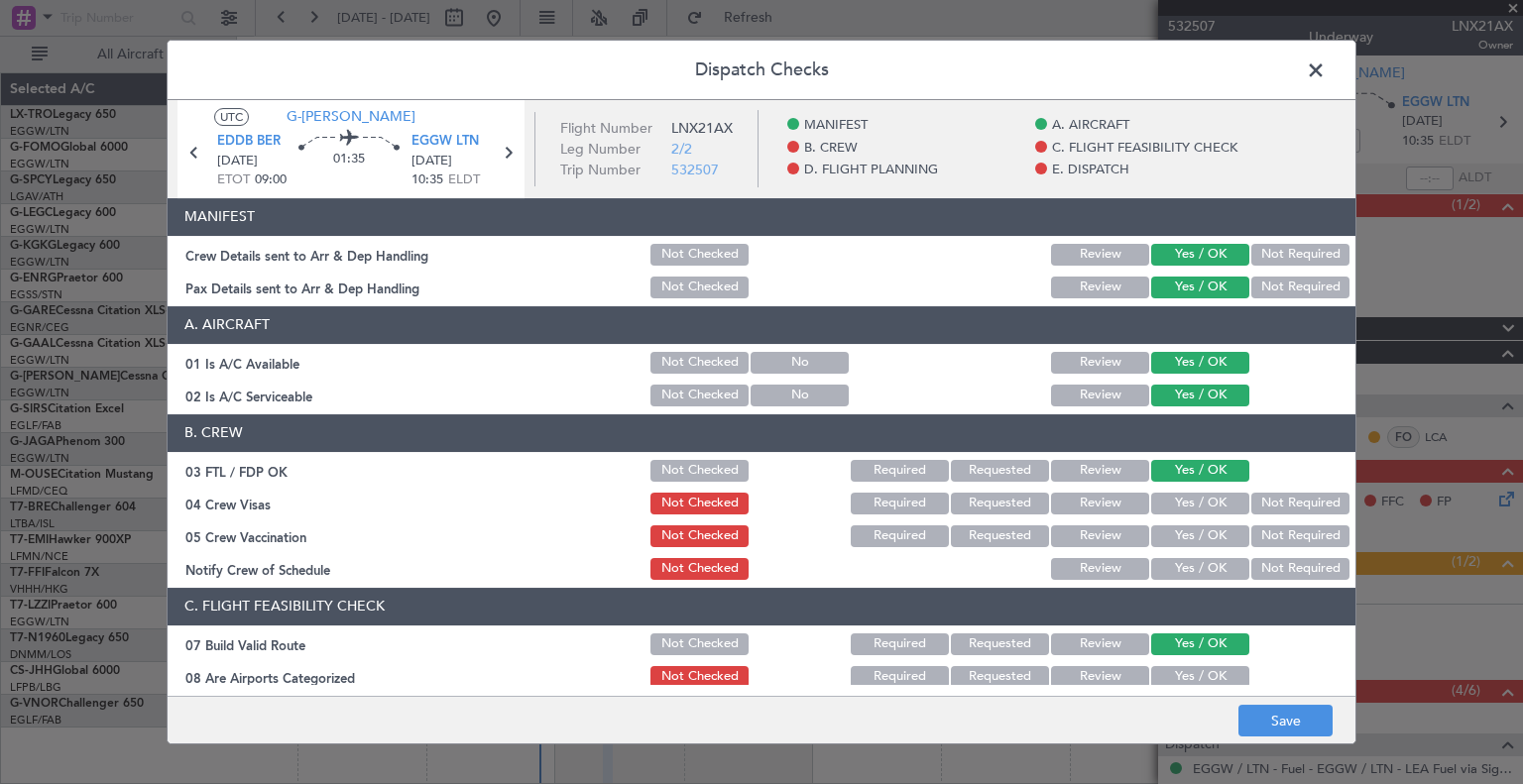 click on "Yes / OK" 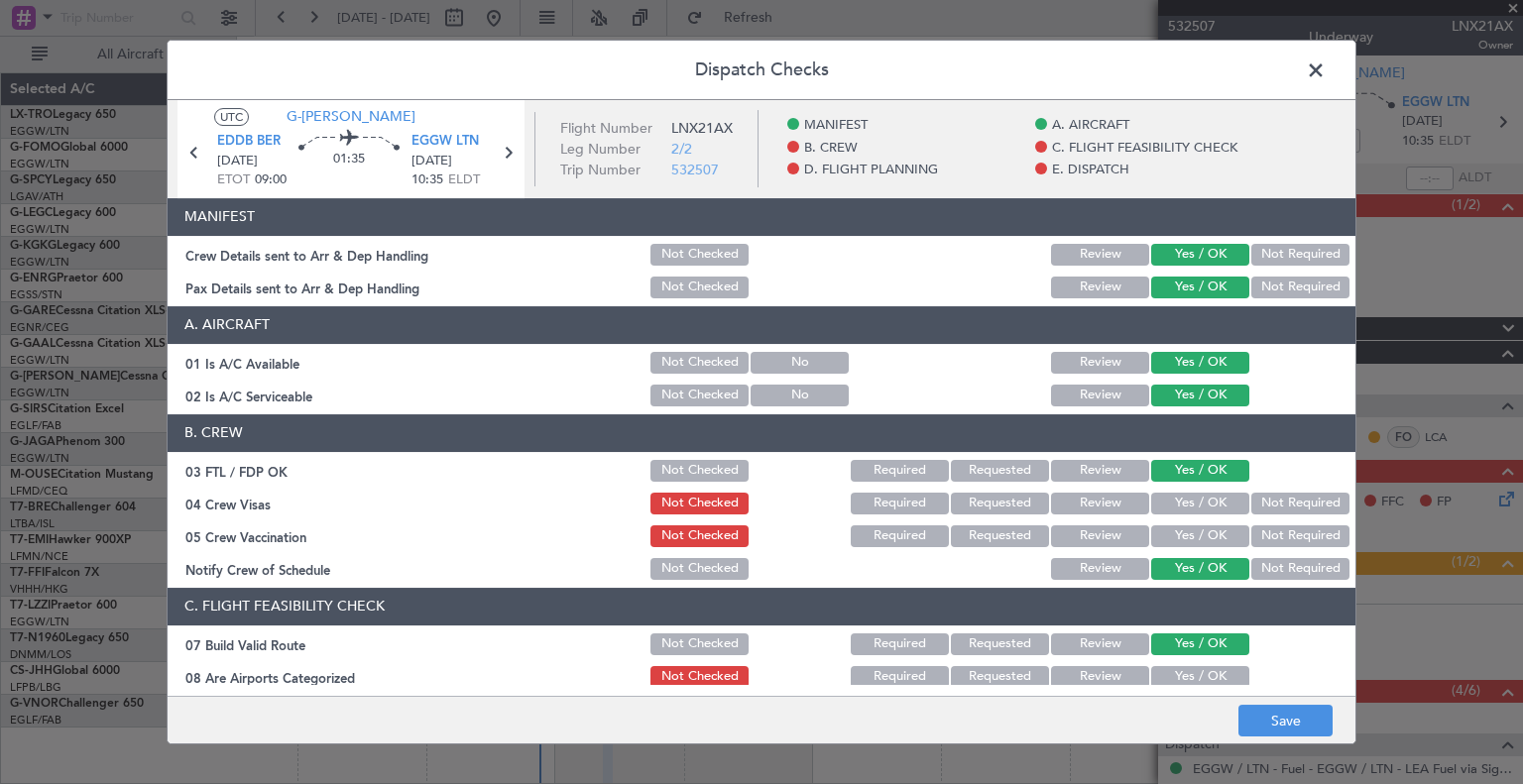 click on "Not Required" 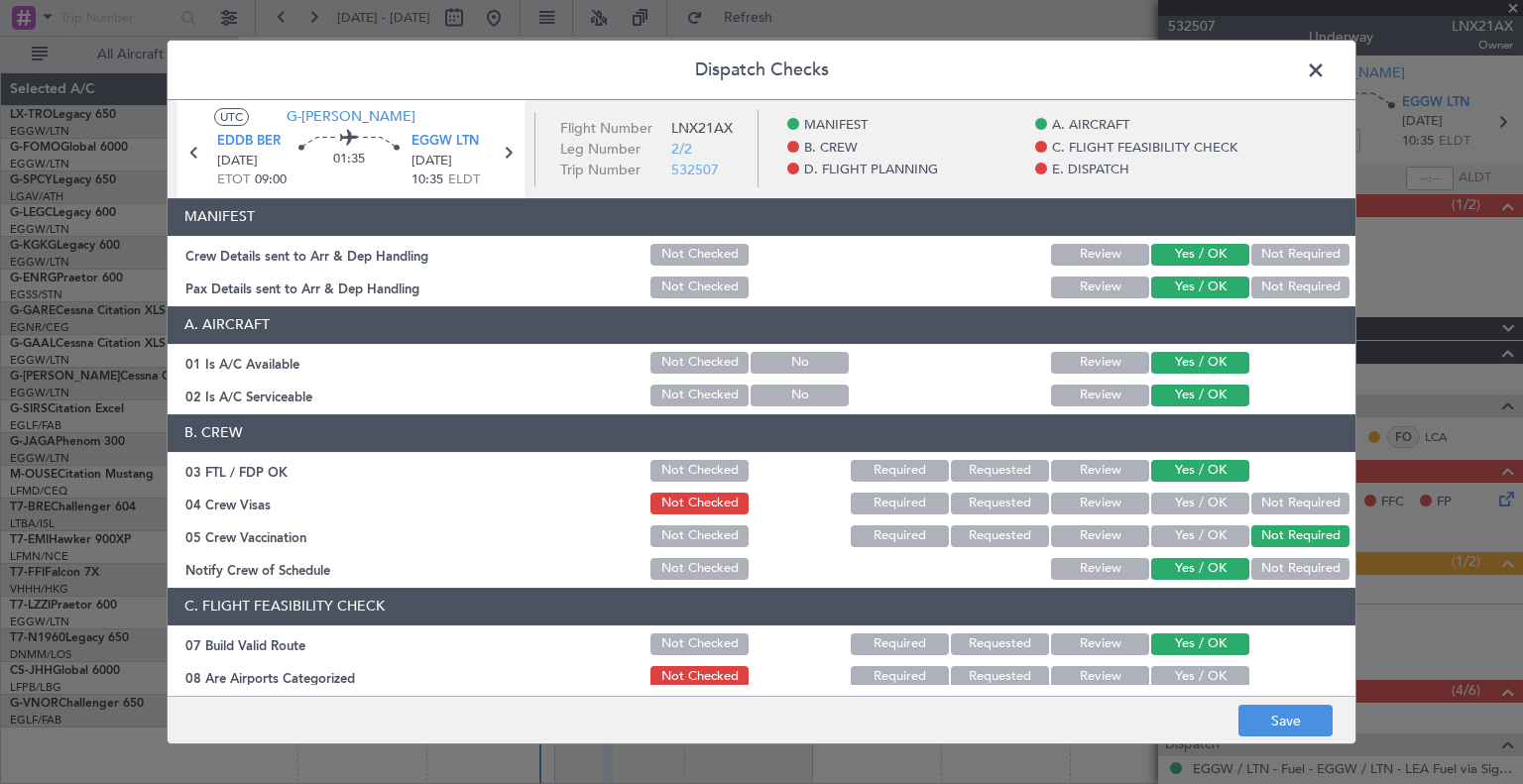 click on "Not Required" 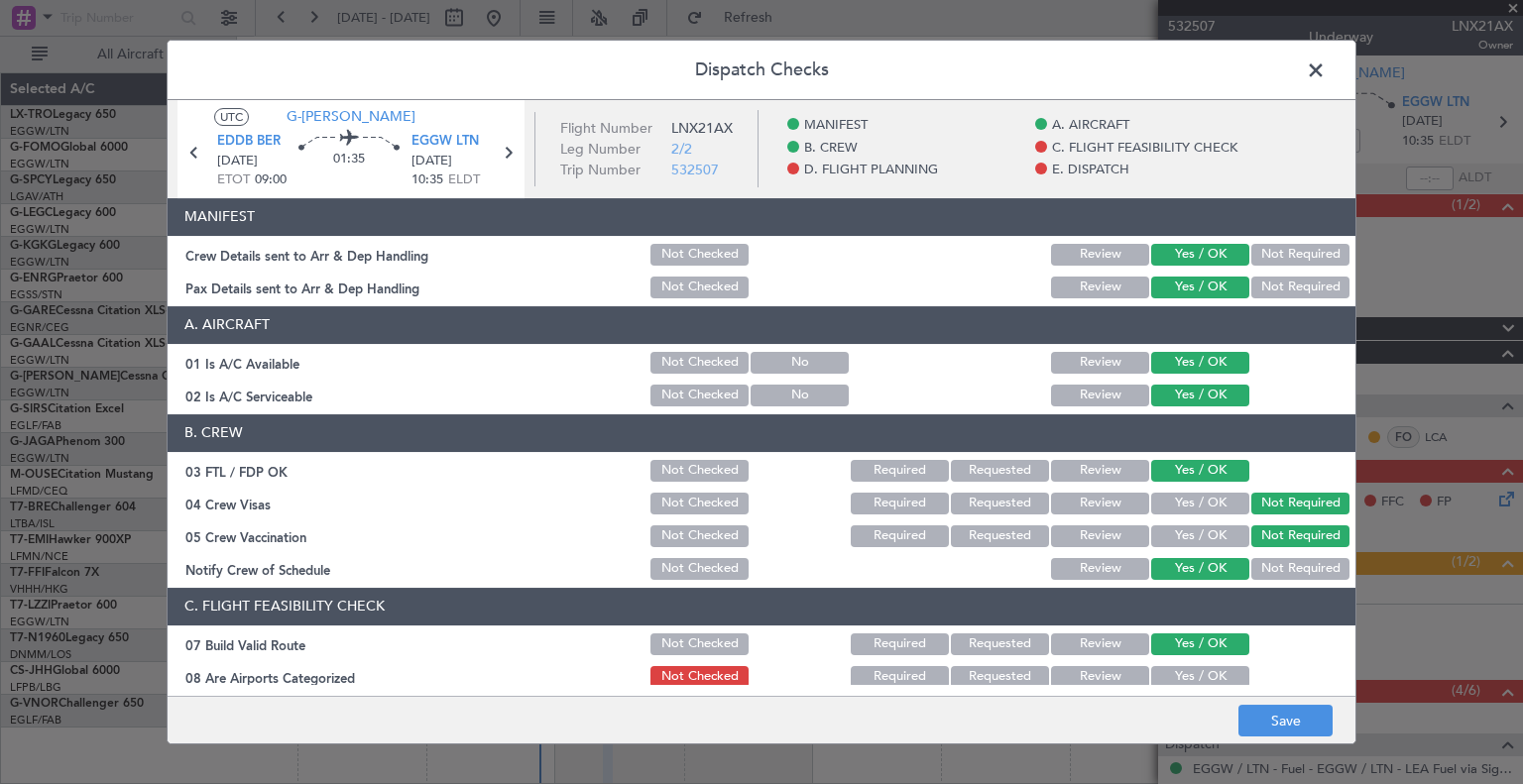 scroll, scrollTop: 151, scrollLeft: 0, axis: vertical 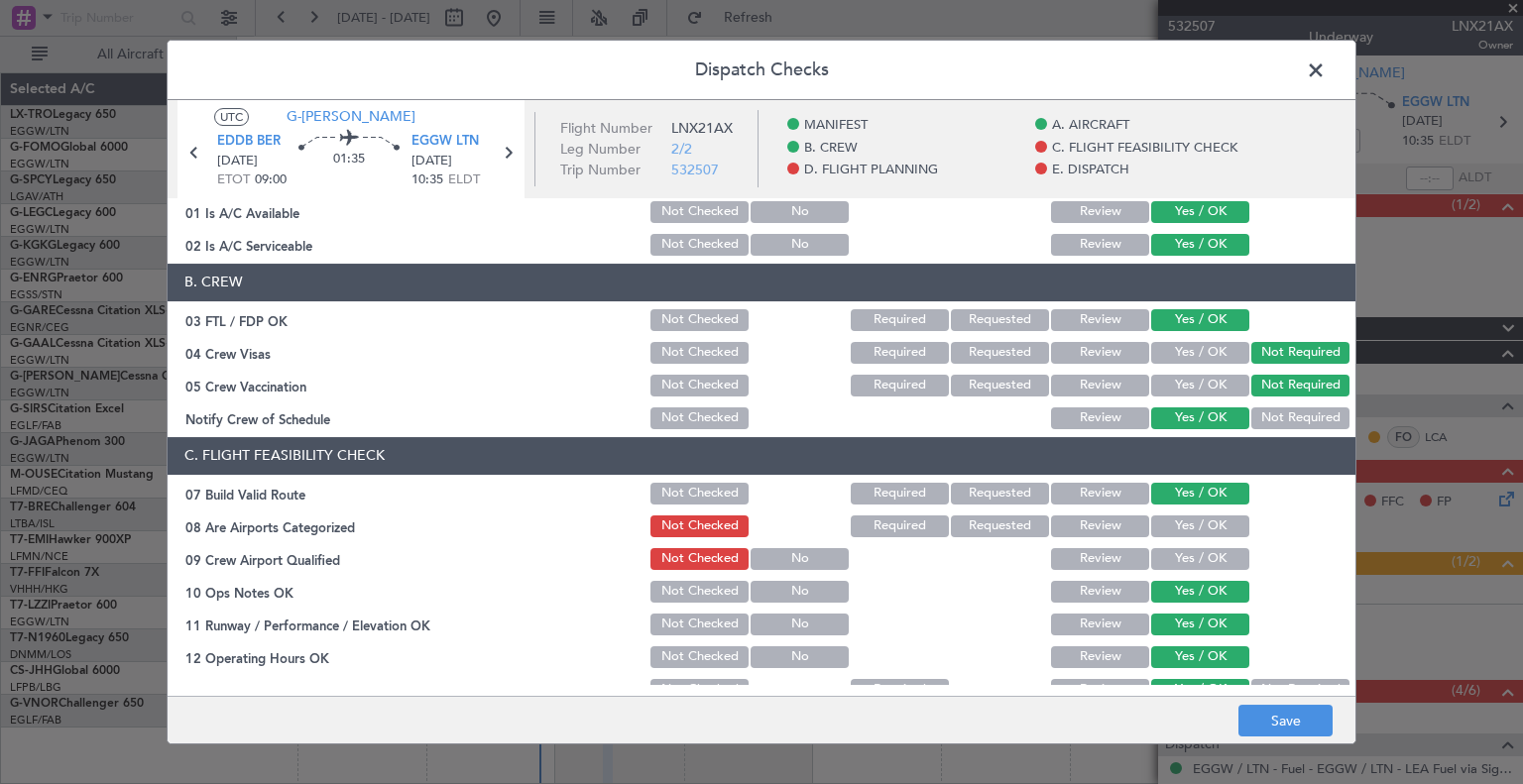 click on "Yes / OK" 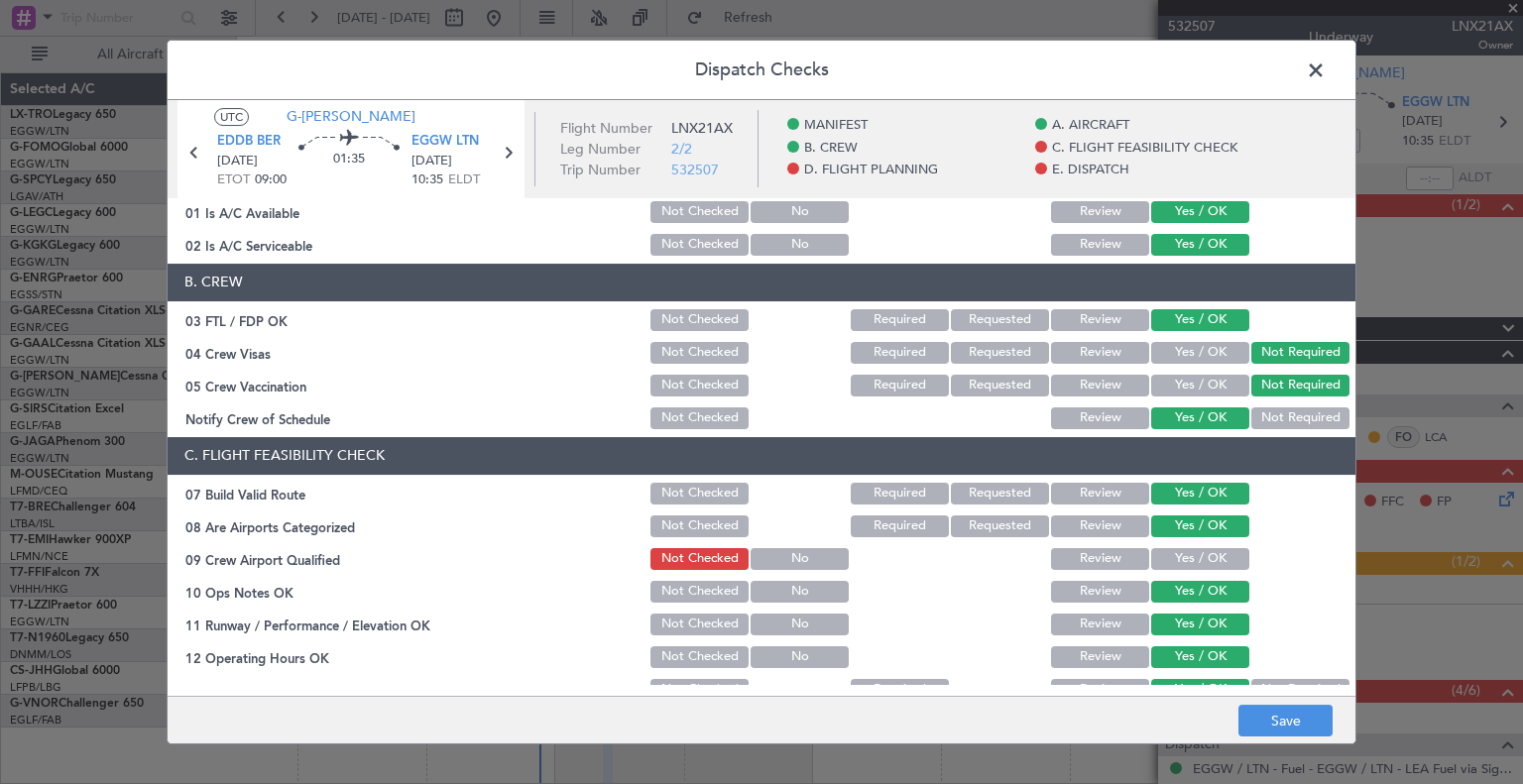 click on "Yes / OK" 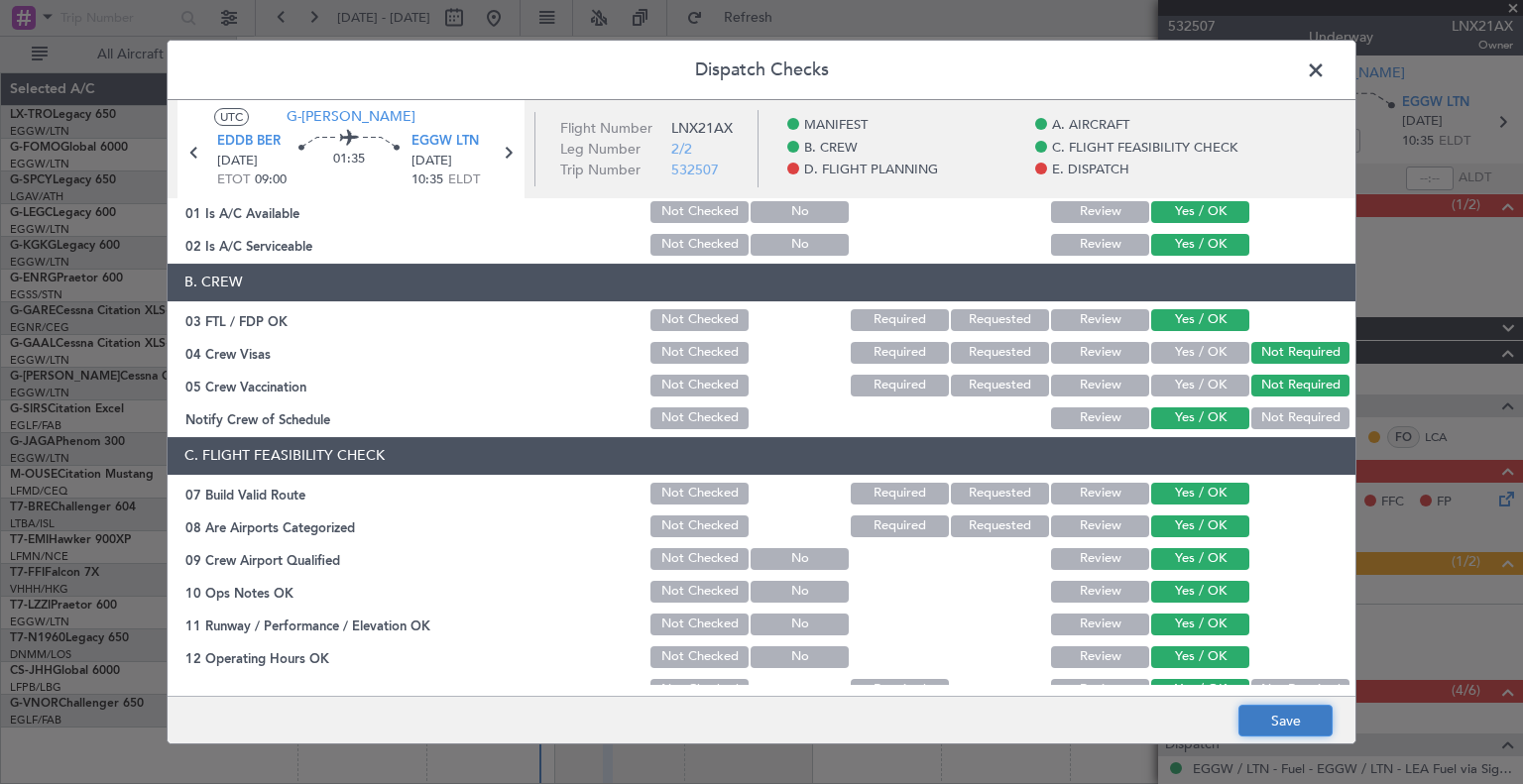 click on "Save" 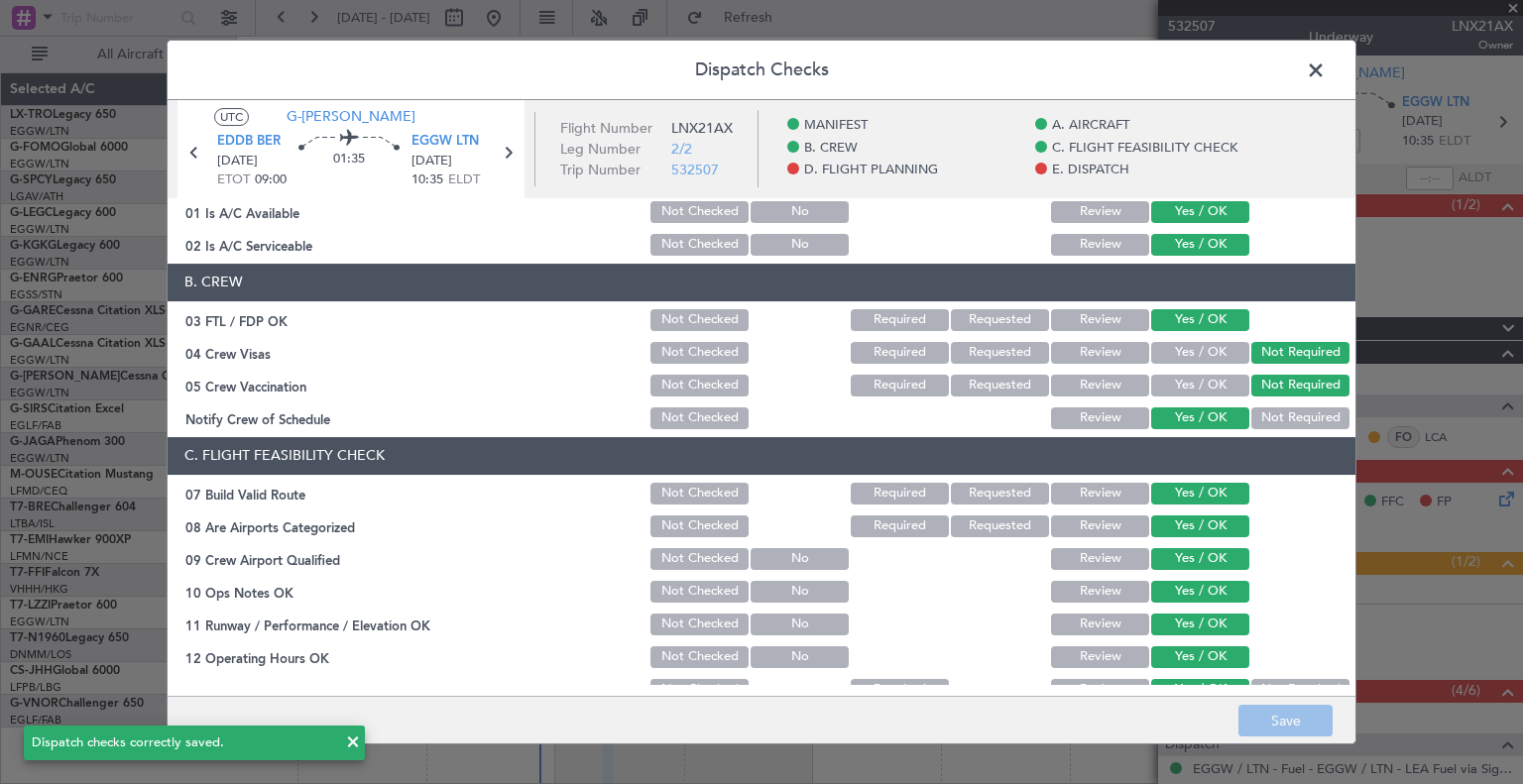 click 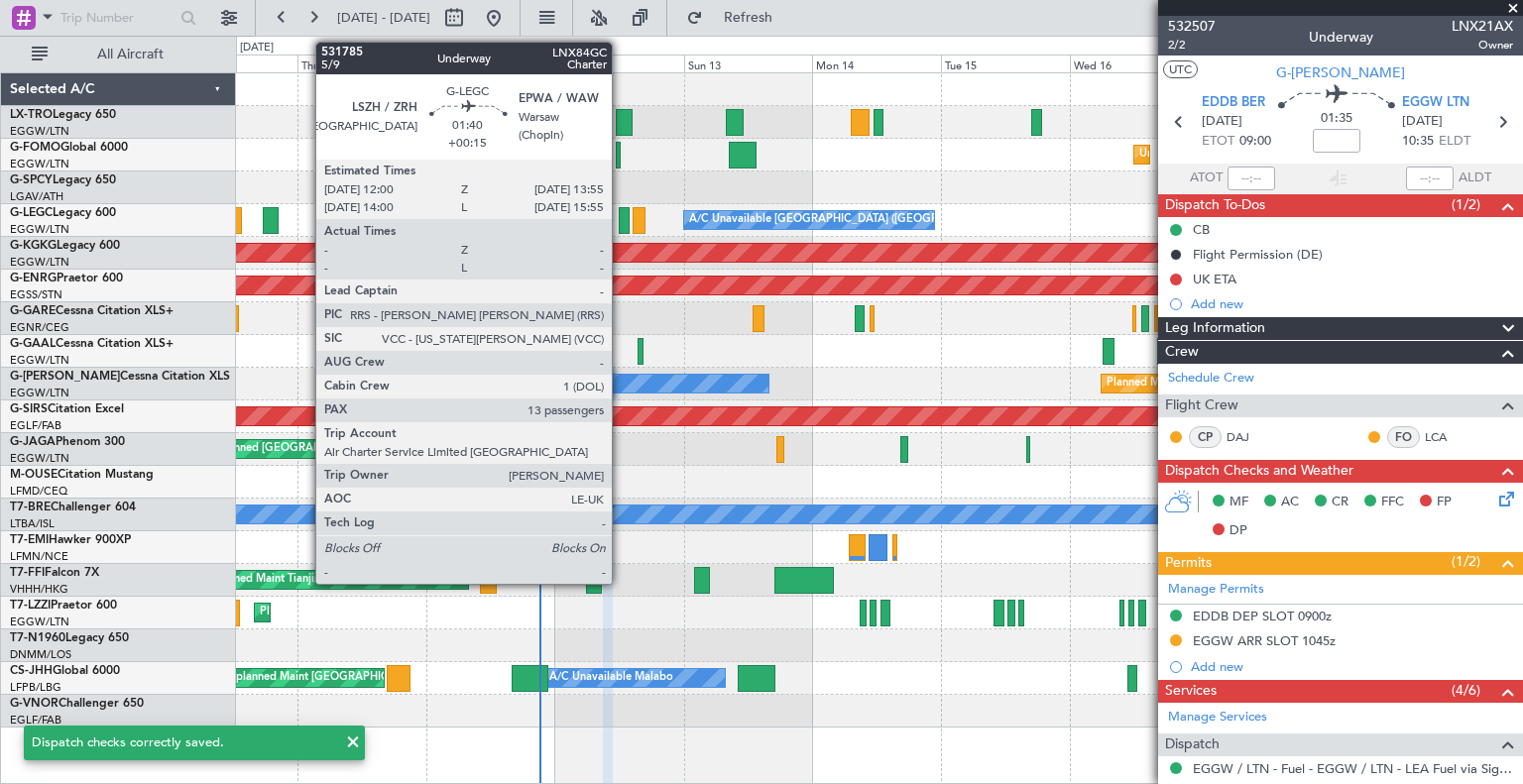 click 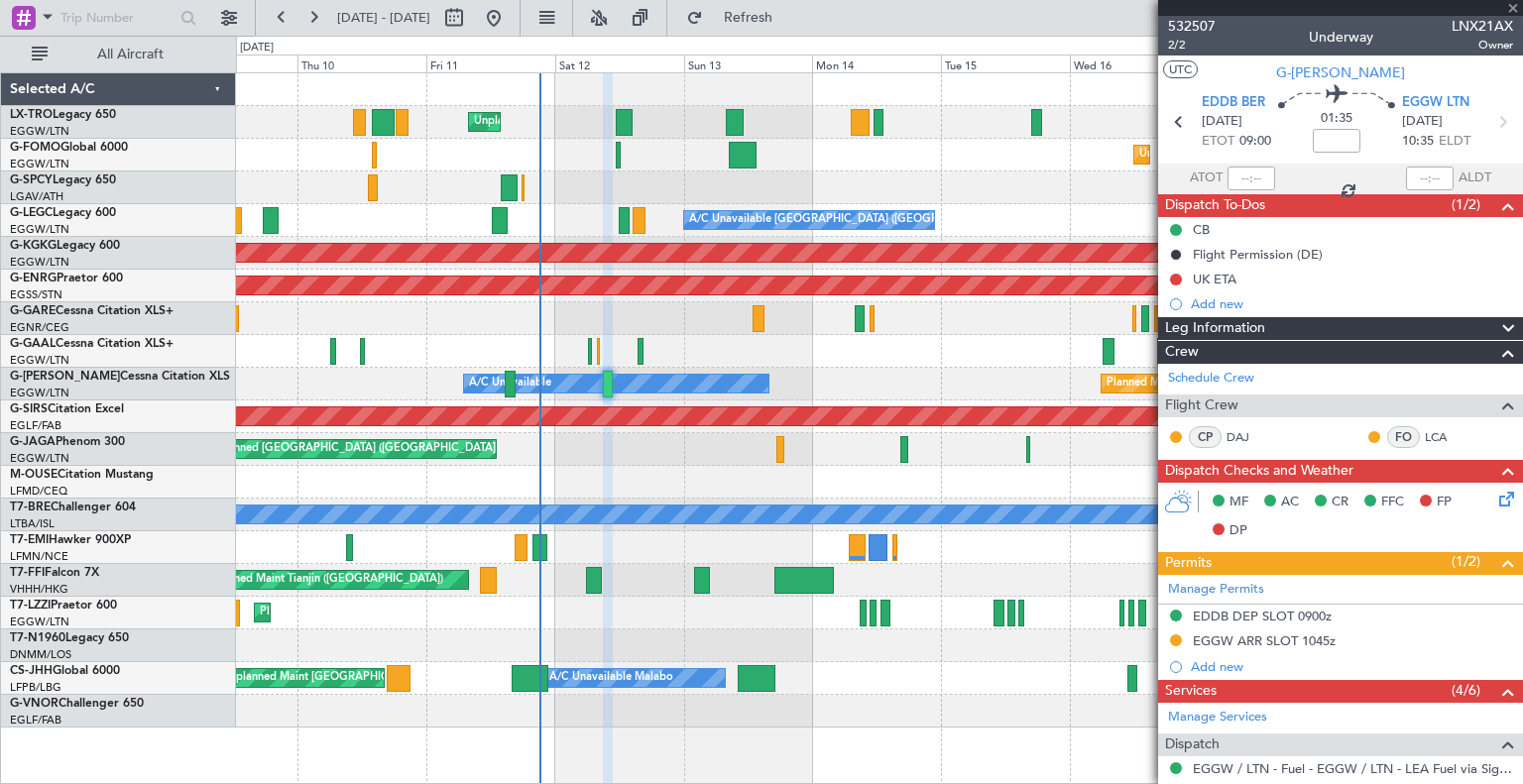 type on "+00:15" 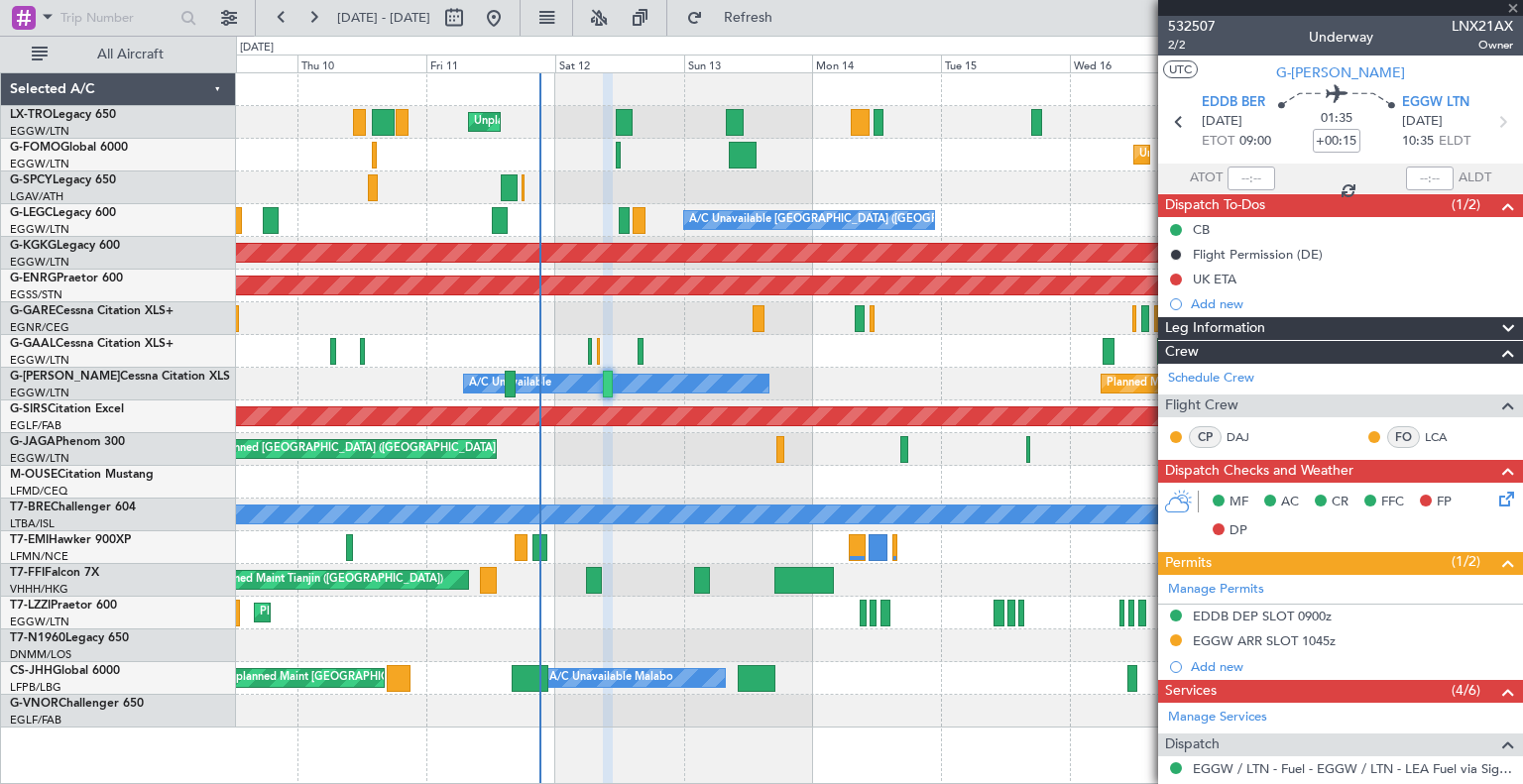 type on "13" 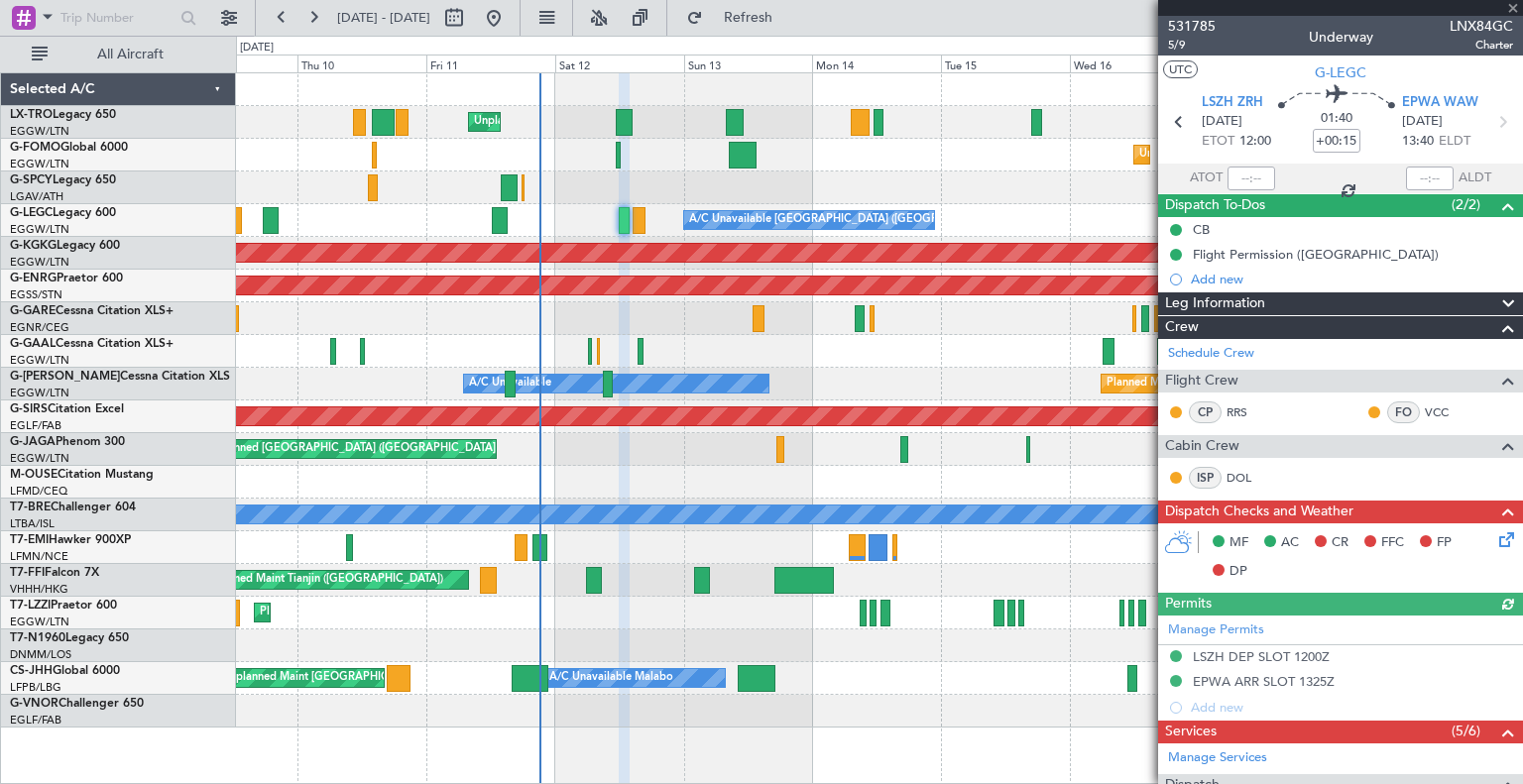 click 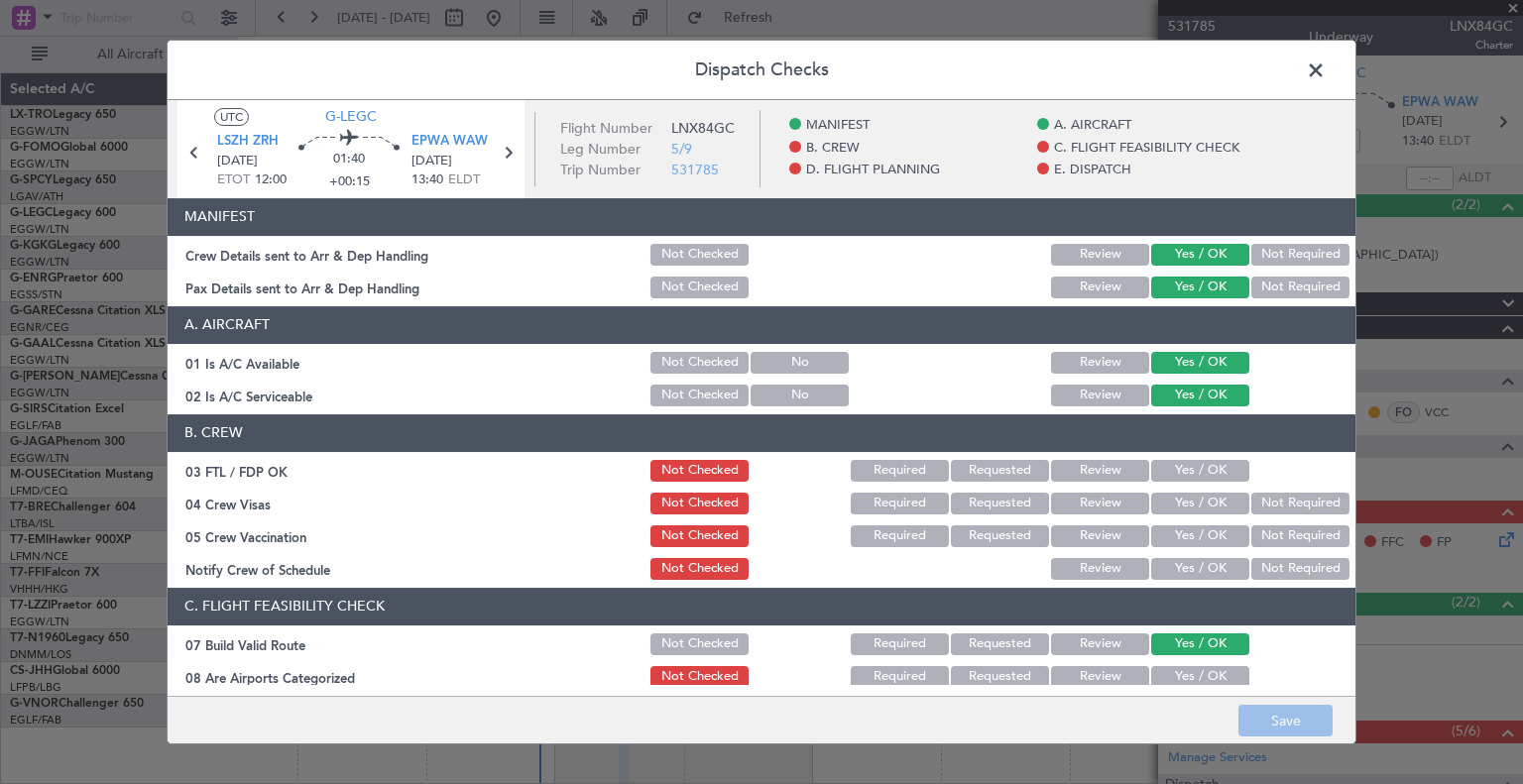 click on "Yes / OK" 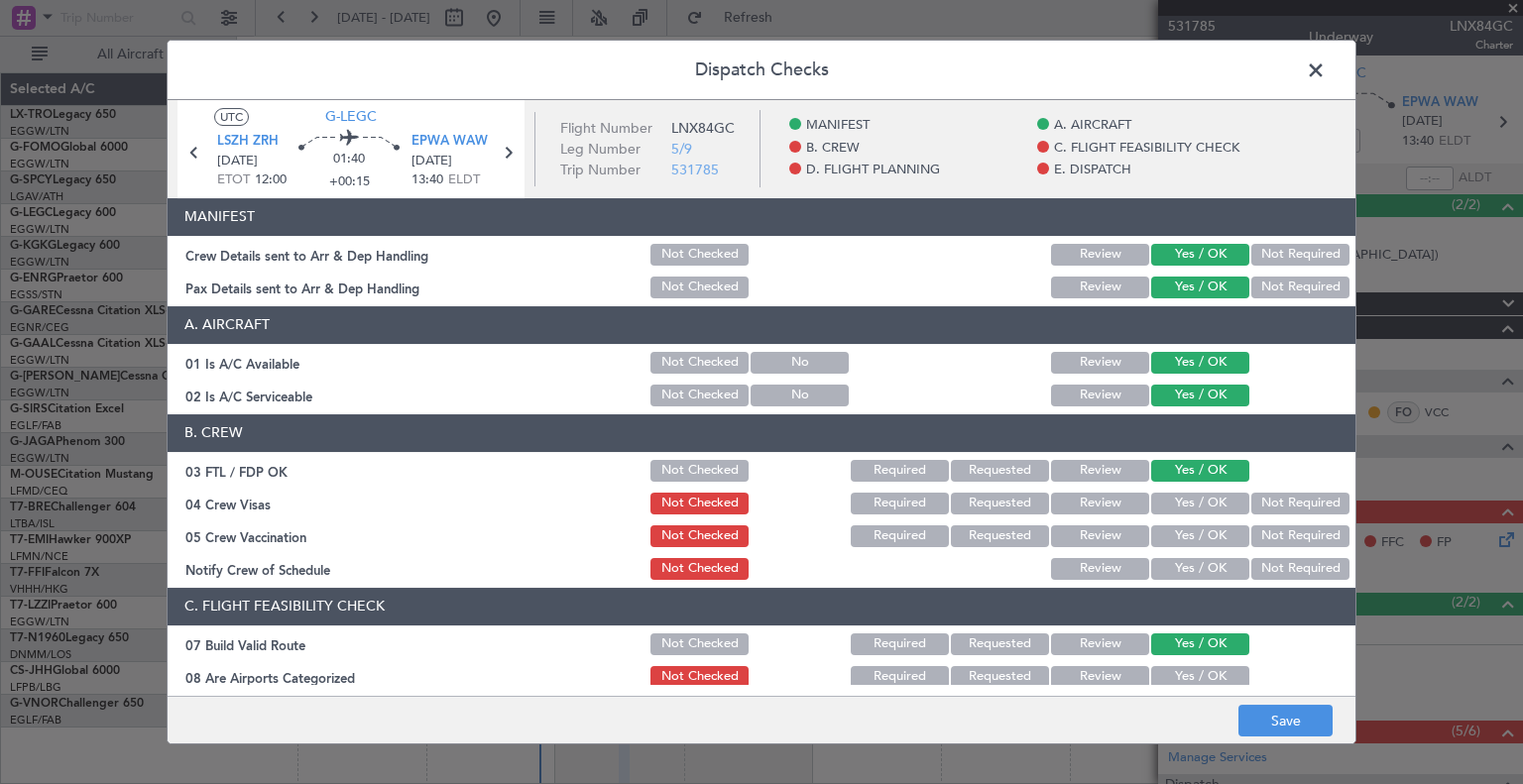 click on "Yes / OK" 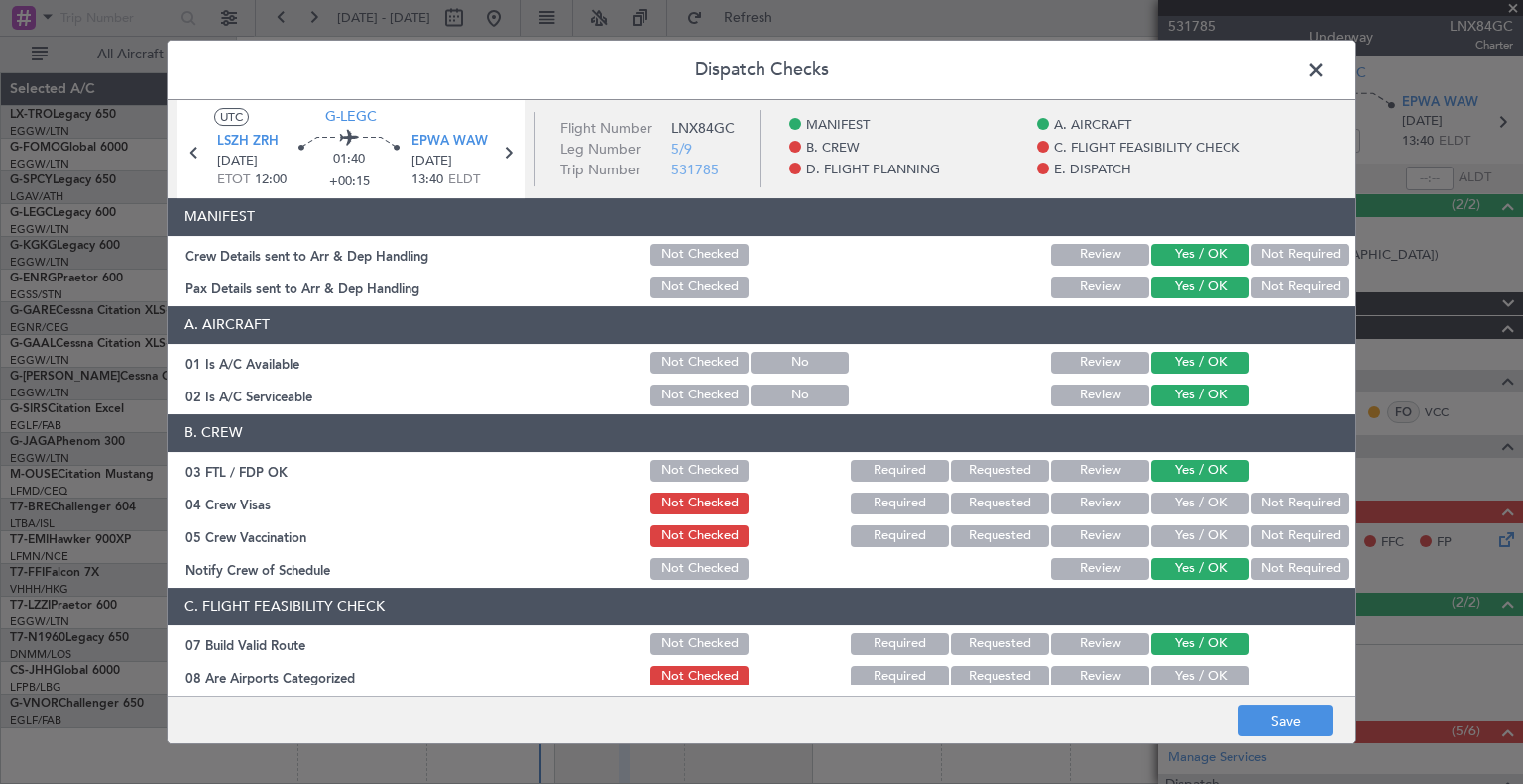 click on "Not Required" 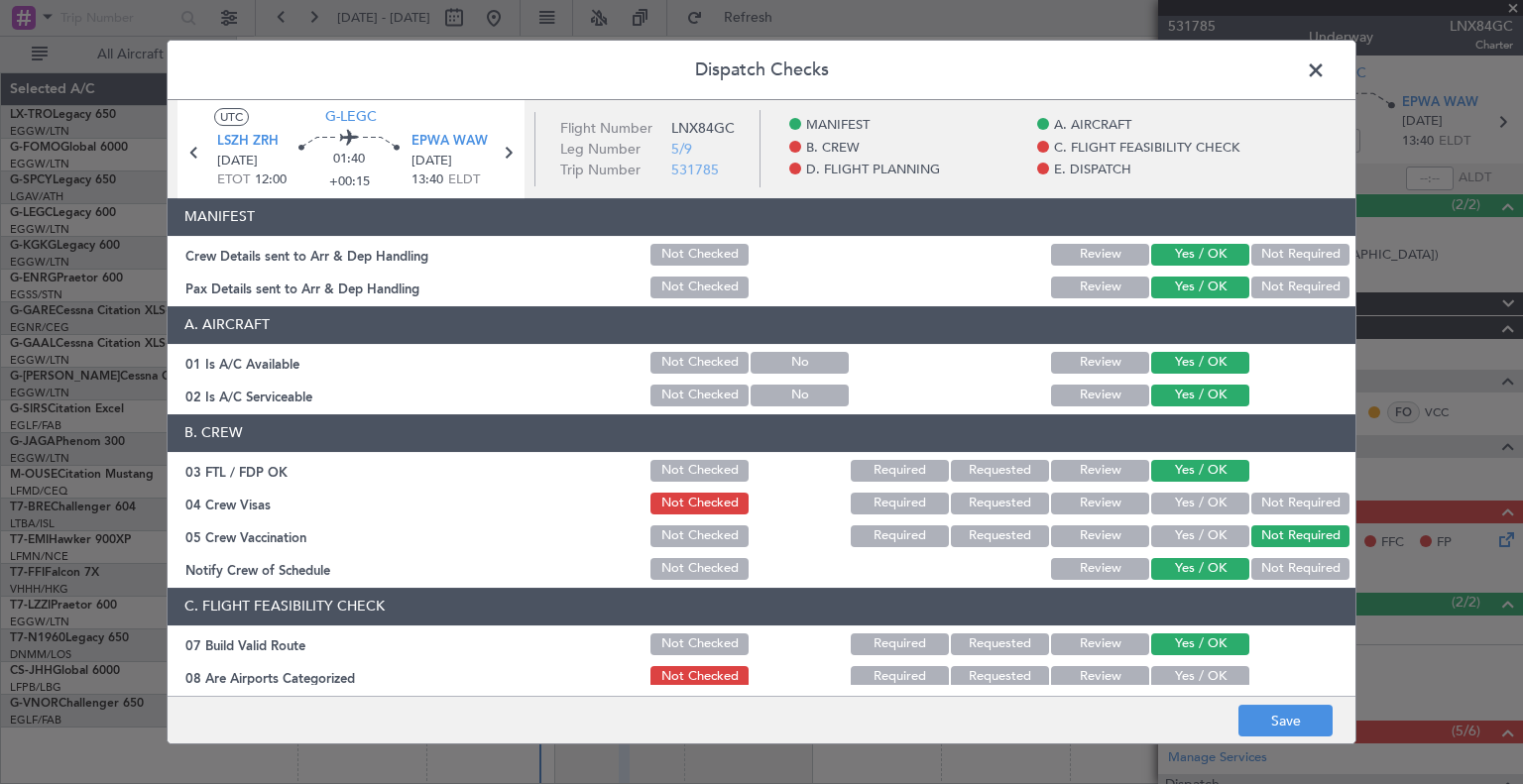 click on "Not Required" 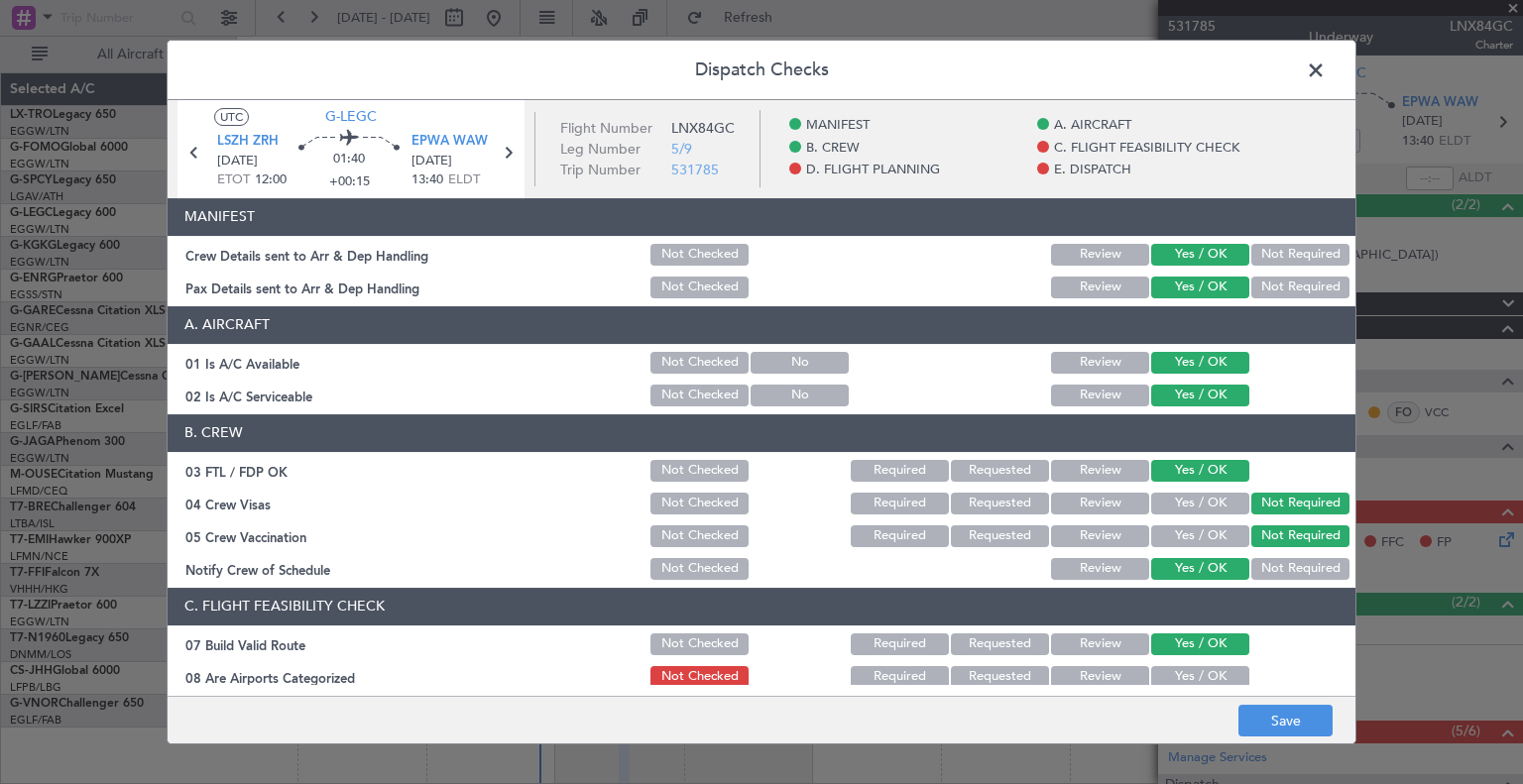 scroll, scrollTop: 131, scrollLeft: 0, axis: vertical 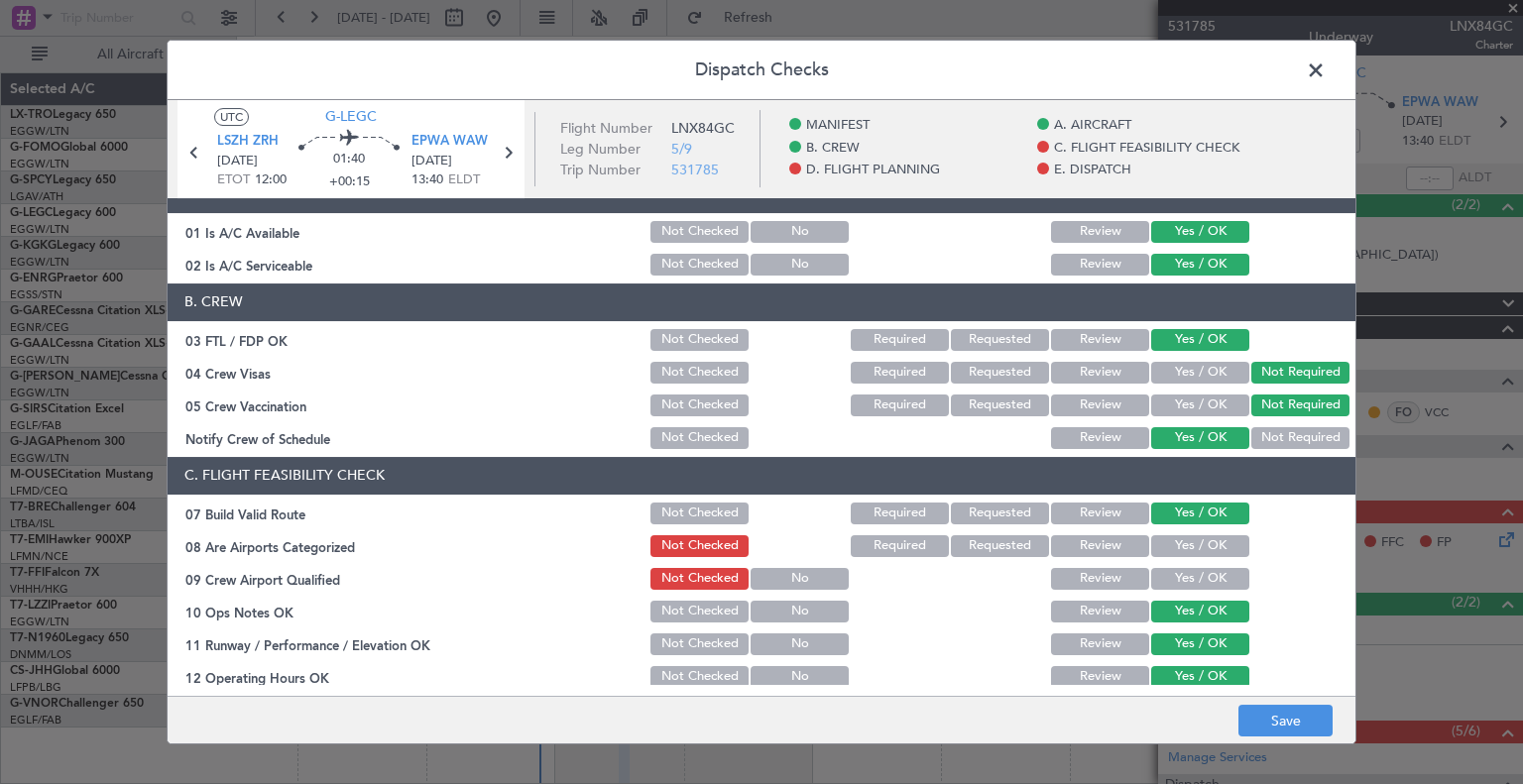 click on "Yes / OK" 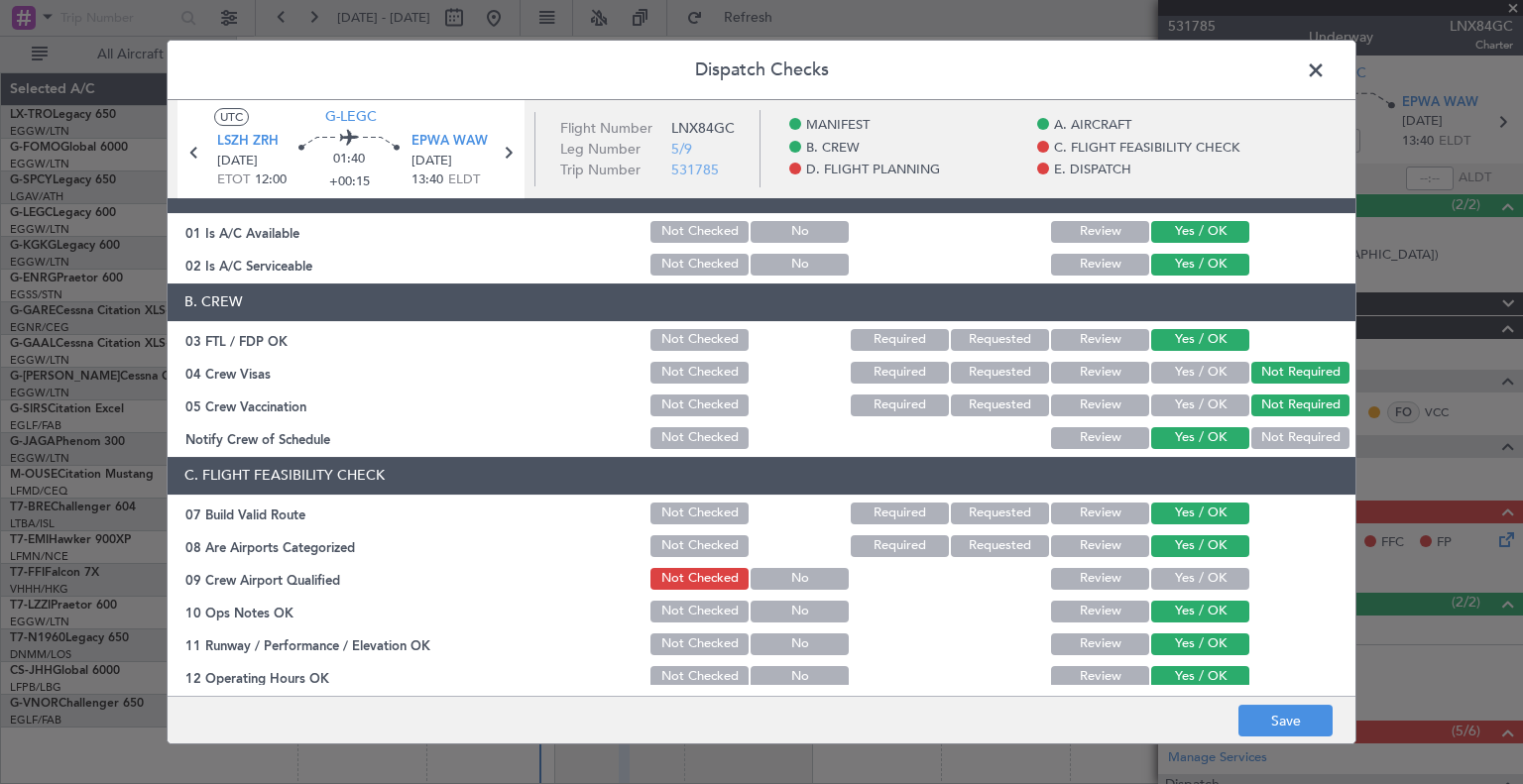 click on "Yes / OK" 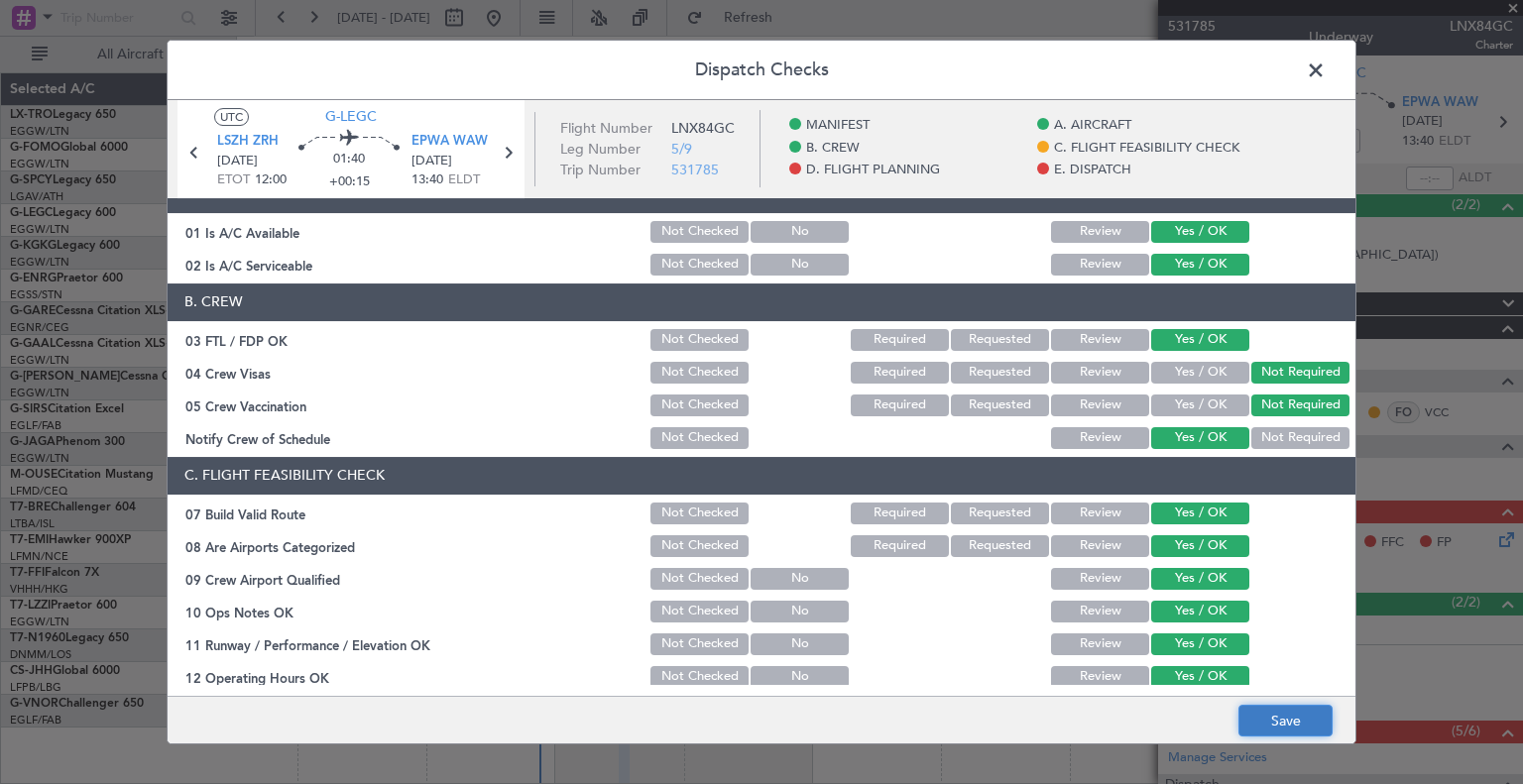 click on "Save" 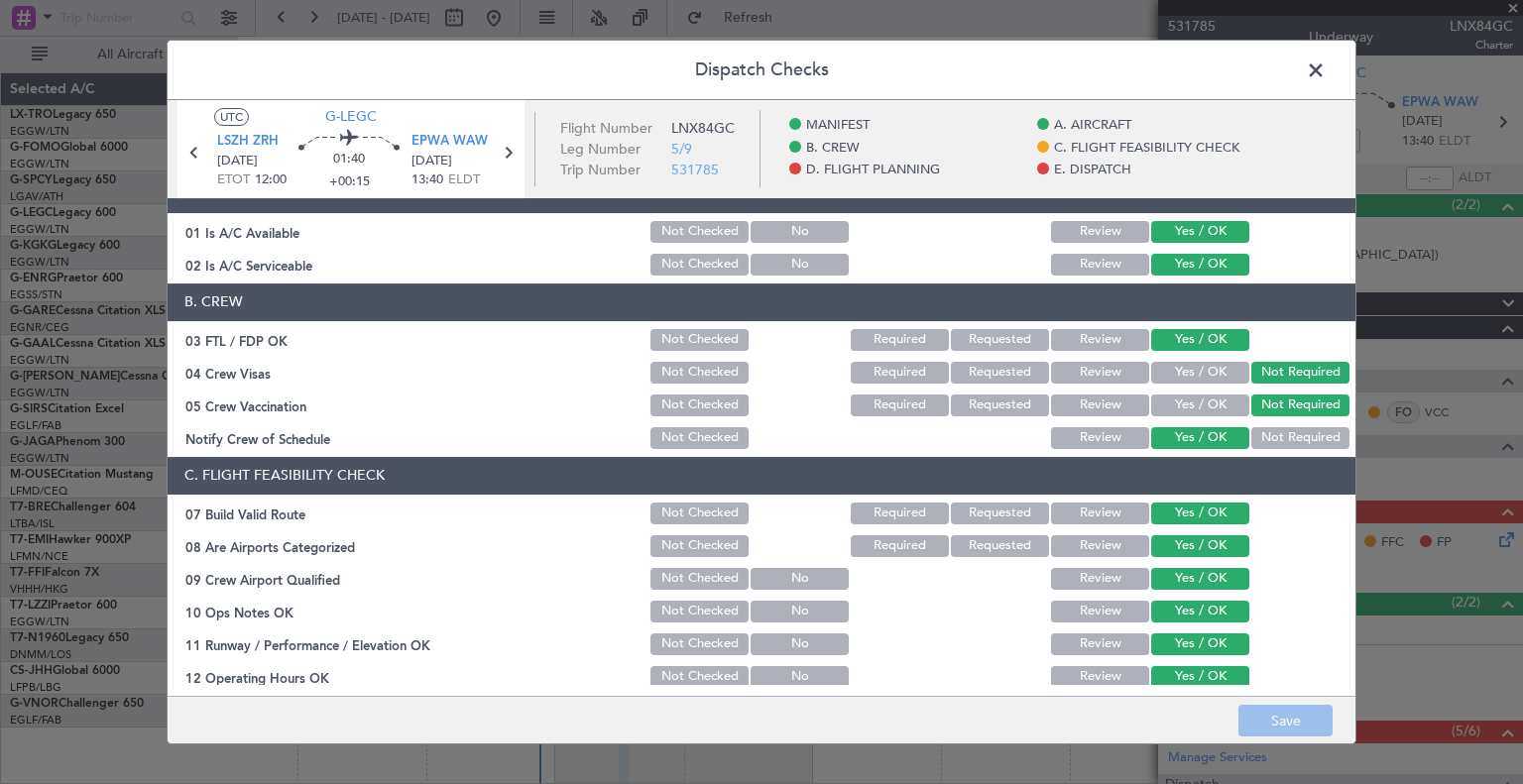 click 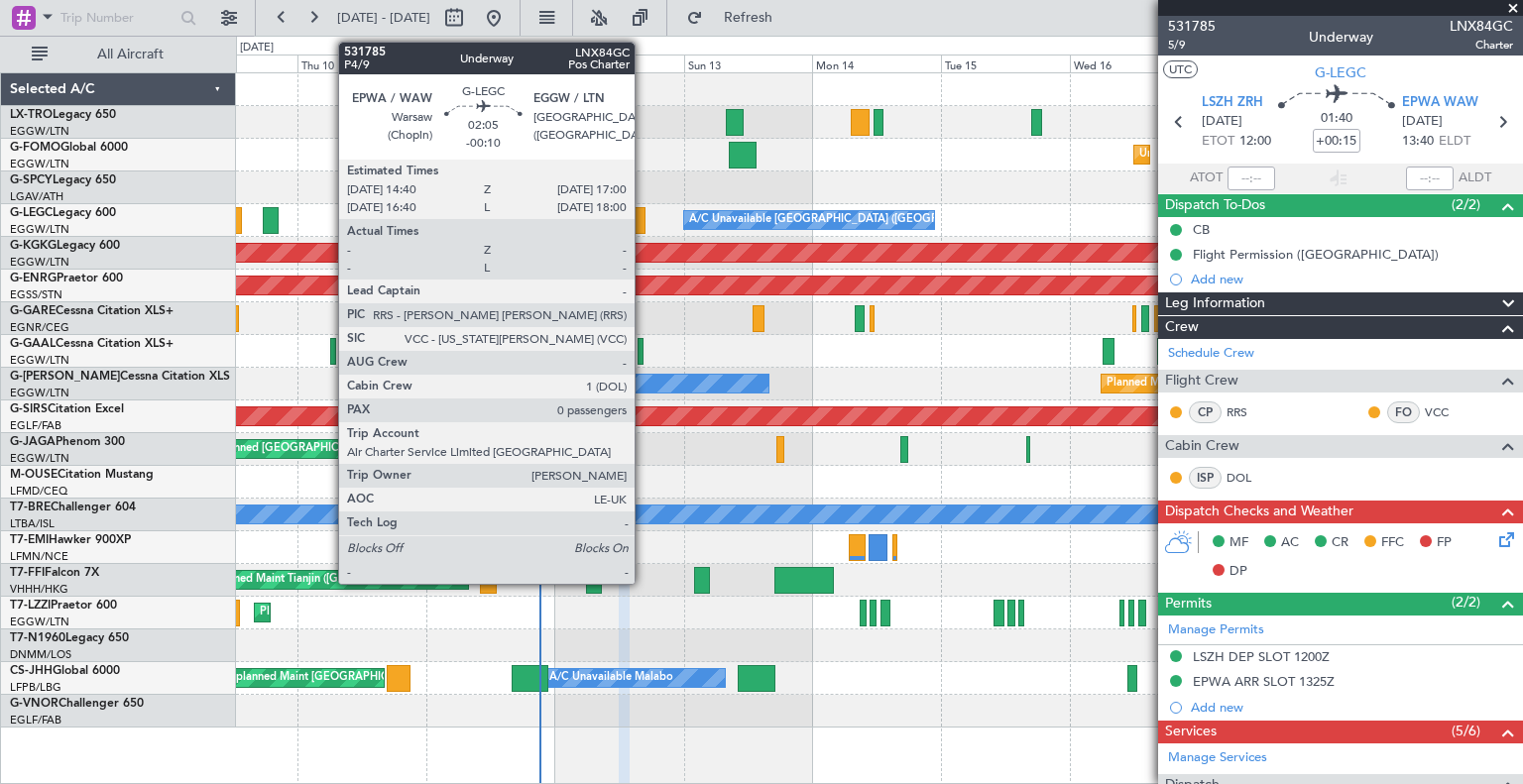 click 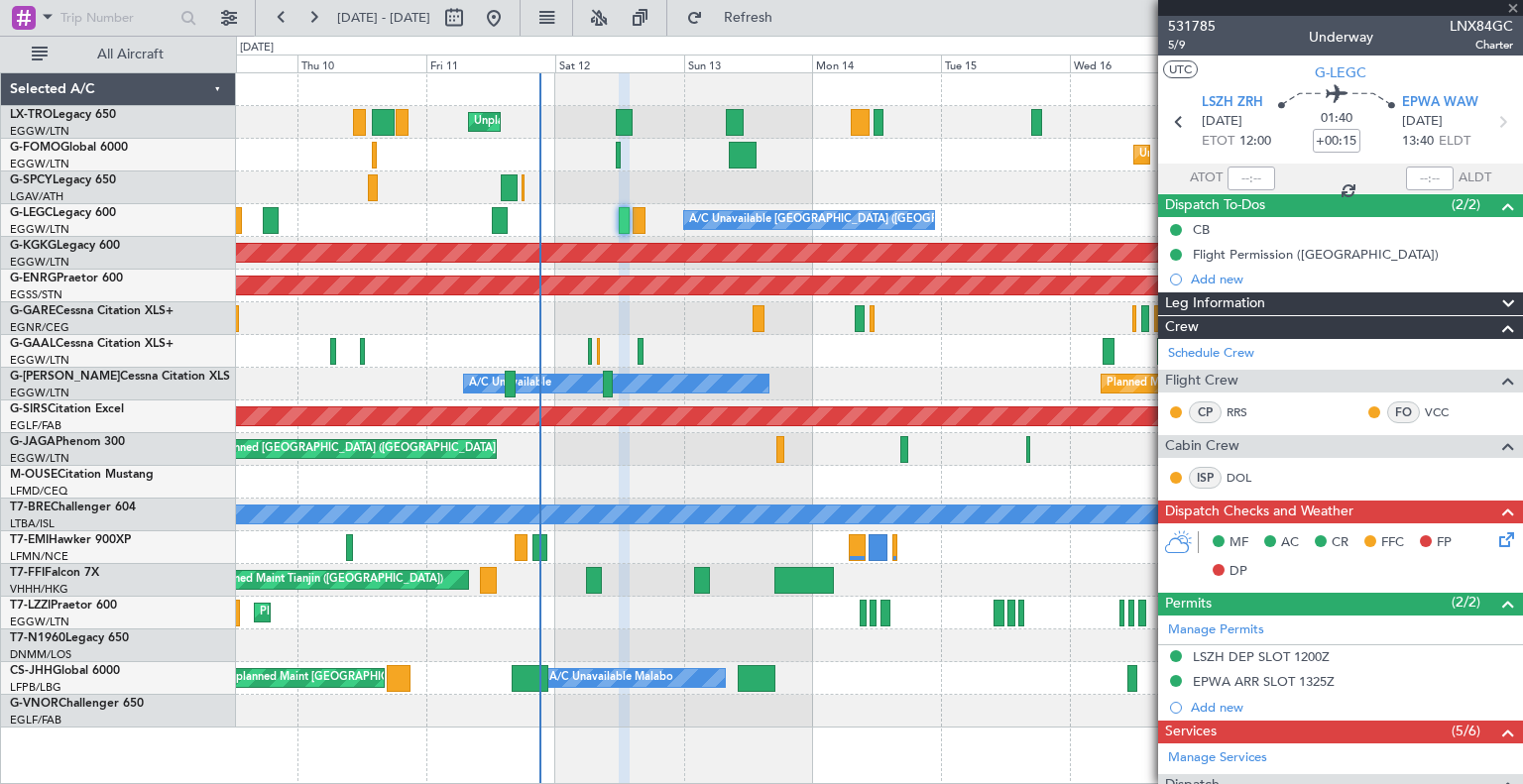 type on "-00:10" 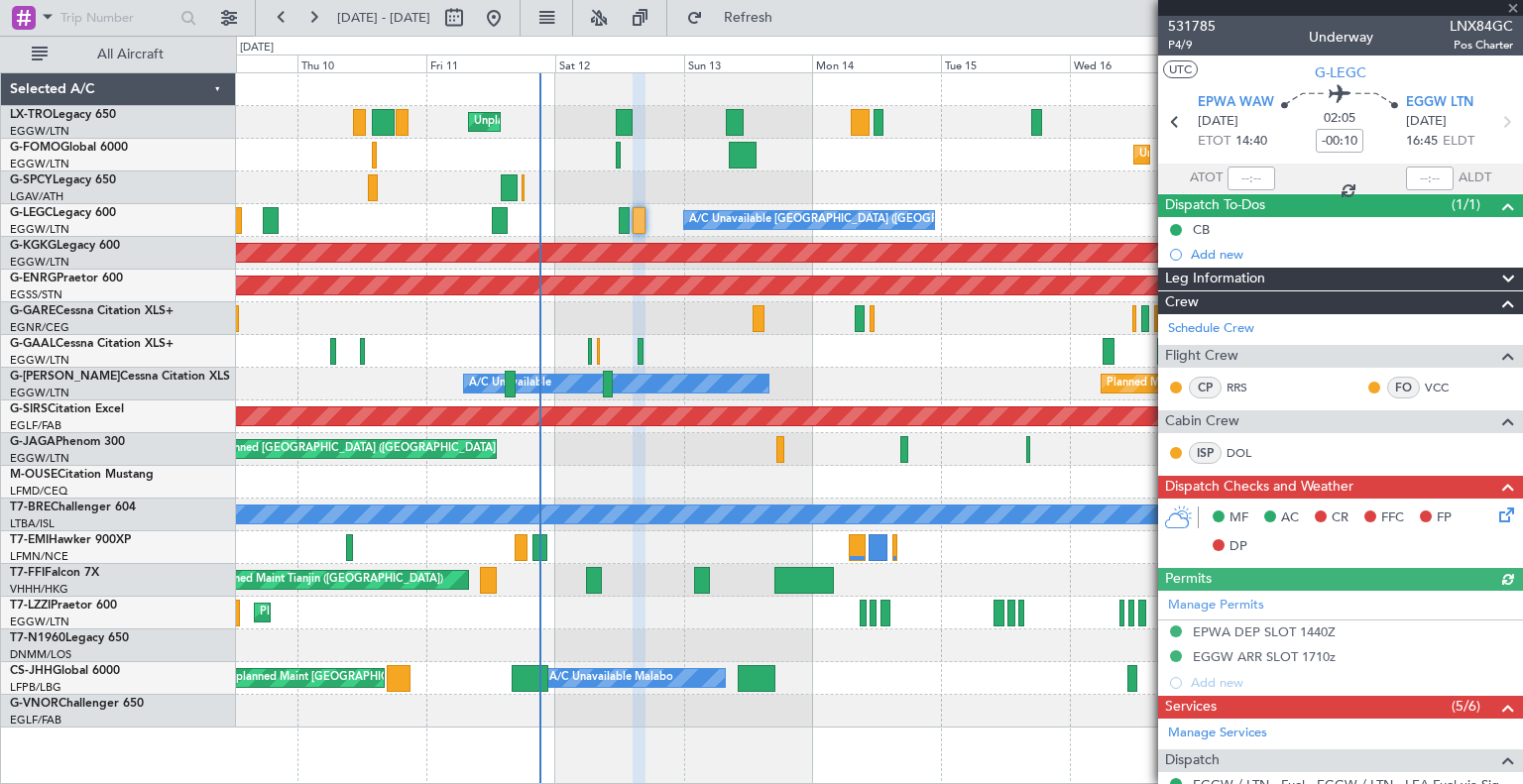 click 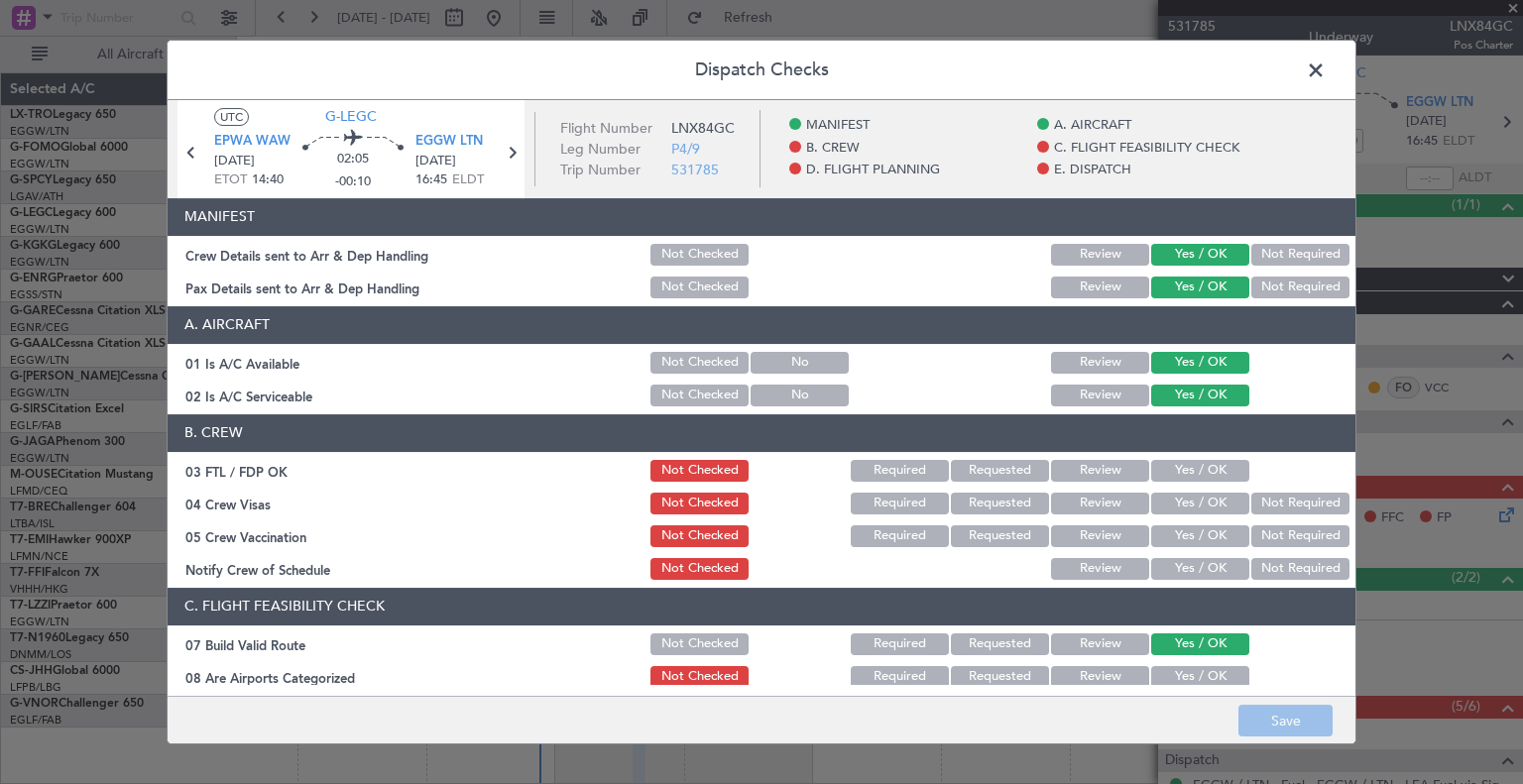 click on "Yes / OK" 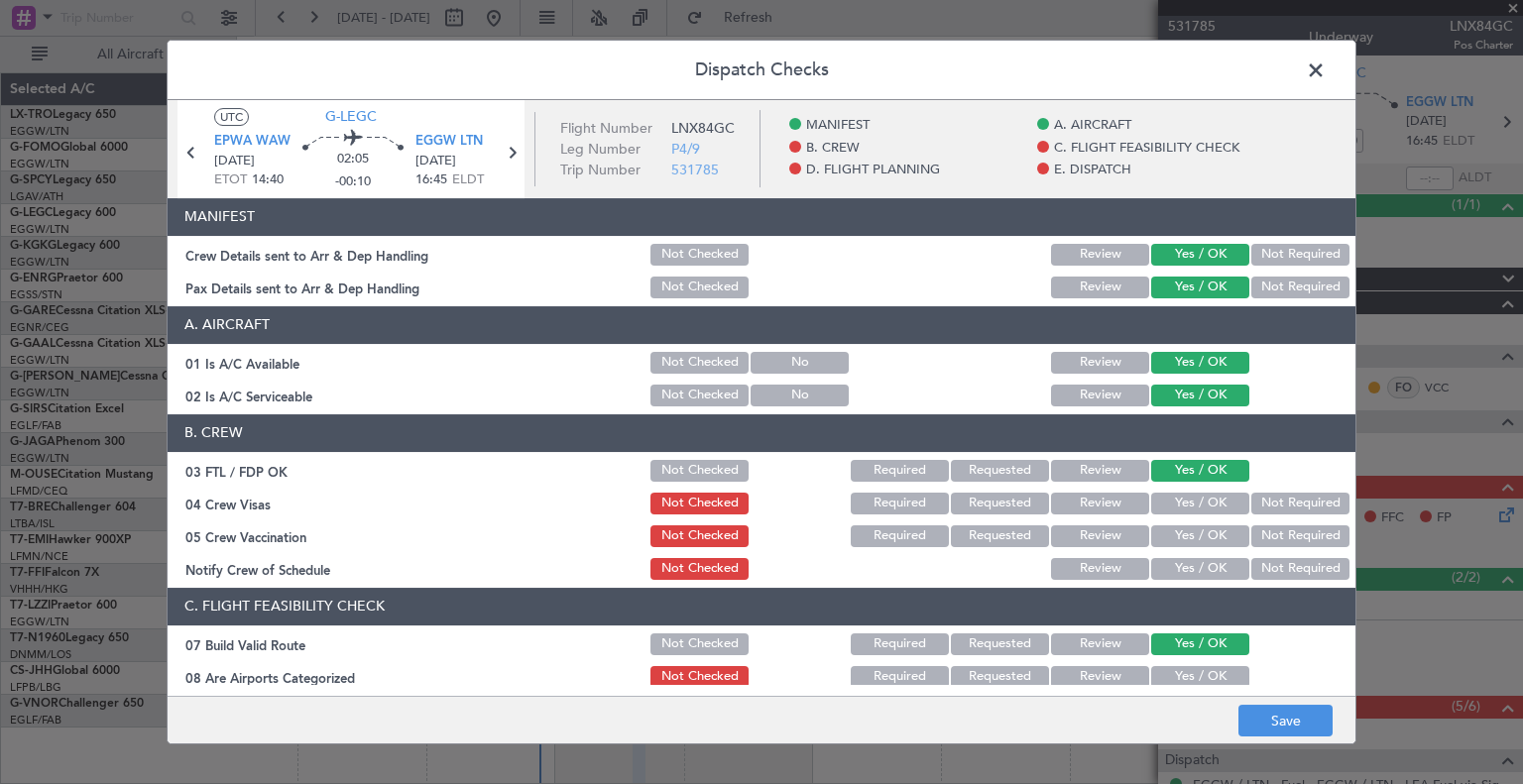 click on "Yes / OK" 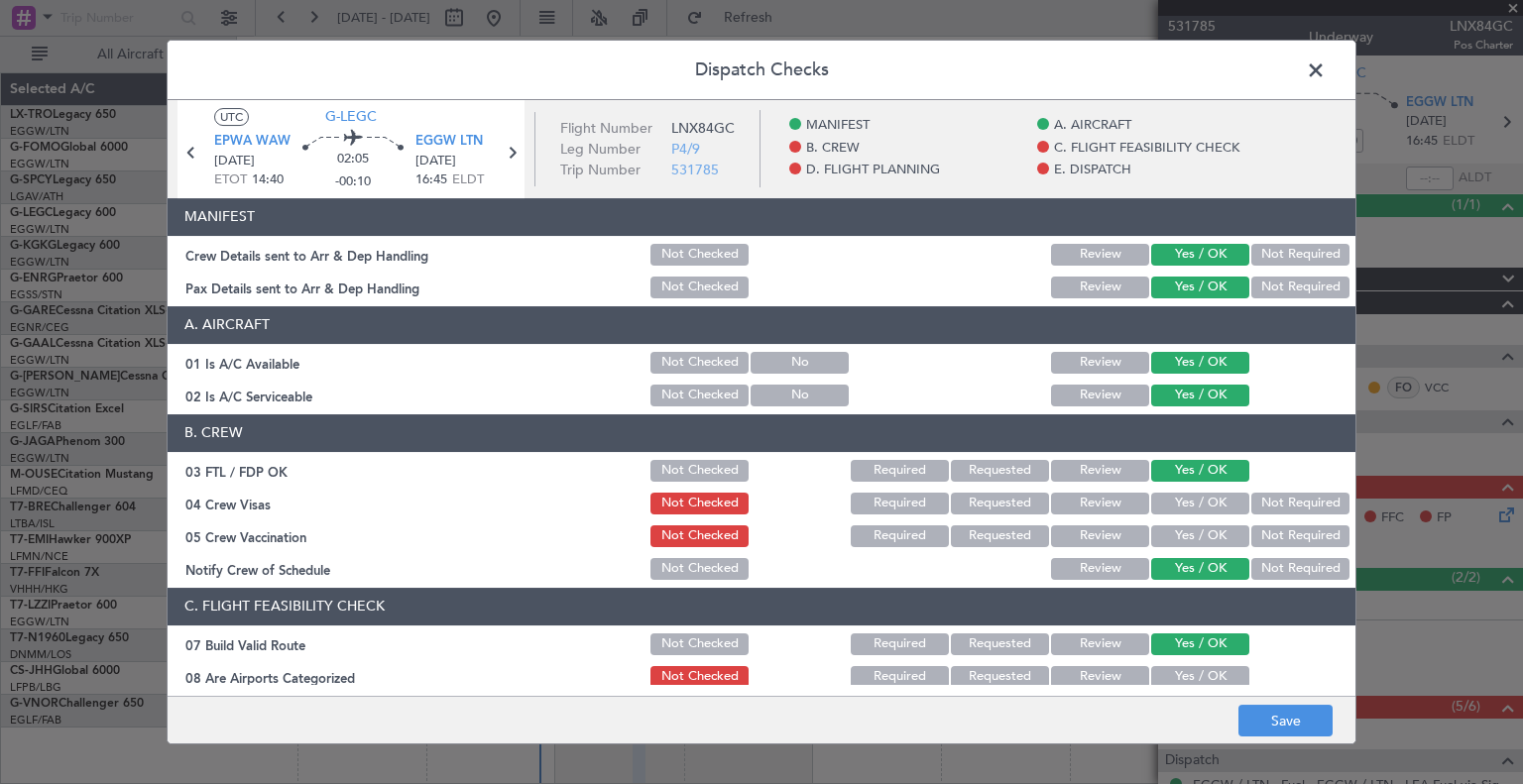 click on "Not Required" 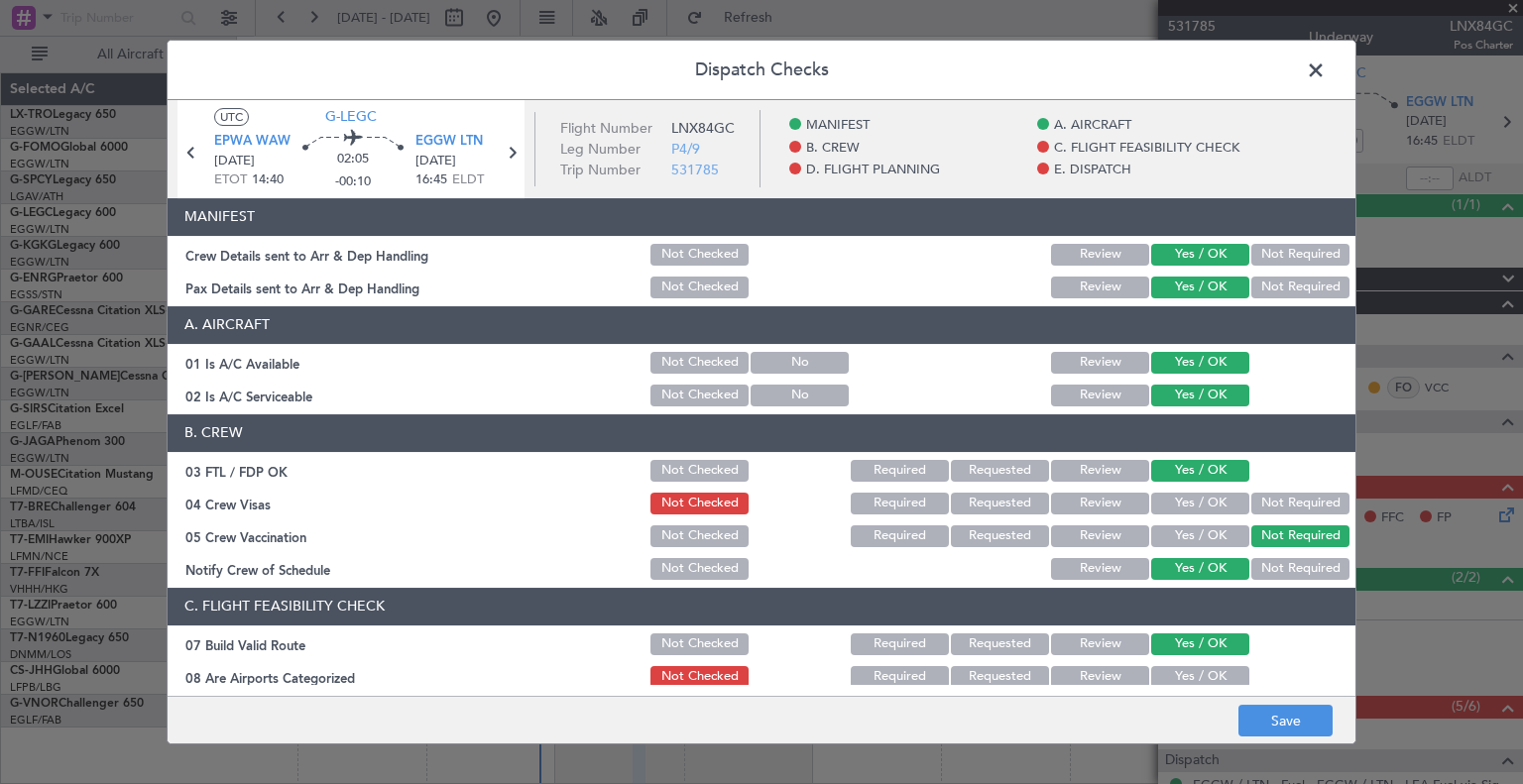 click on "Not Required" 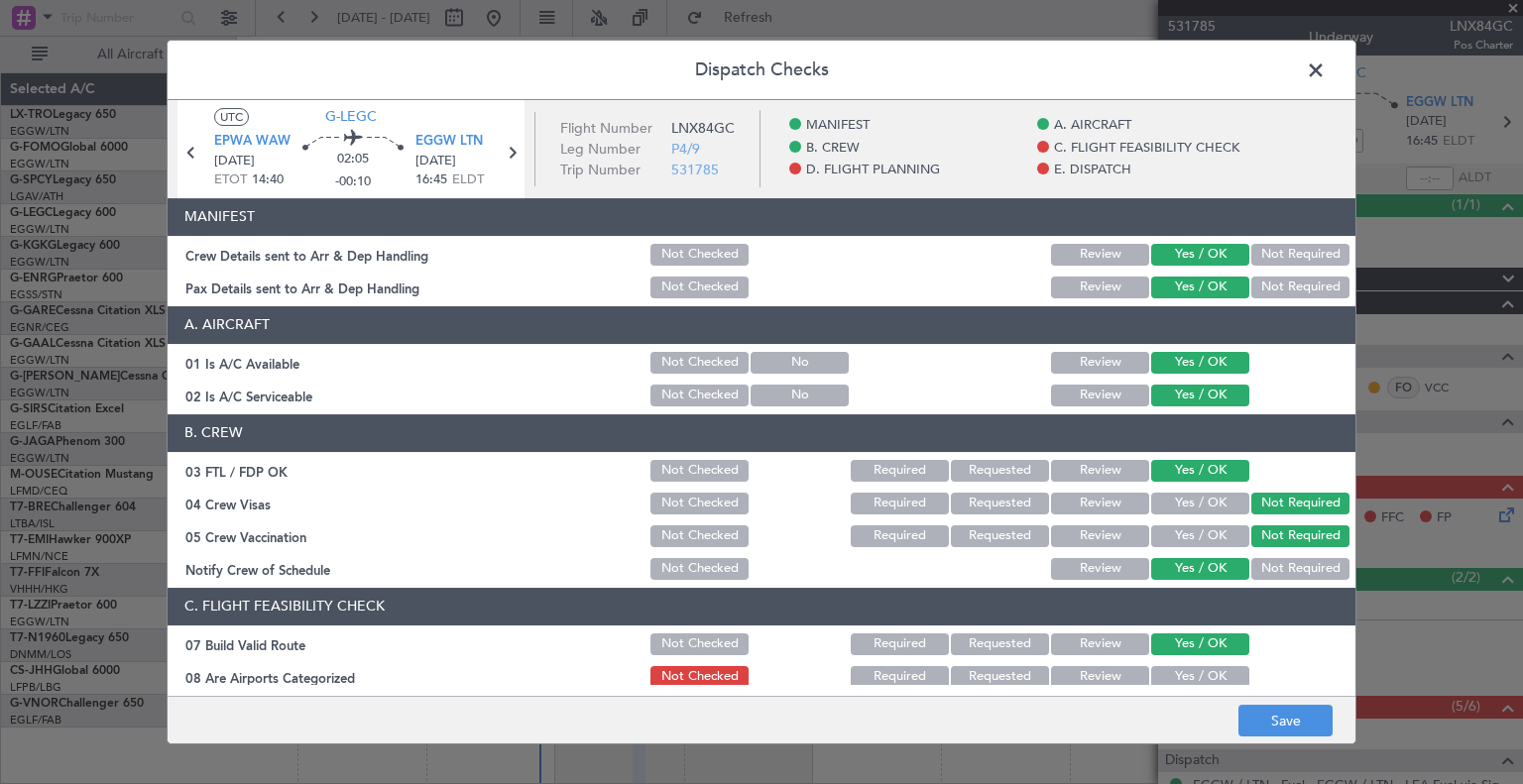 scroll, scrollTop: 234, scrollLeft: 0, axis: vertical 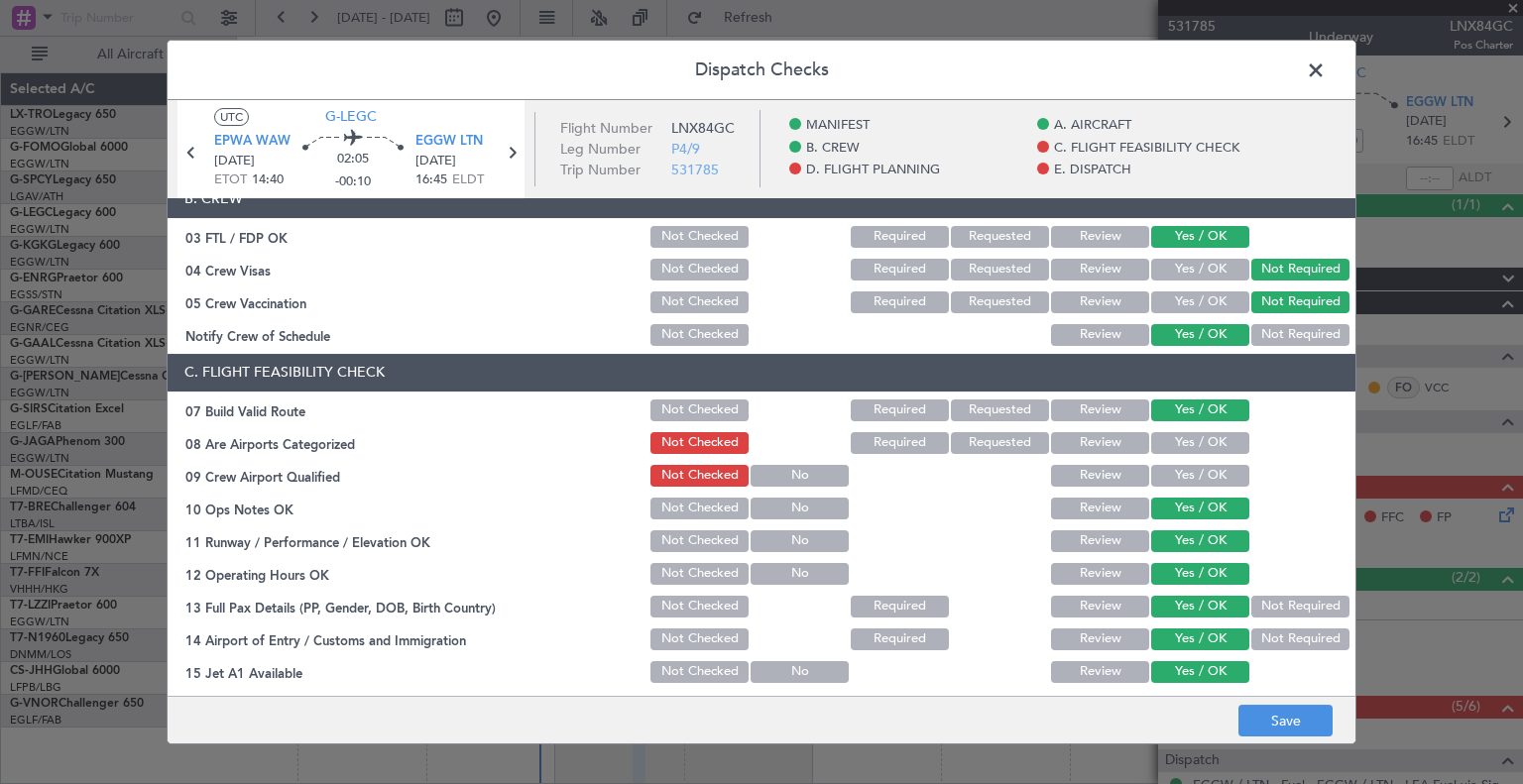 click on "Yes / OK" 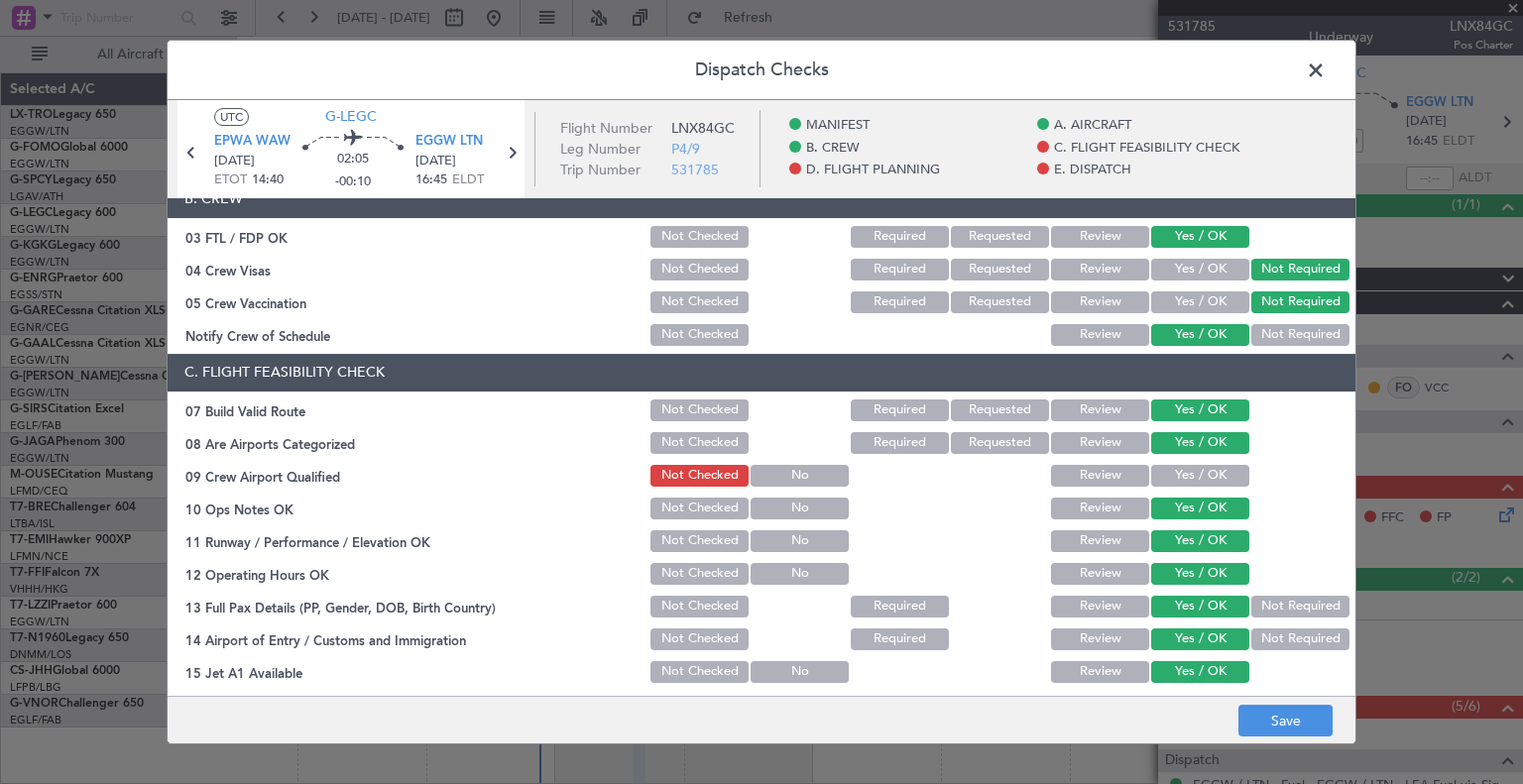 click on "Yes / OK" 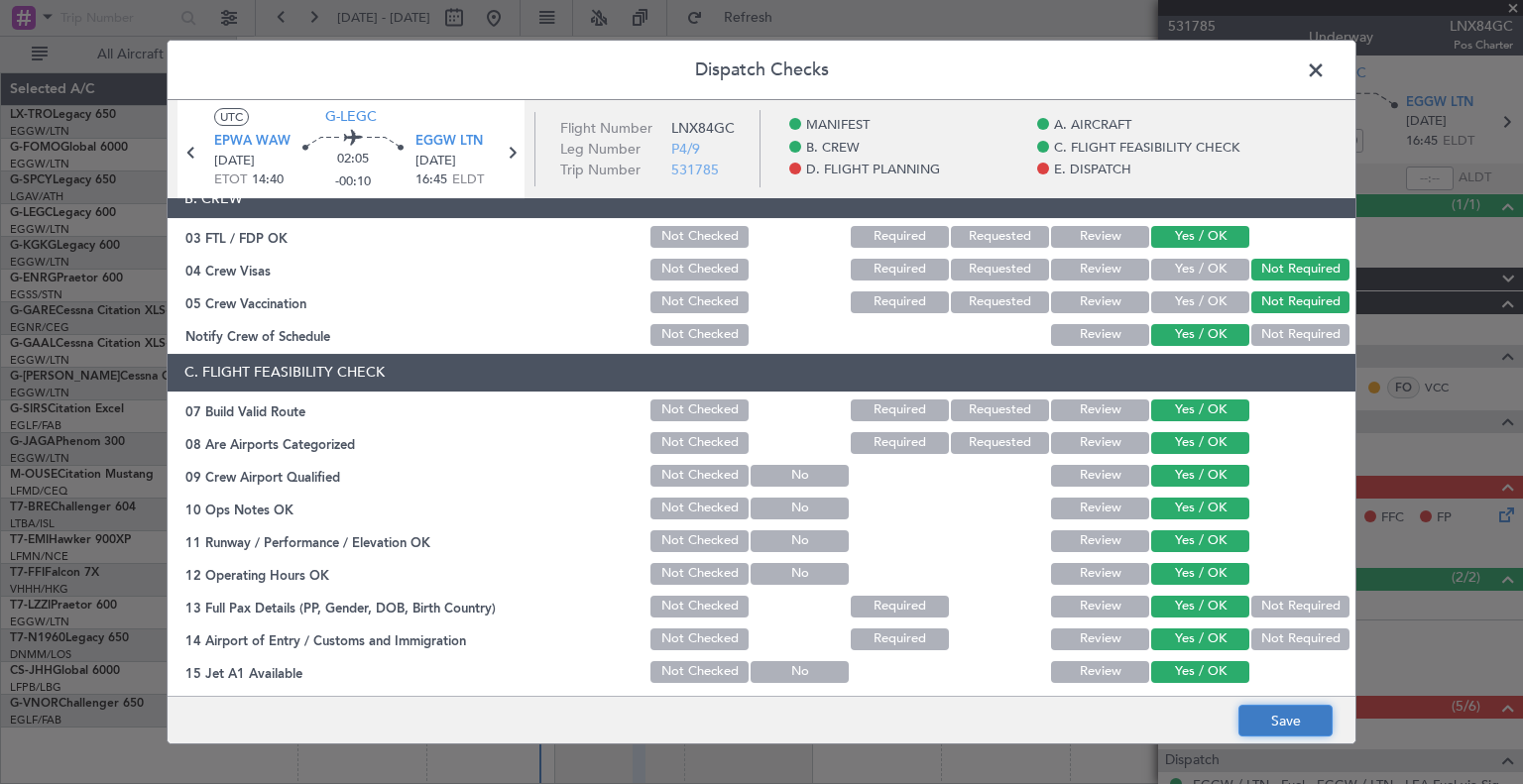 click on "Save" 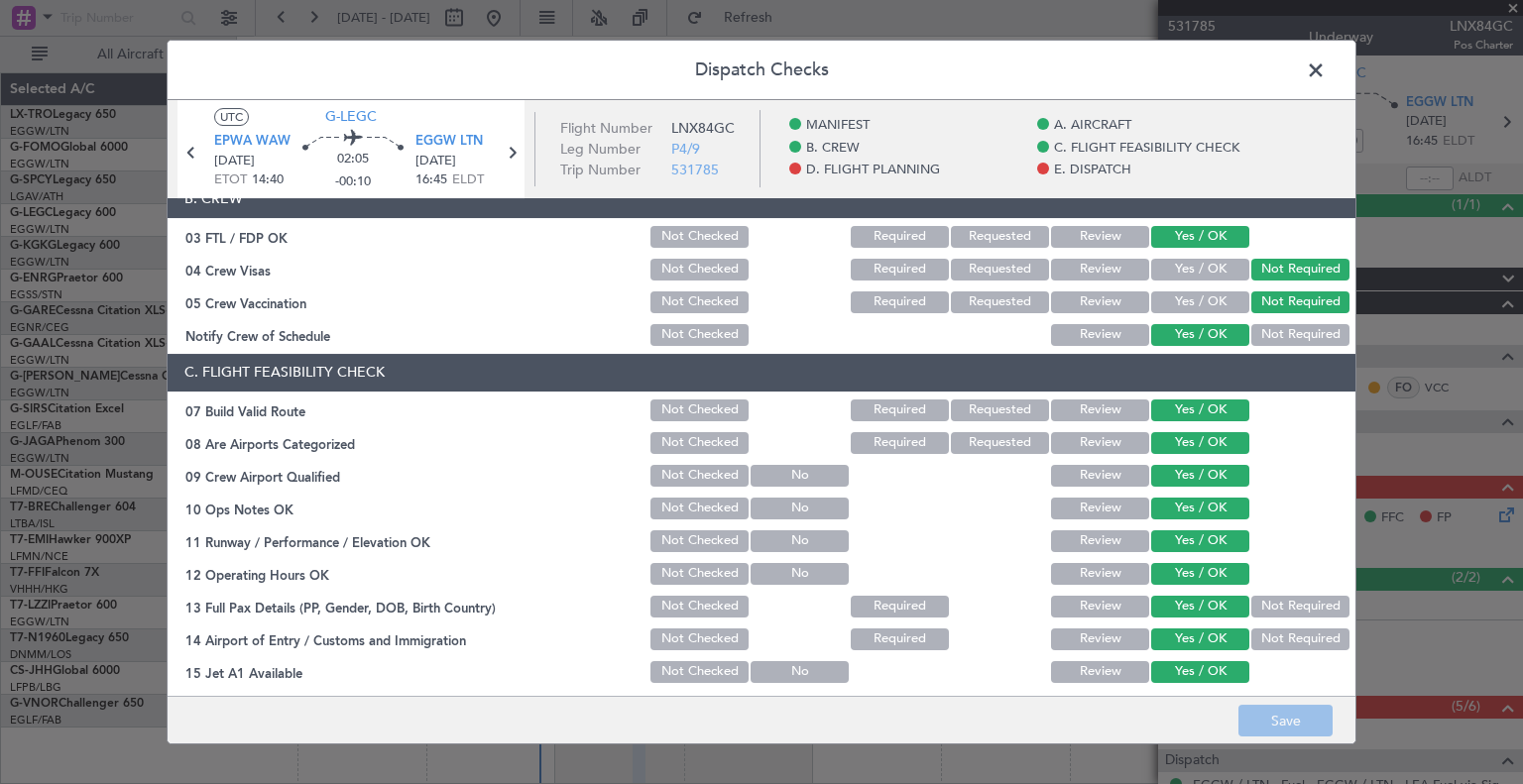click 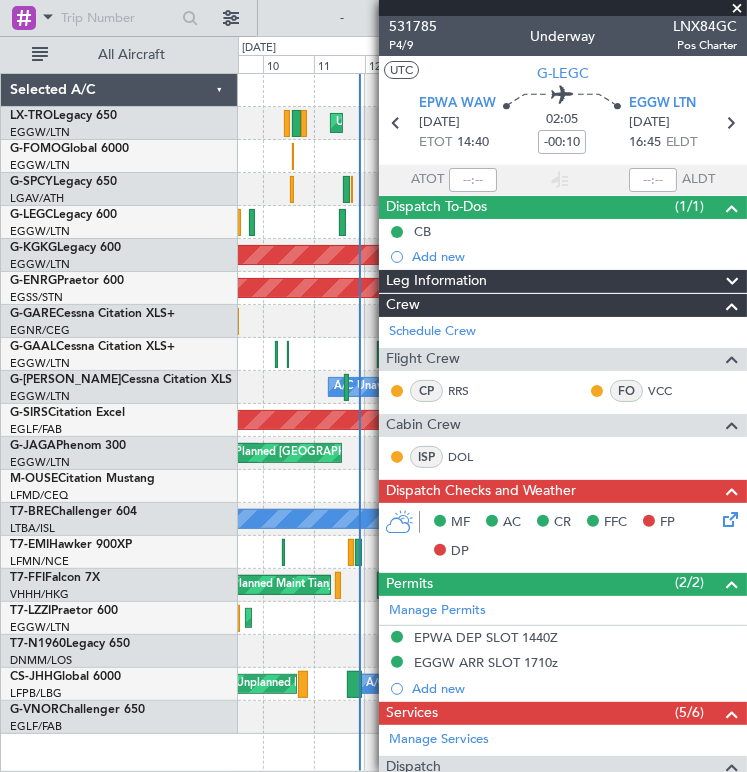 click at bounding box center (737, 9) 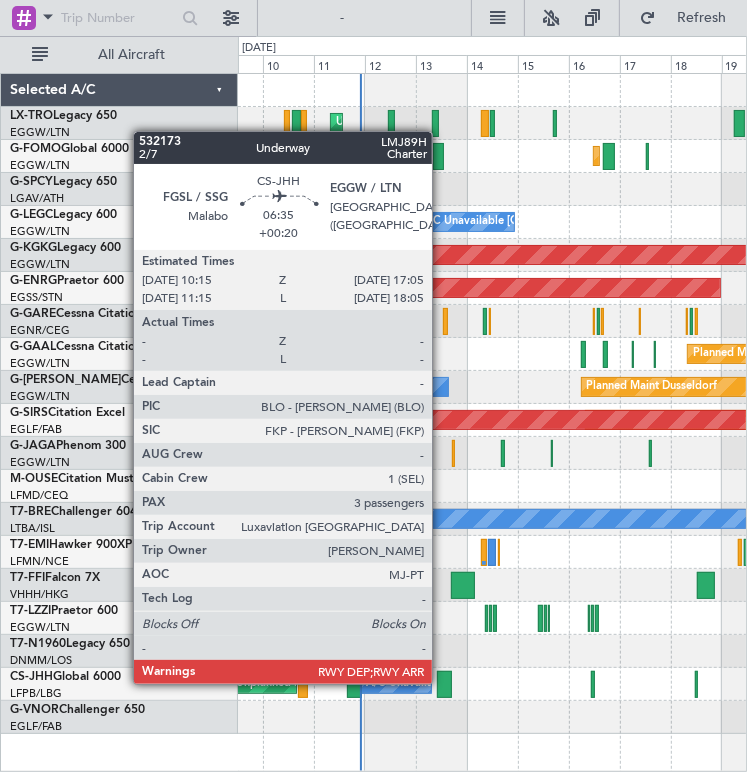 click 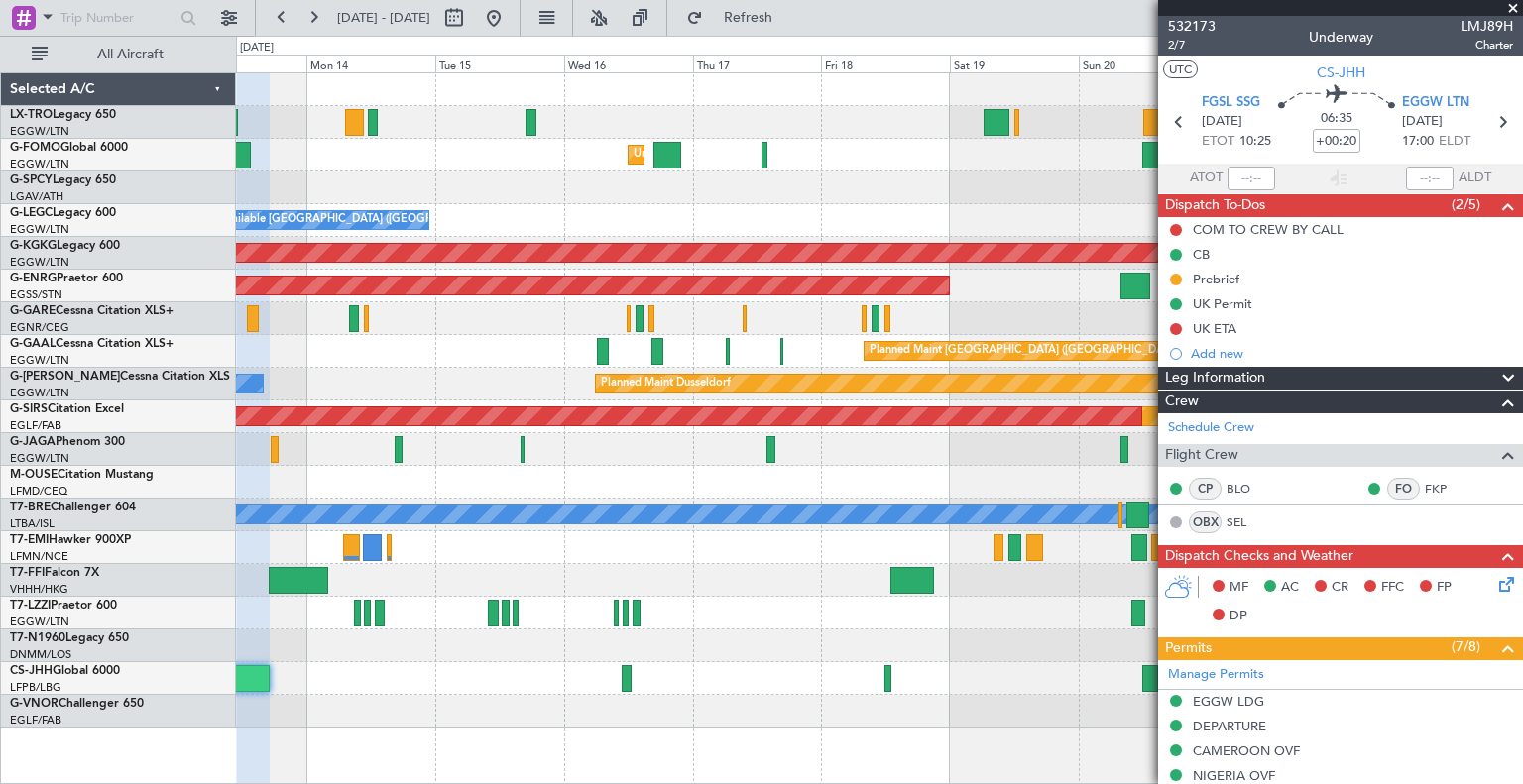 click on "Unplanned Maint [GEOGRAPHIC_DATA] ([GEOGRAPHIC_DATA])
Unplanned Maint [US_STATE] ([GEOGRAPHIC_DATA])
A/C Unavailable [GEOGRAPHIC_DATA] ([GEOGRAPHIC_DATA])
AOG Maint [GEOGRAPHIC_DATA] ([GEOGRAPHIC_DATA])
AOG Maint [GEOGRAPHIC_DATA] ([GEOGRAPHIC_DATA])
Planned Maint [GEOGRAPHIC_DATA] ([GEOGRAPHIC_DATA])
A/C Unavailable
A/C Unavailable
A/C Unavailable
Planned [GEOGRAPHIC_DATA]
A/C Unavailable
Planned Maint [GEOGRAPHIC_DATA] ([GEOGRAPHIC_DATA])
AOG Maint London ([GEOGRAPHIC_DATA])
[GEOGRAPHIC_DATA] ([GEOGRAPHIC_DATA])
A/C Unavailable
Planned Maint Tianjin ([GEOGRAPHIC_DATA])
[PERSON_NAME] [GEOGRAPHIC_DATA] ([GEOGRAPHIC_DATA] Capital)
Planned Maint [GEOGRAPHIC_DATA] ([GEOGRAPHIC_DATA])
Planned Maint [GEOGRAPHIC_DATA] ([GEOGRAPHIC_DATA])
A/C Unavailable Malabo
Selected A/C
LX-TRO  Legacy 650
EGGW/LTN
[GEOGRAPHIC_DATA] ([GEOGRAPHIC_DATA])
0 0" 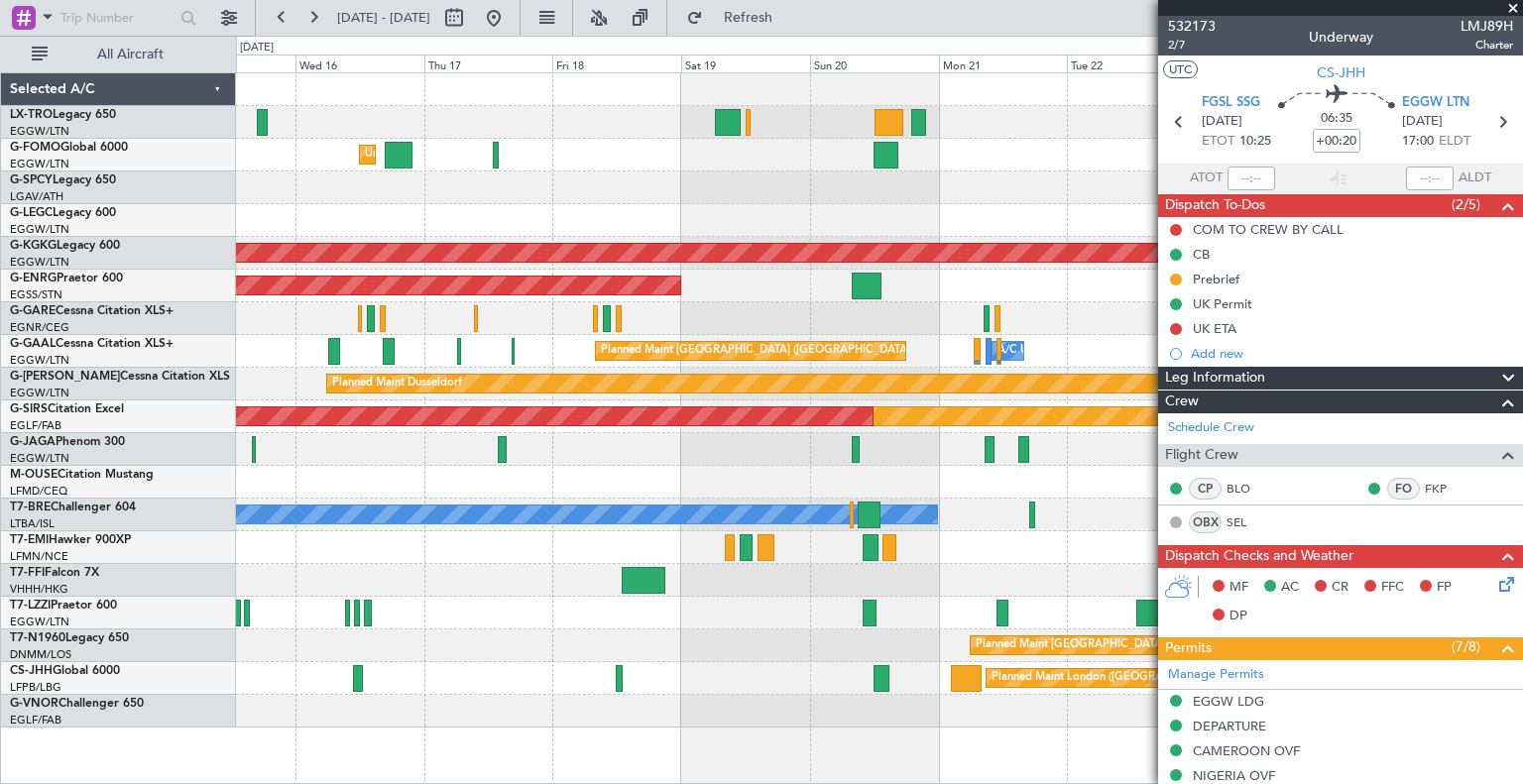 click 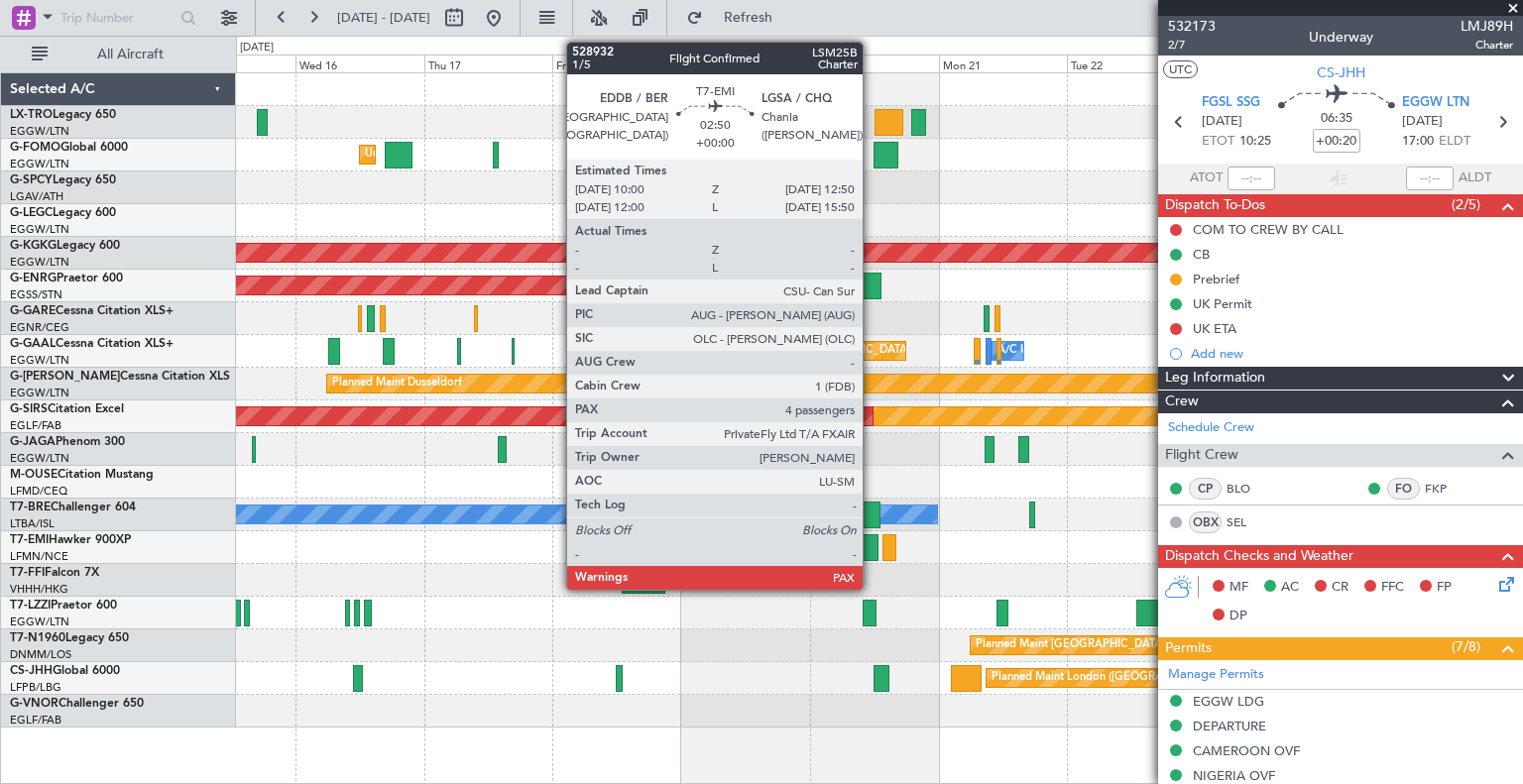 click 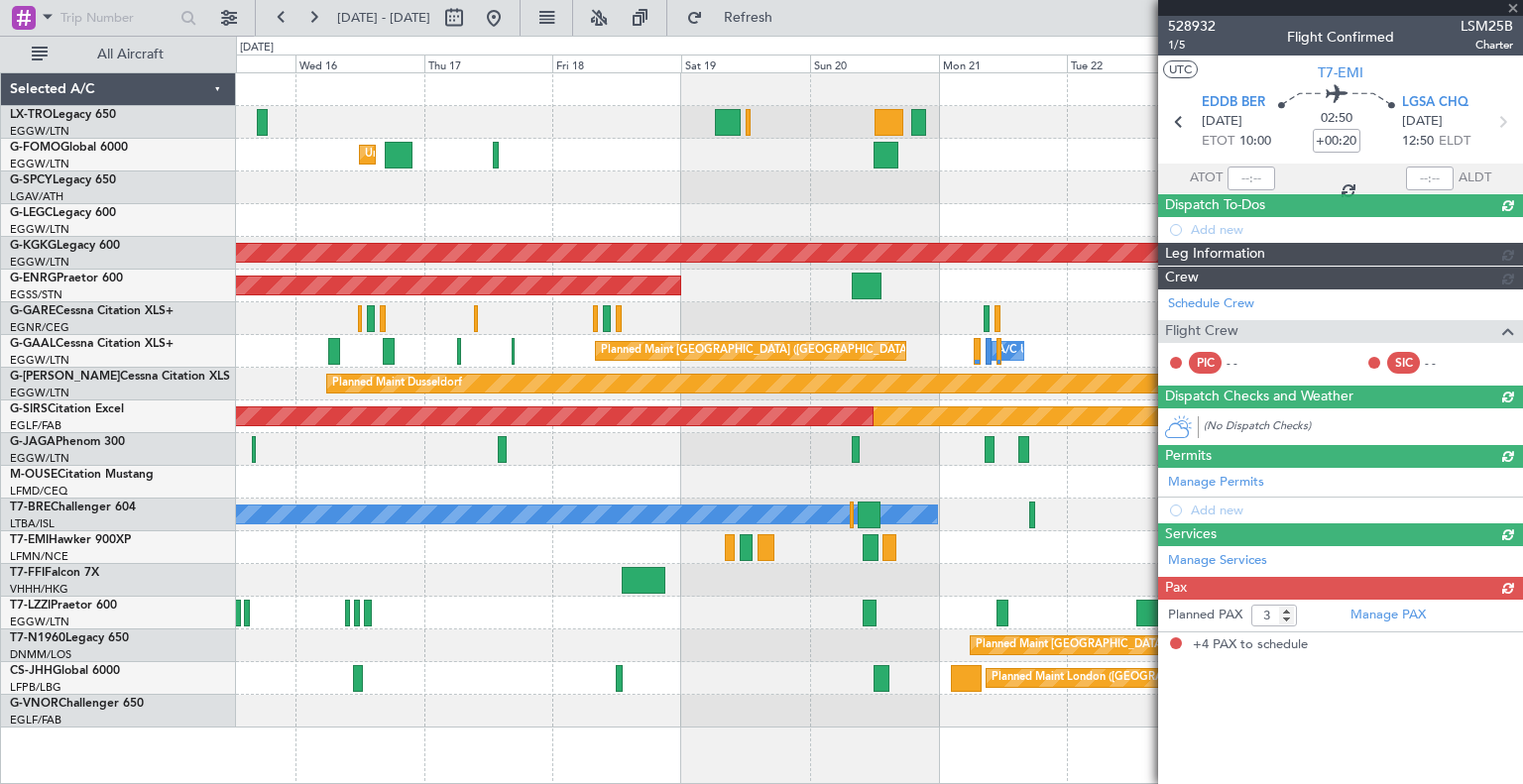 type 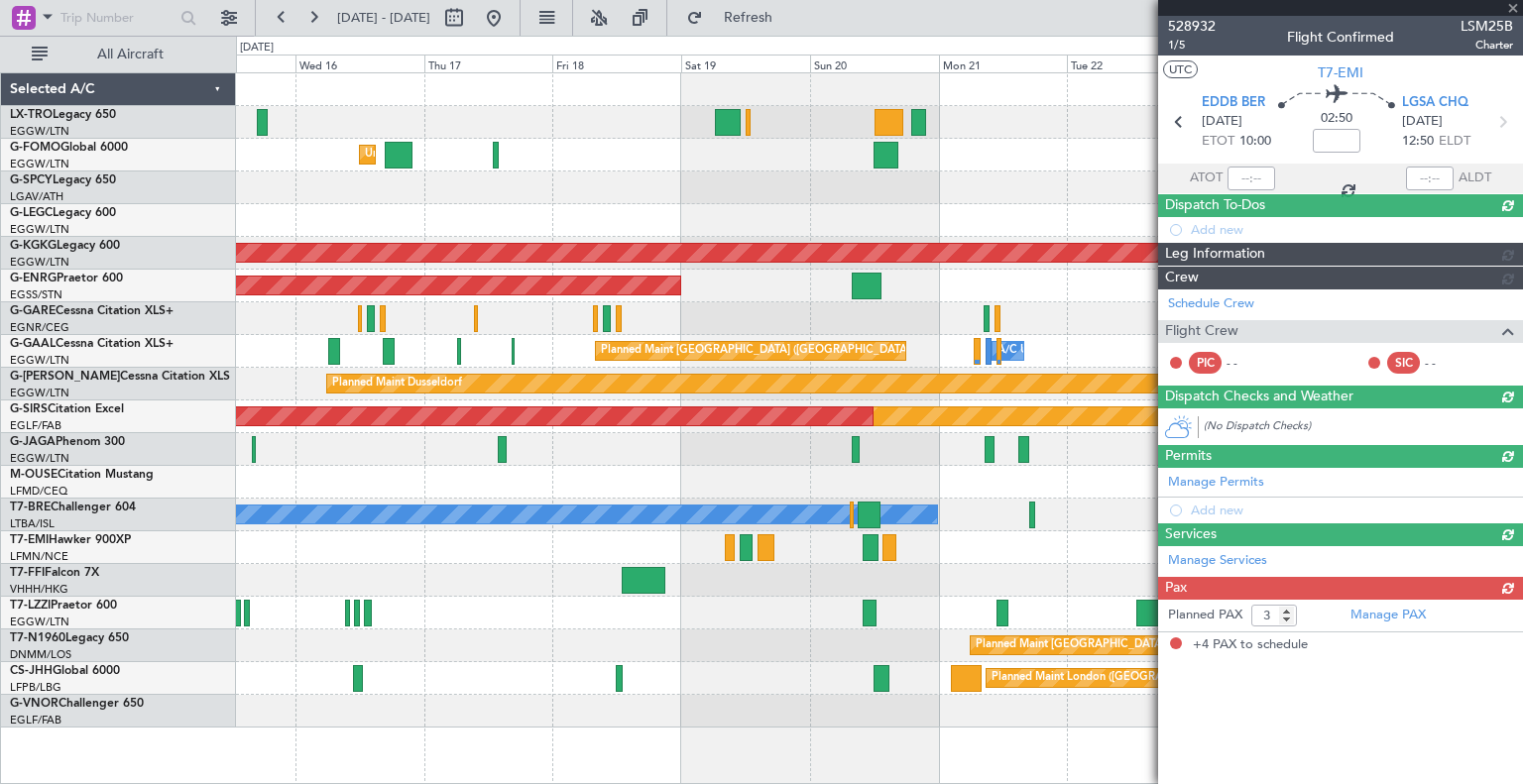 type on "4" 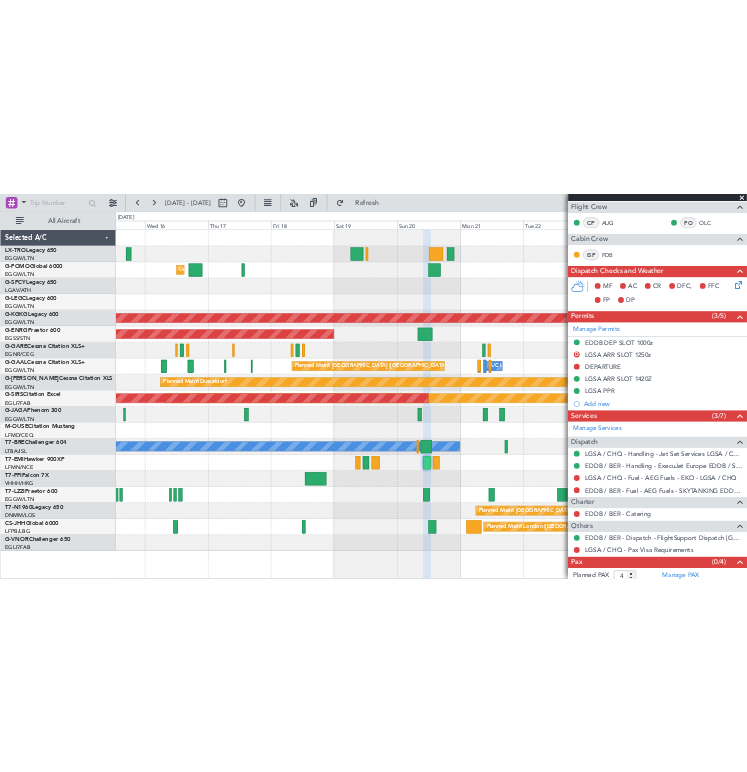 scroll, scrollTop: 0, scrollLeft: 0, axis: both 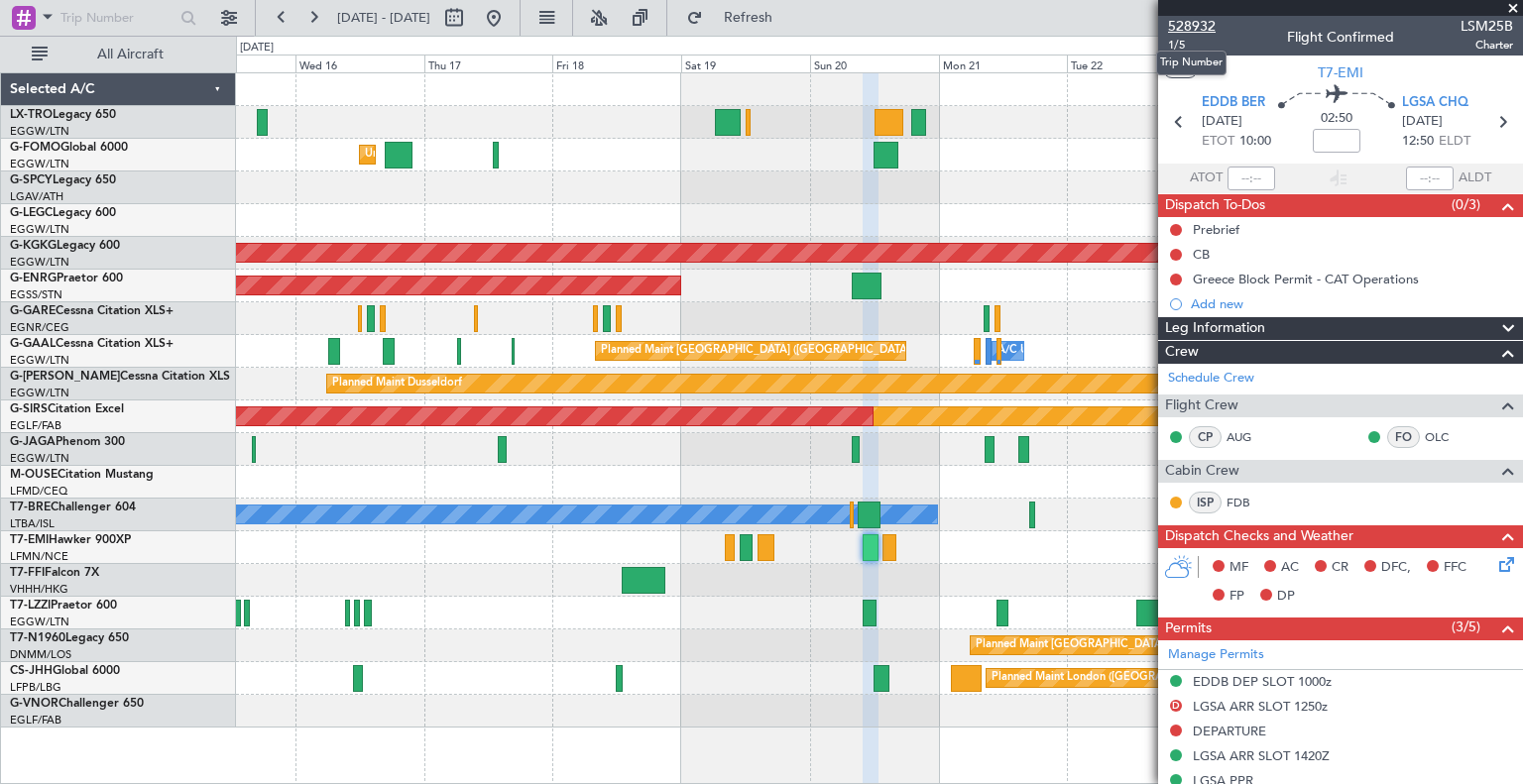 click on "528932" at bounding box center [1192, 26] 